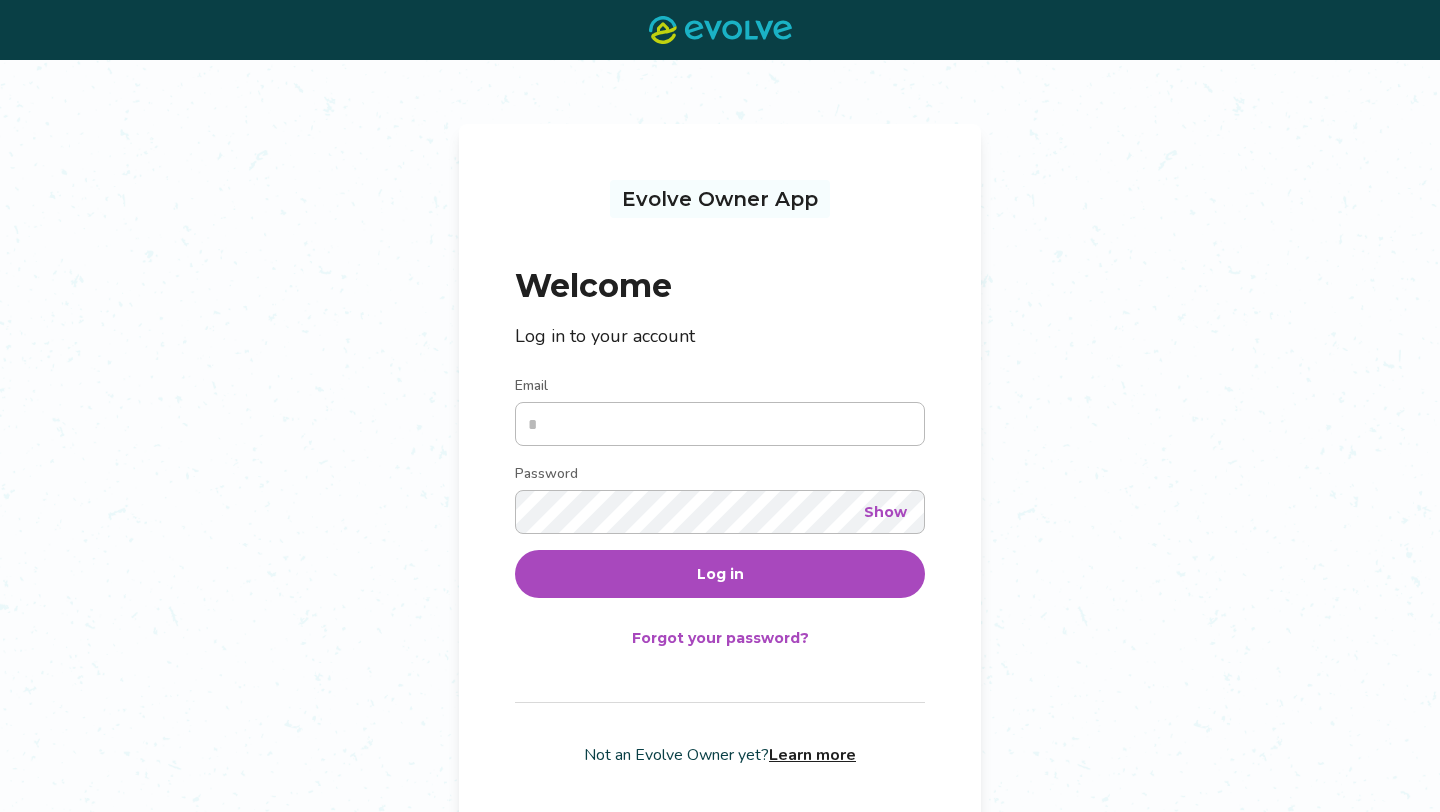 scroll, scrollTop: 0, scrollLeft: 0, axis: both 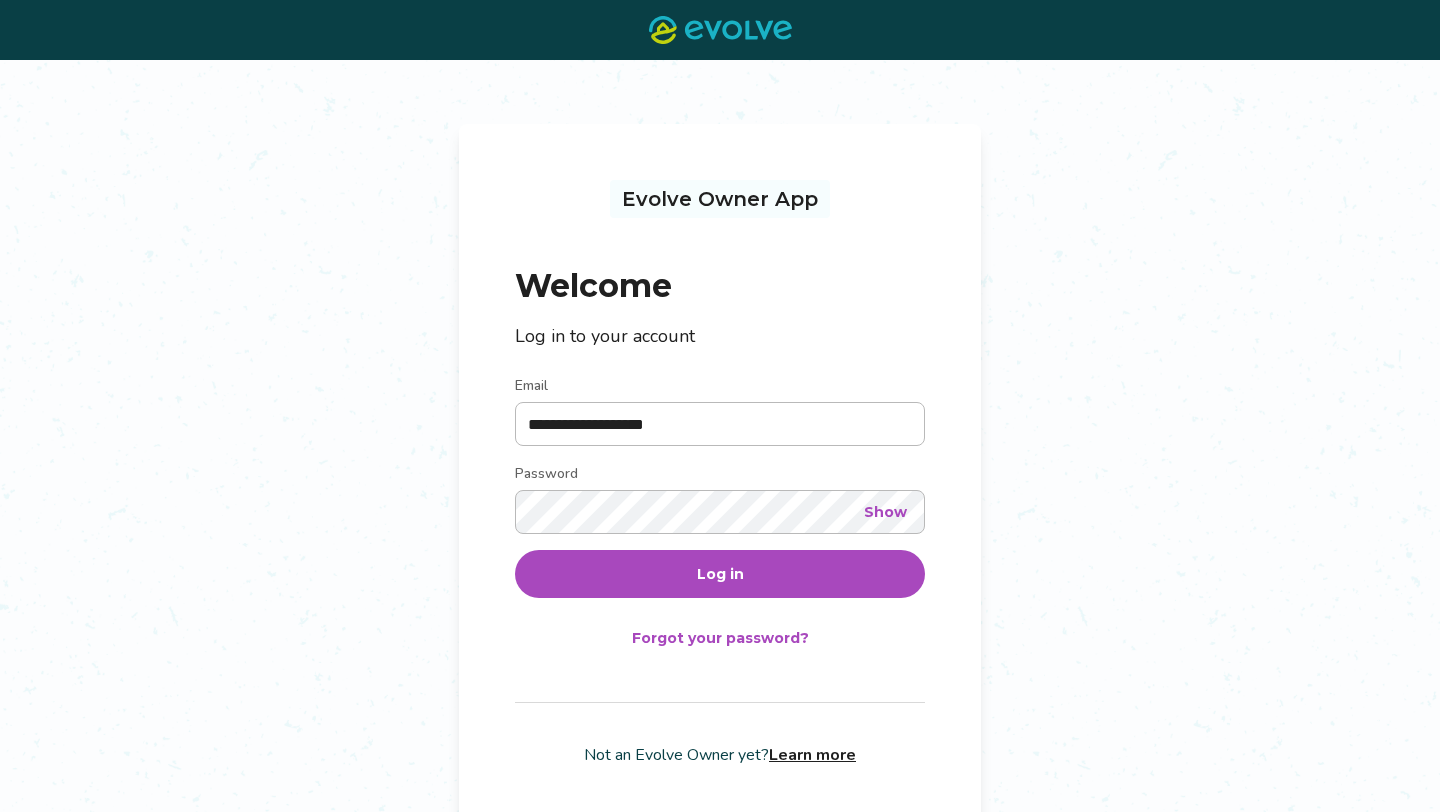 click on "Log in" at bounding box center [720, 574] 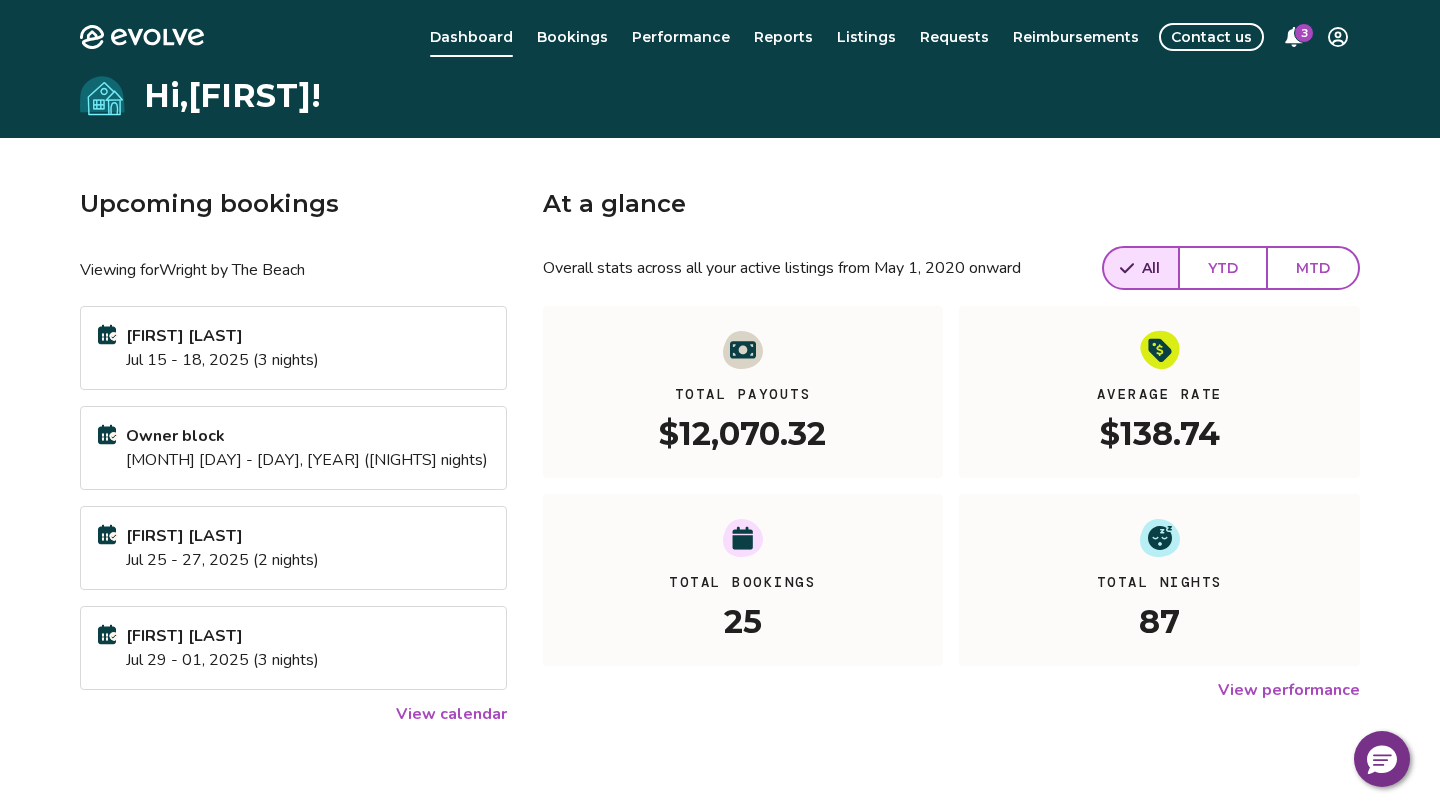 click on "3" at bounding box center (1304, 33) 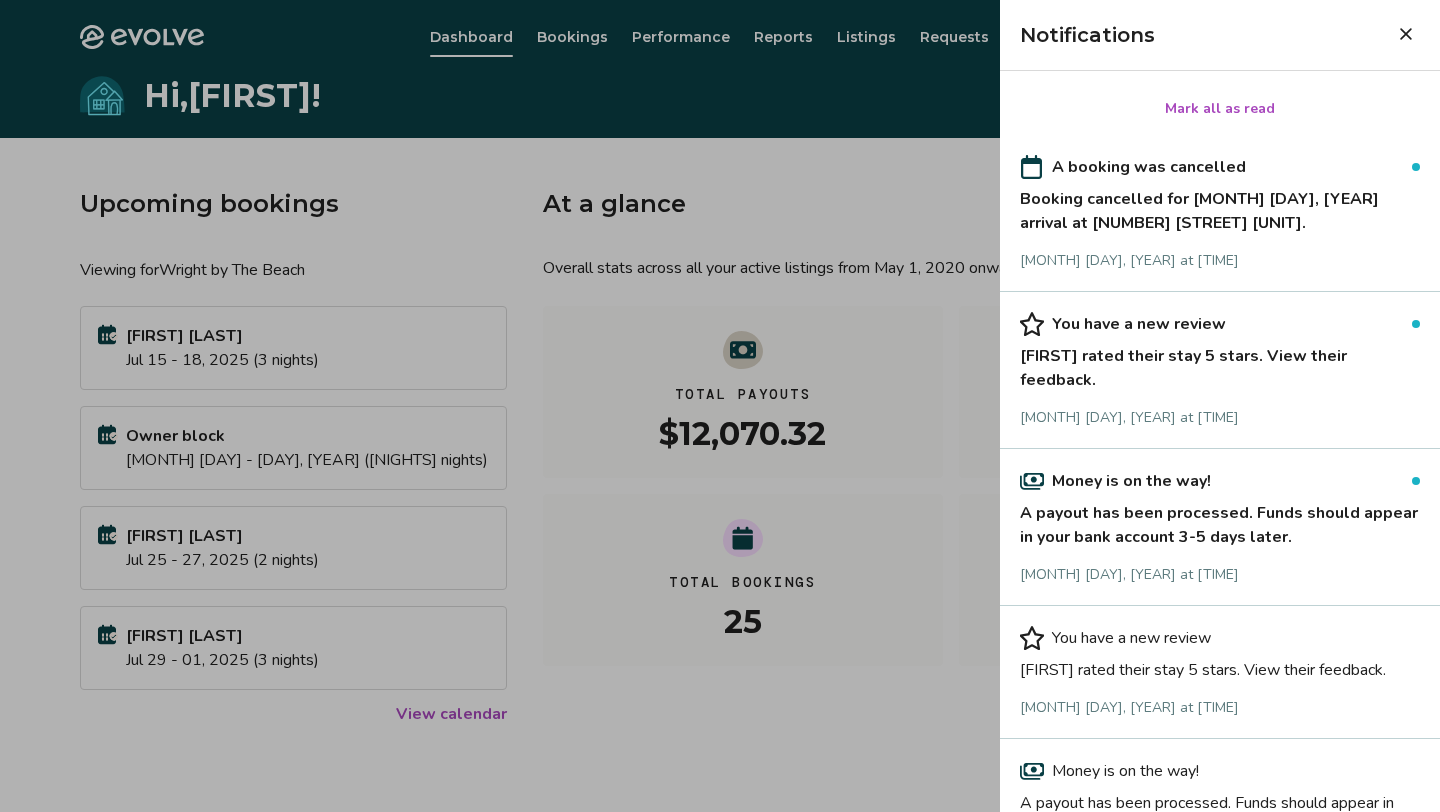 click on "Booking cancelled for [MONTH] [DAY], [YEAR] arrival at [NUMBER] [STREET] [UNIT]." at bounding box center [1220, 207] 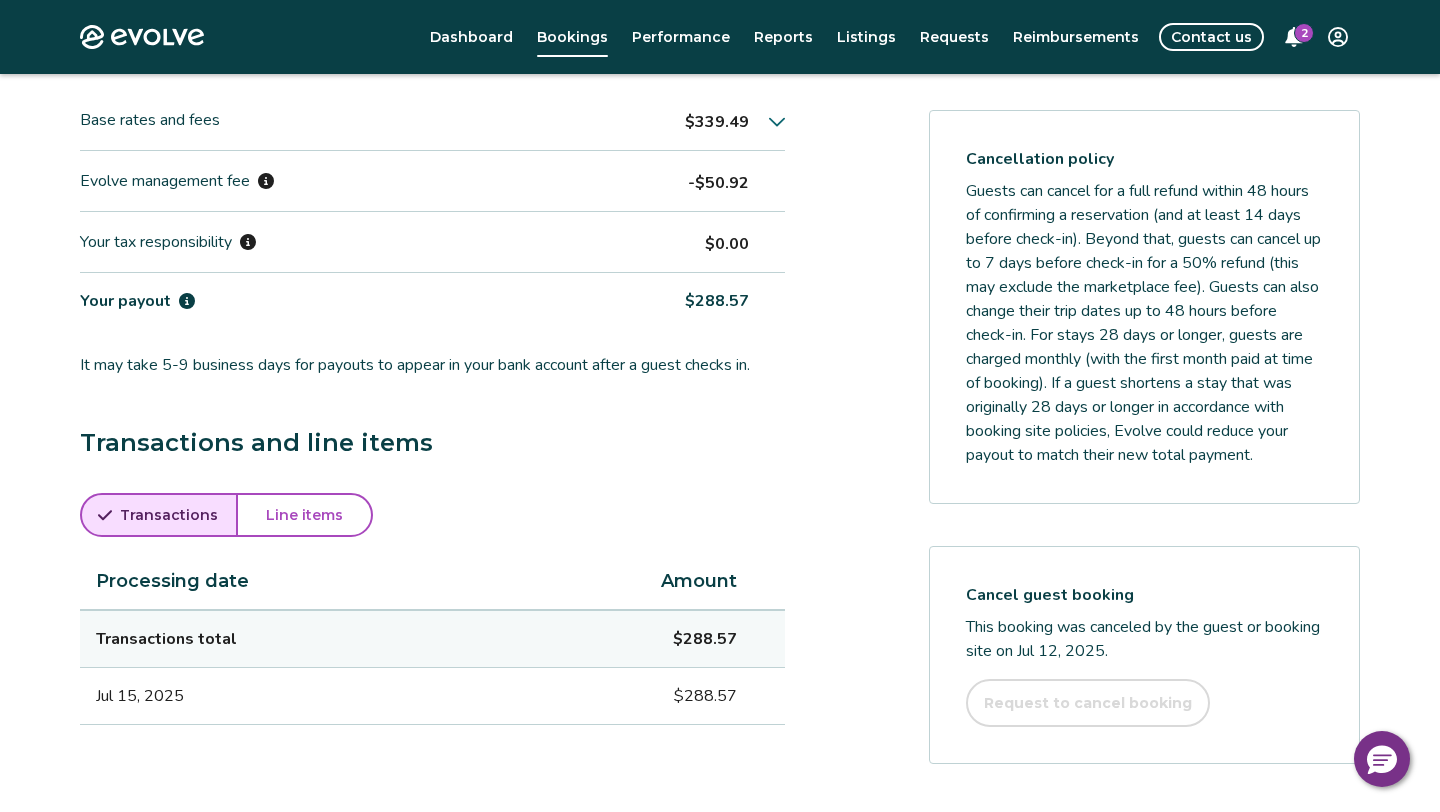 scroll, scrollTop: 635, scrollLeft: 0, axis: vertical 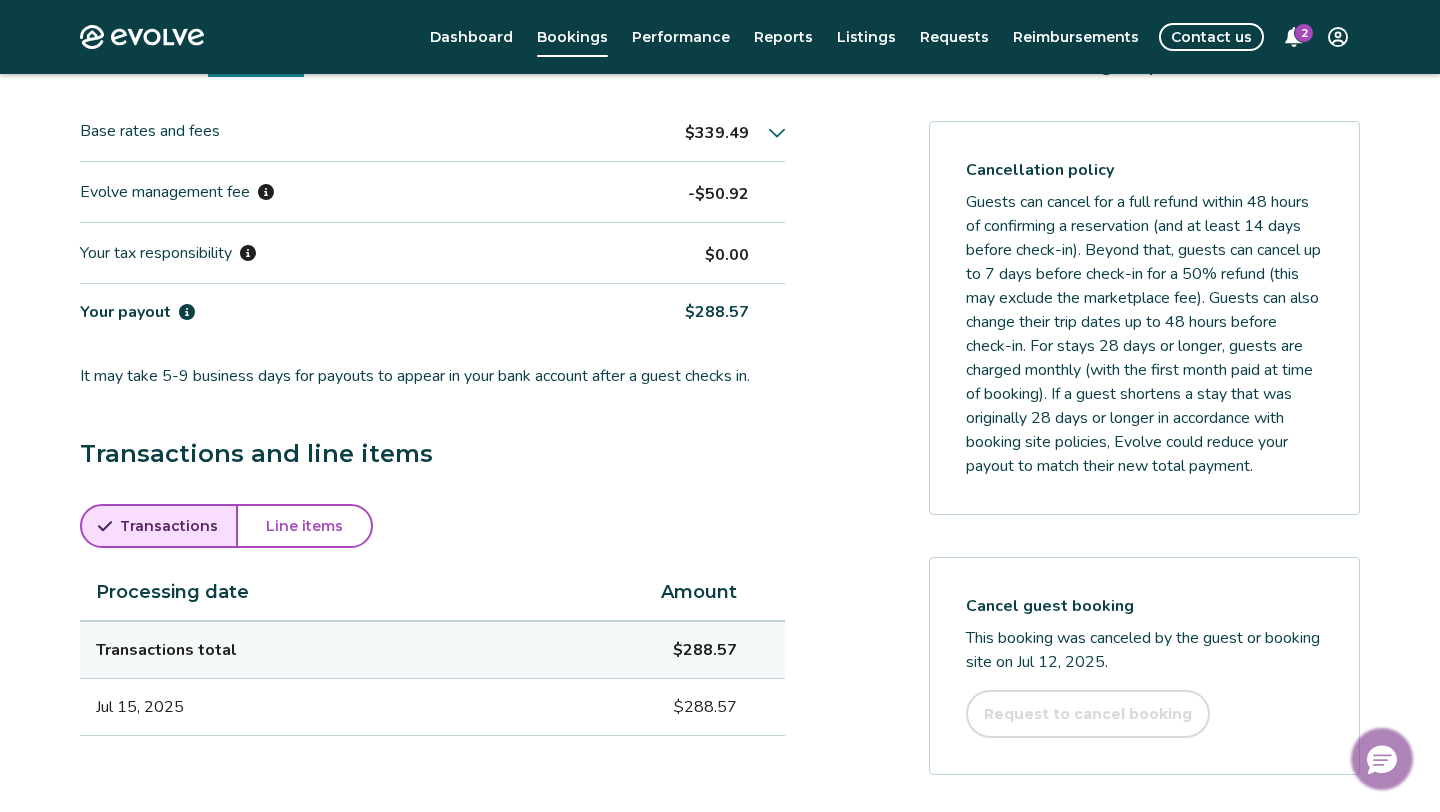 click 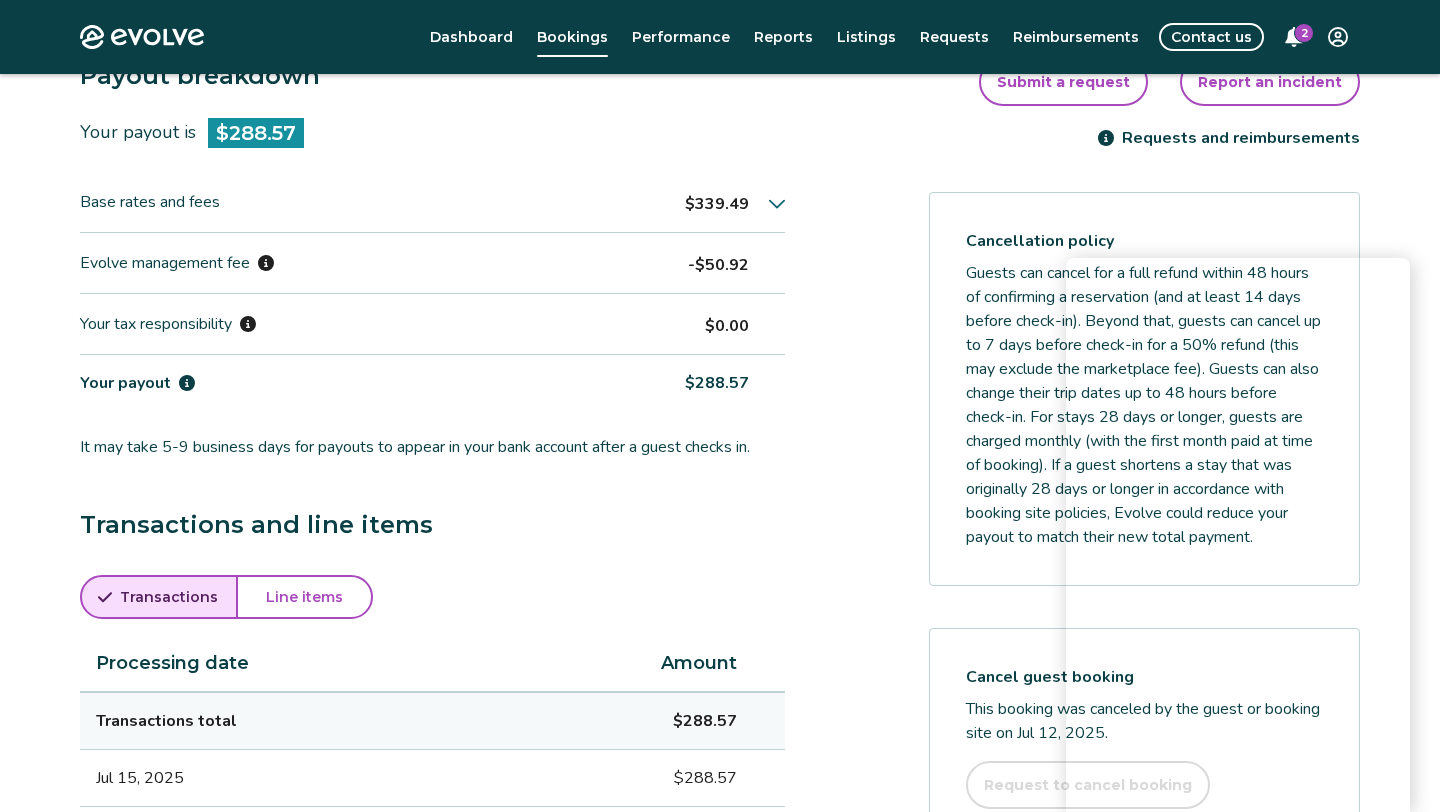 scroll, scrollTop: 570, scrollLeft: 0, axis: vertical 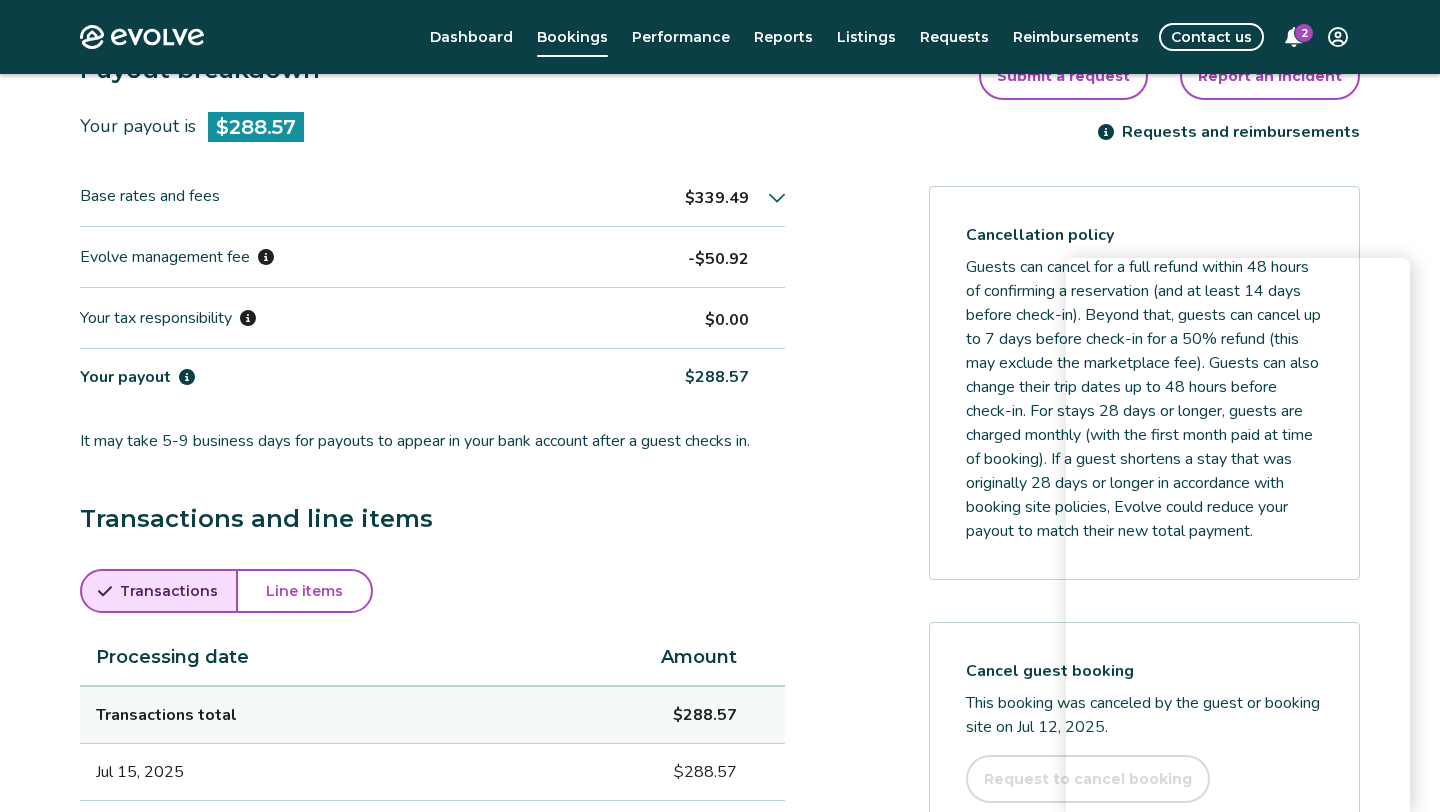 click on "2" at bounding box center [1304, 33] 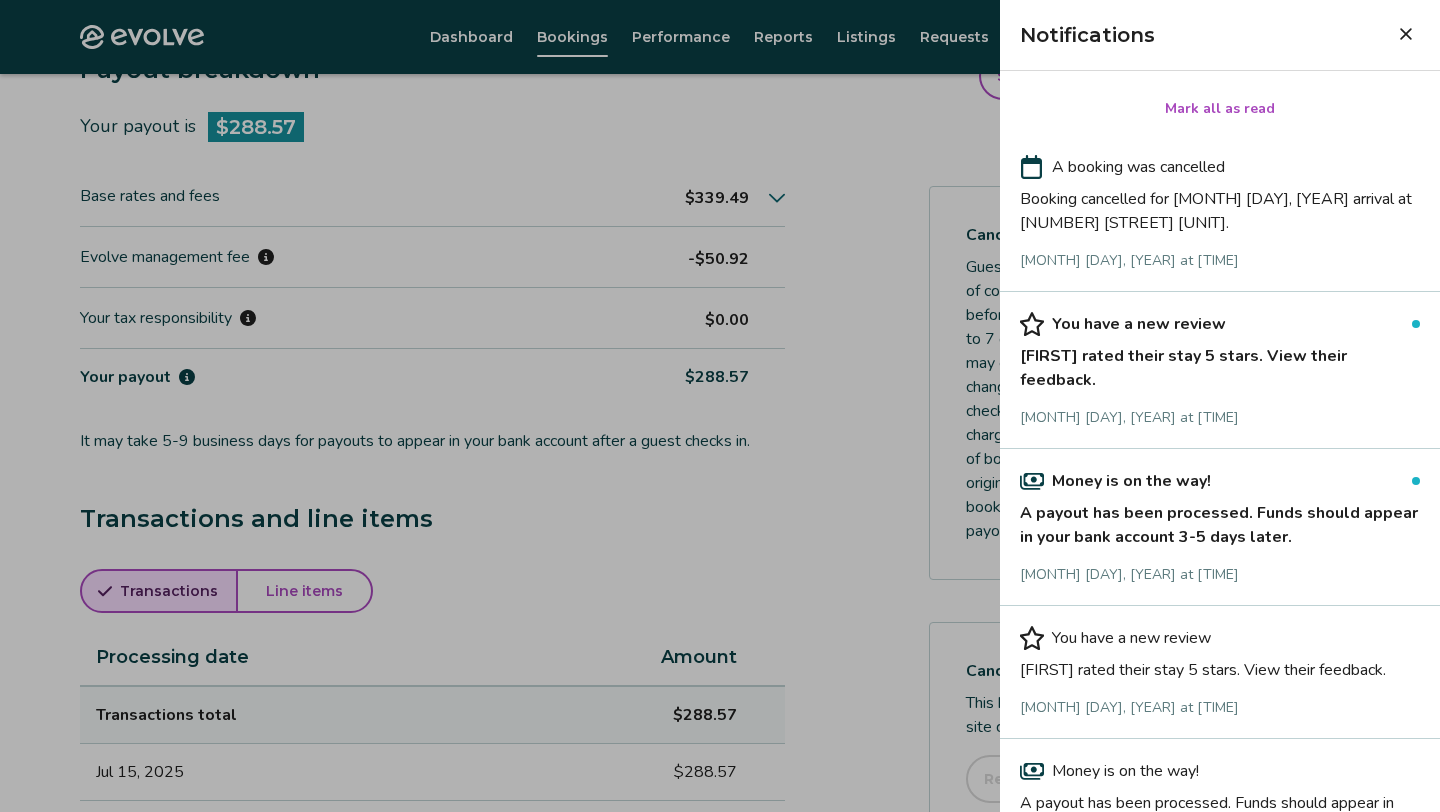 click on "A payout has been processed. Funds should appear in your bank account 3-5 days later." at bounding box center (1220, 521) 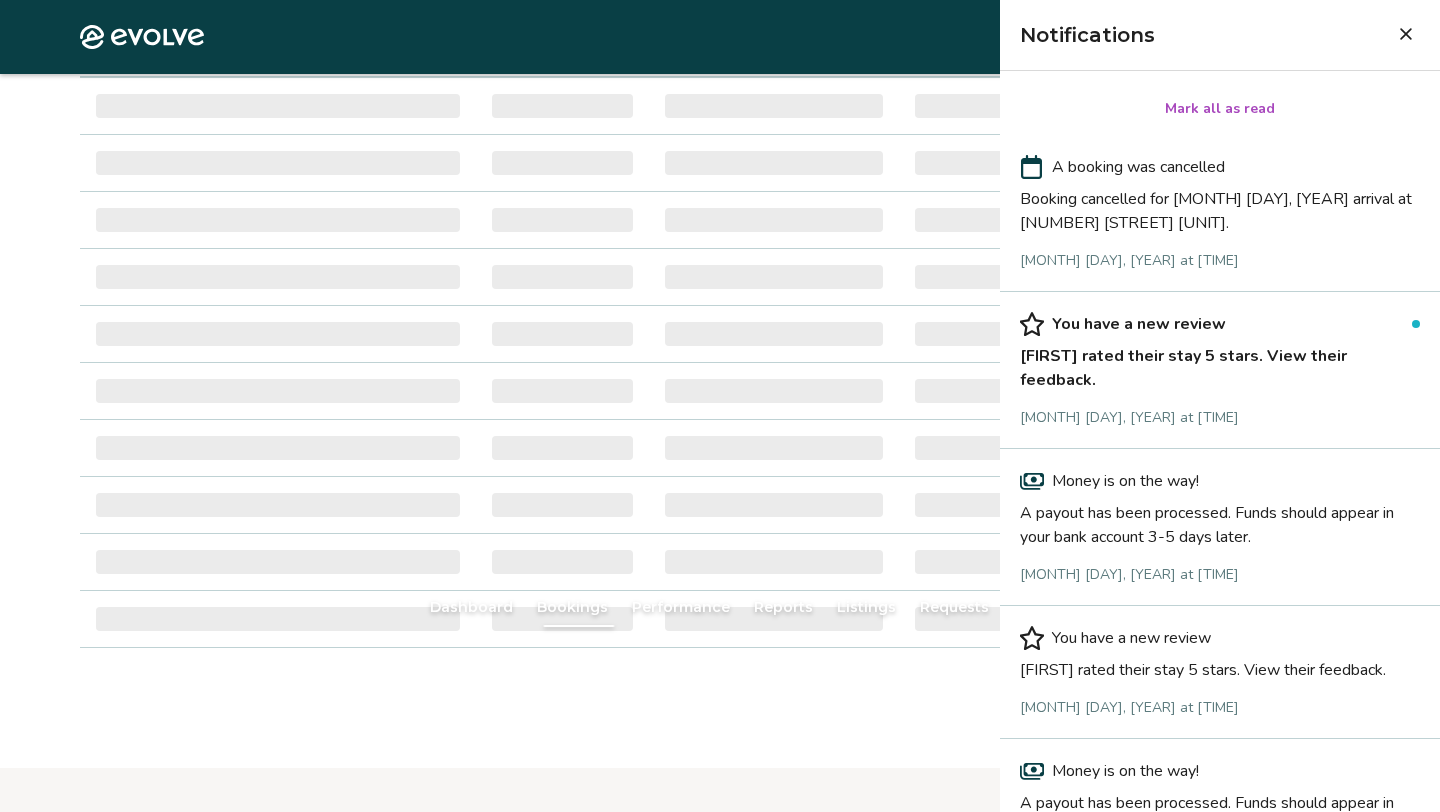 scroll, scrollTop: 0, scrollLeft: 0, axis: both 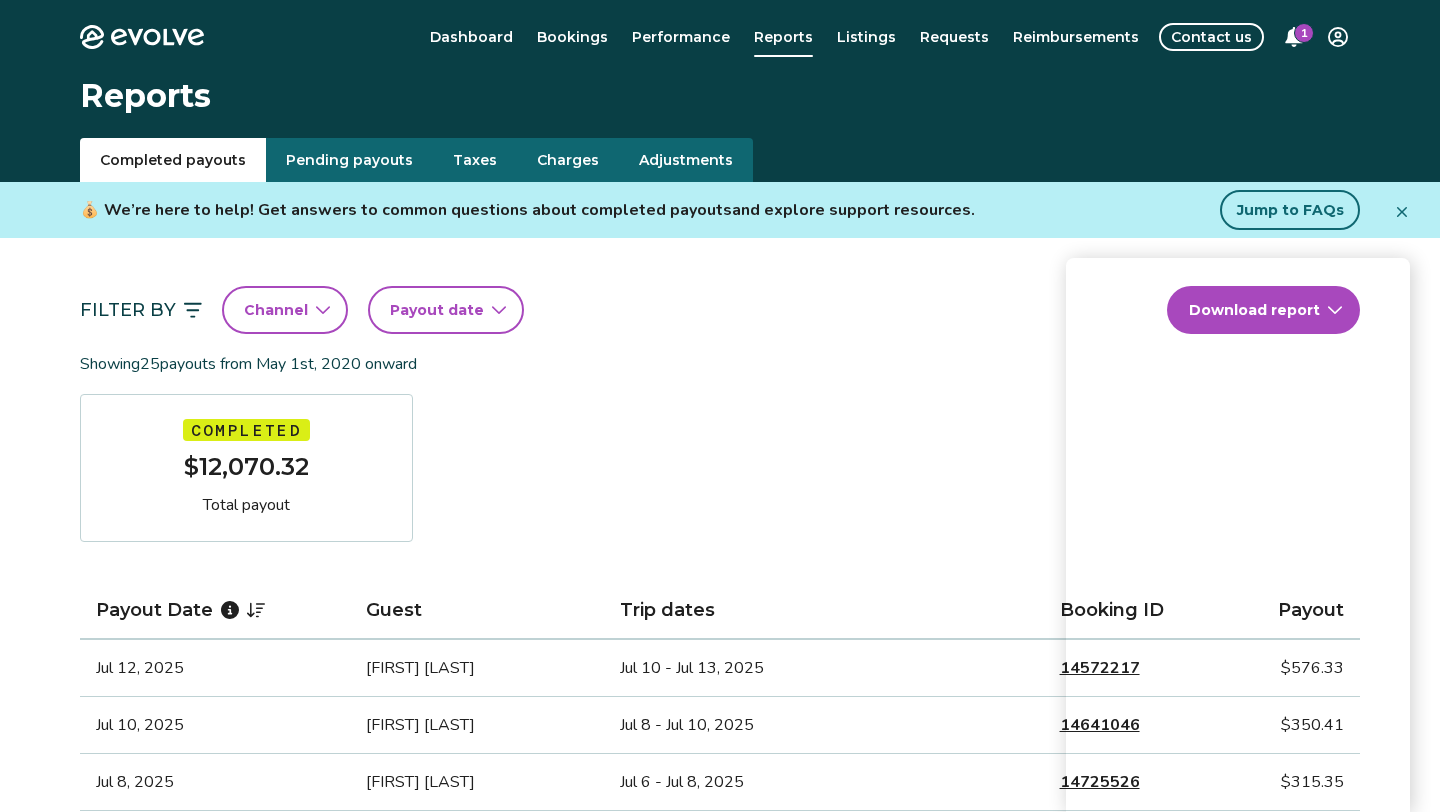click on "1" at bounding box center (1304, 33) 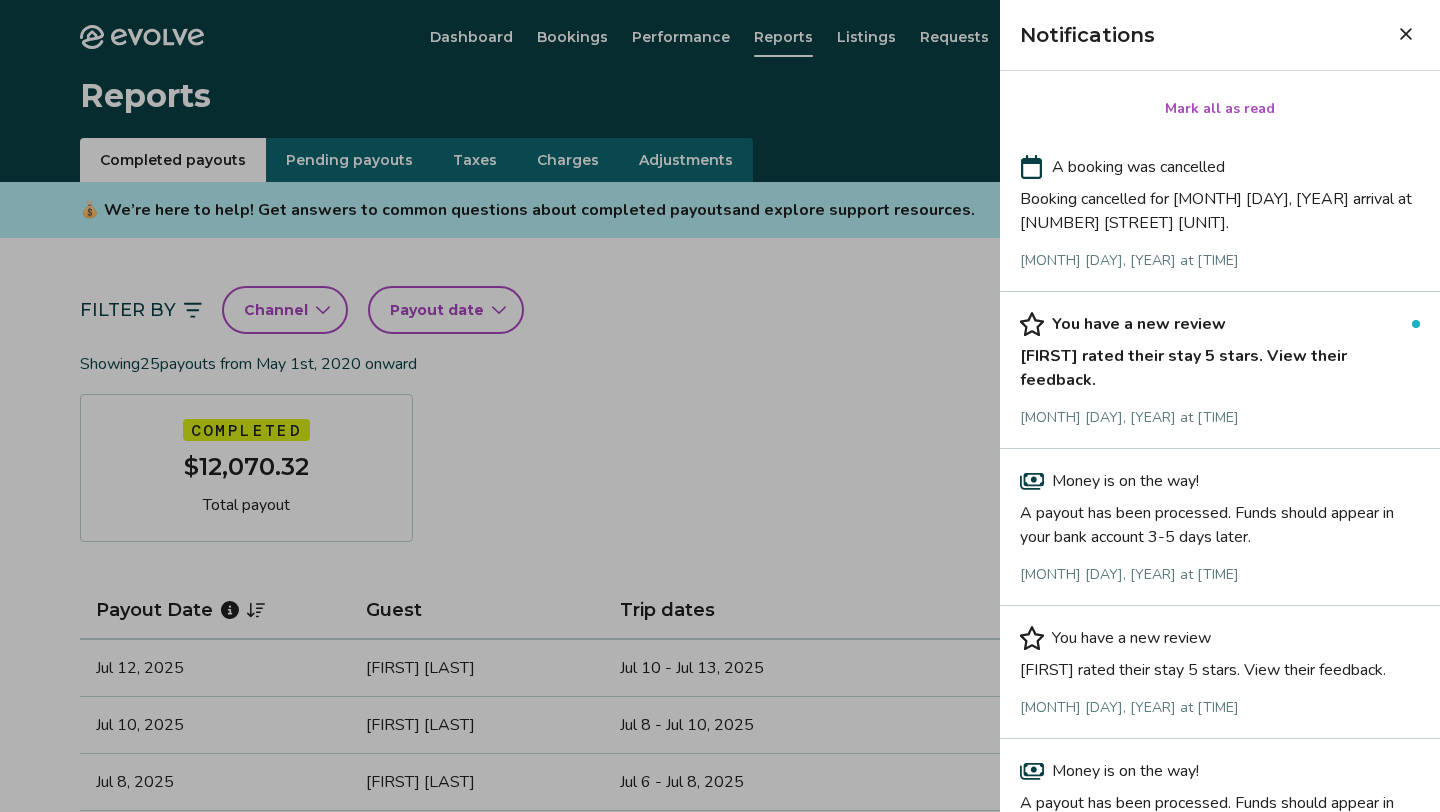 click on "[FIRST] rated their stay 5 stars. View their feedback." at bounding box center (1220, 364) 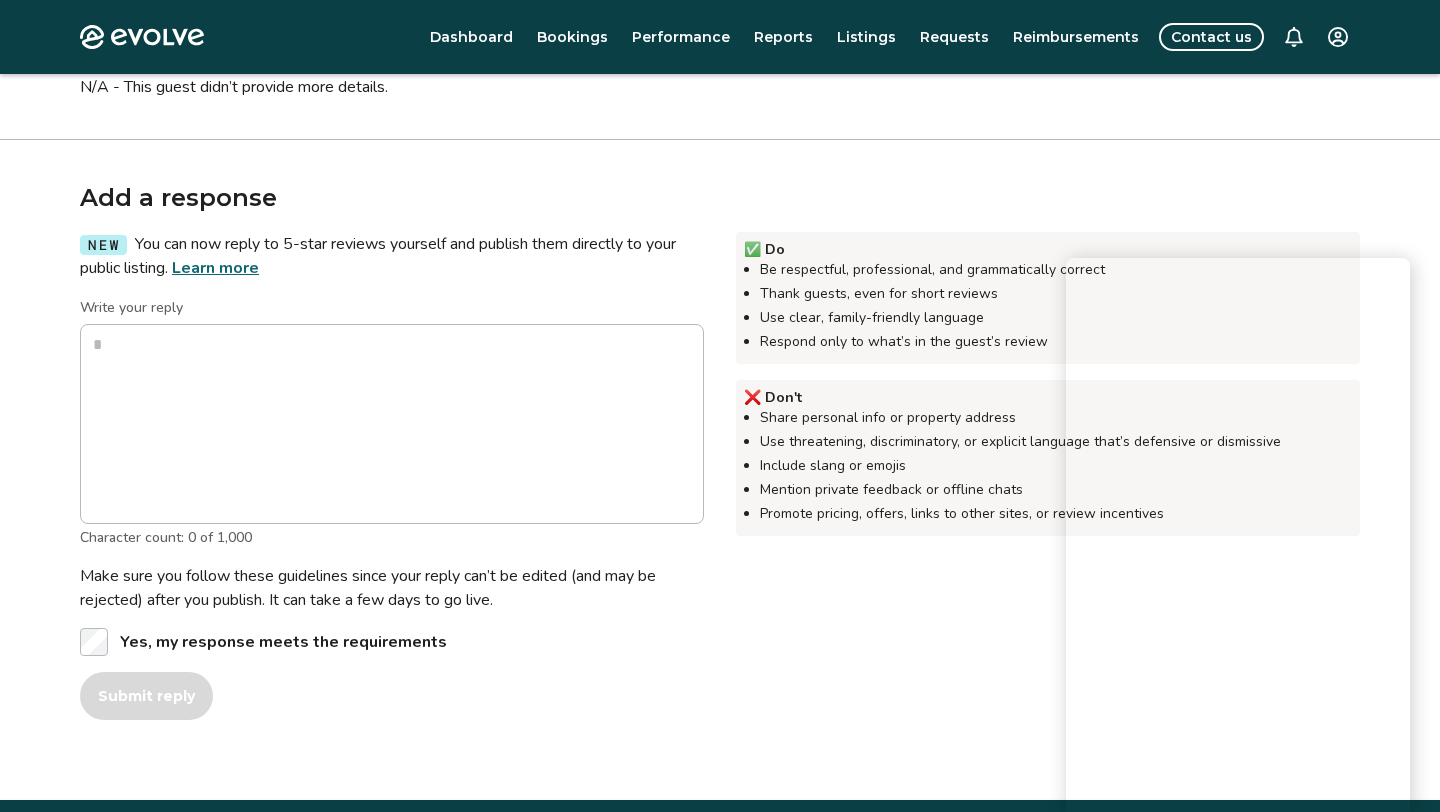 scroll, scrollTop: 378, scrollLeft: 0, axis: vertical 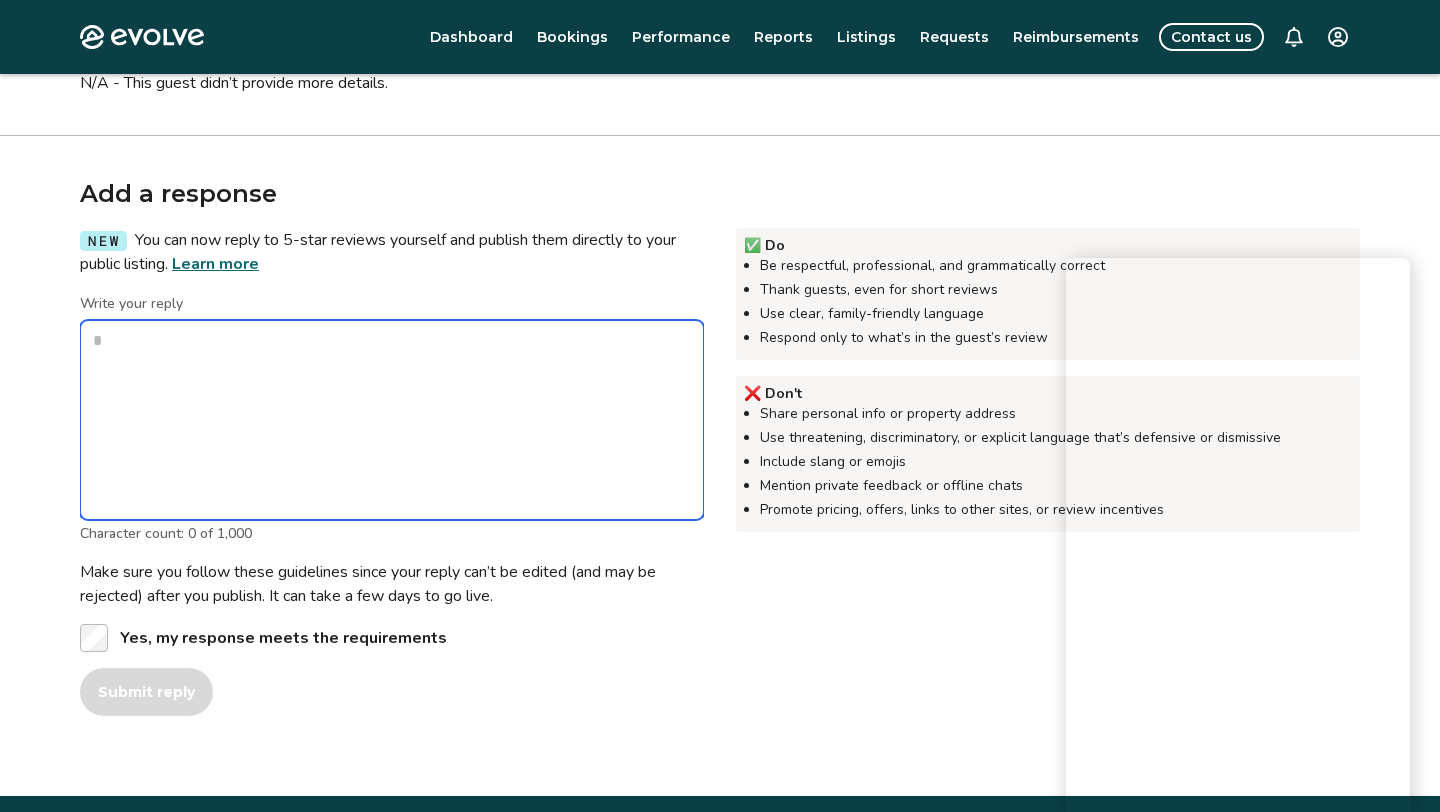 click on "Write your reply" at bounding box center (392, 420) 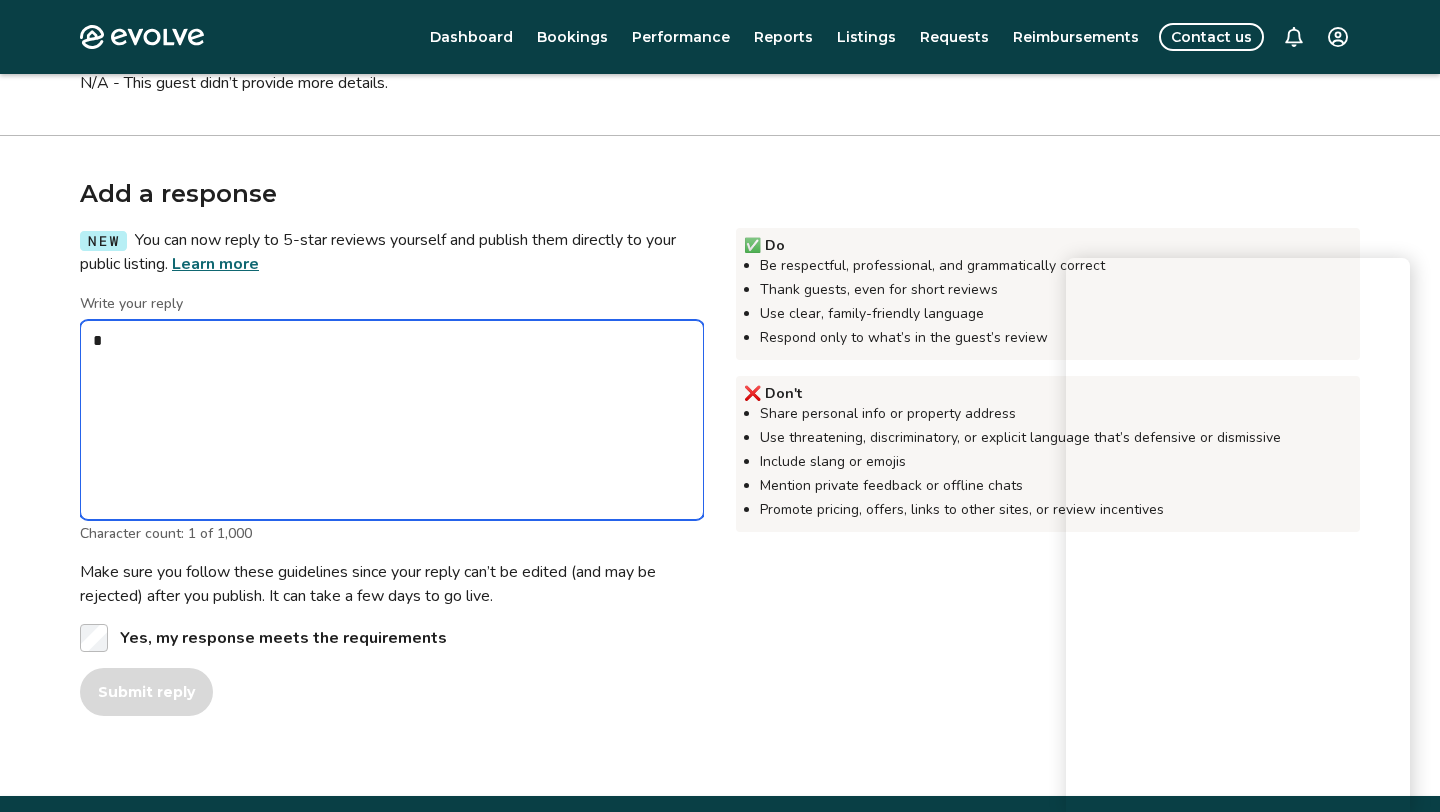 type on "*" 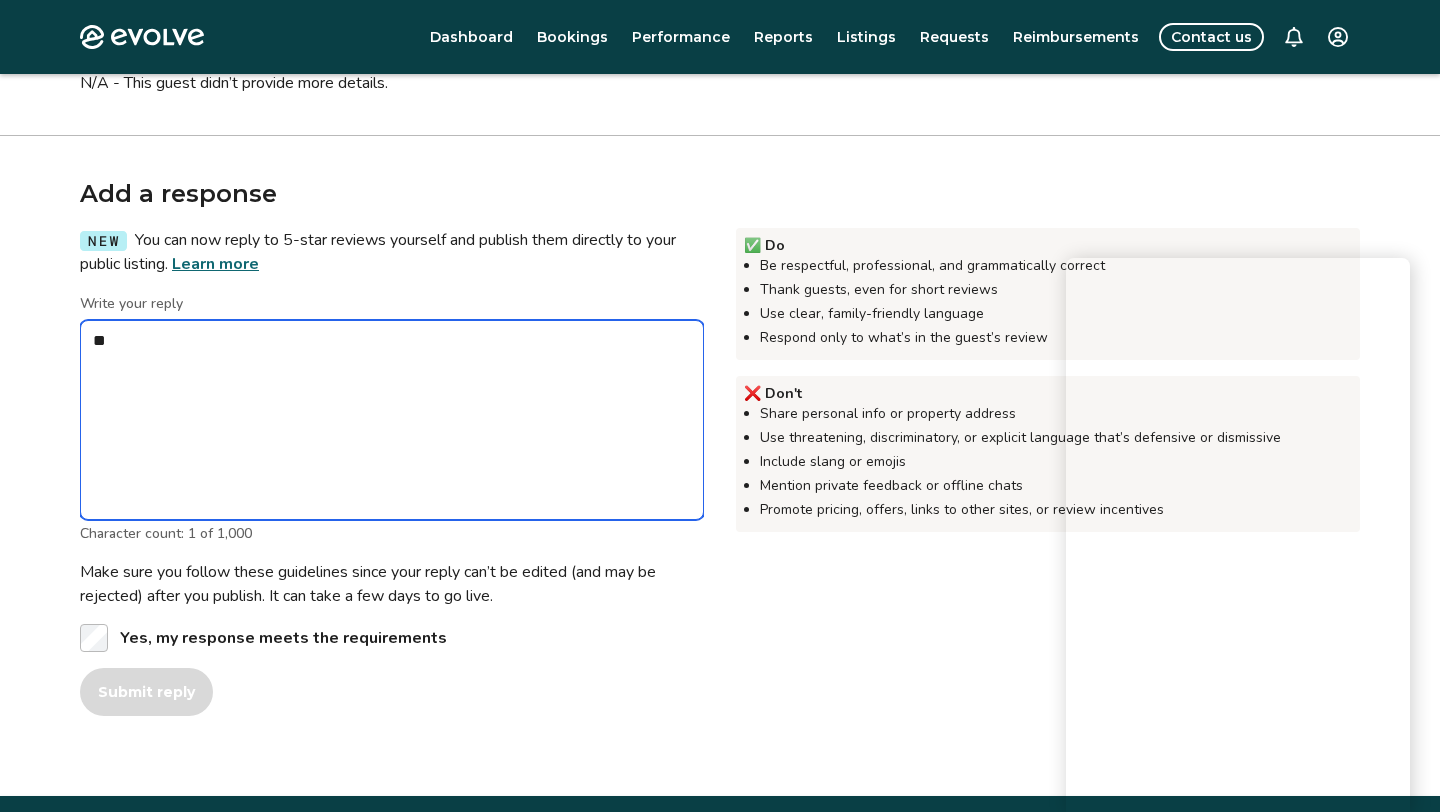 type on "*" 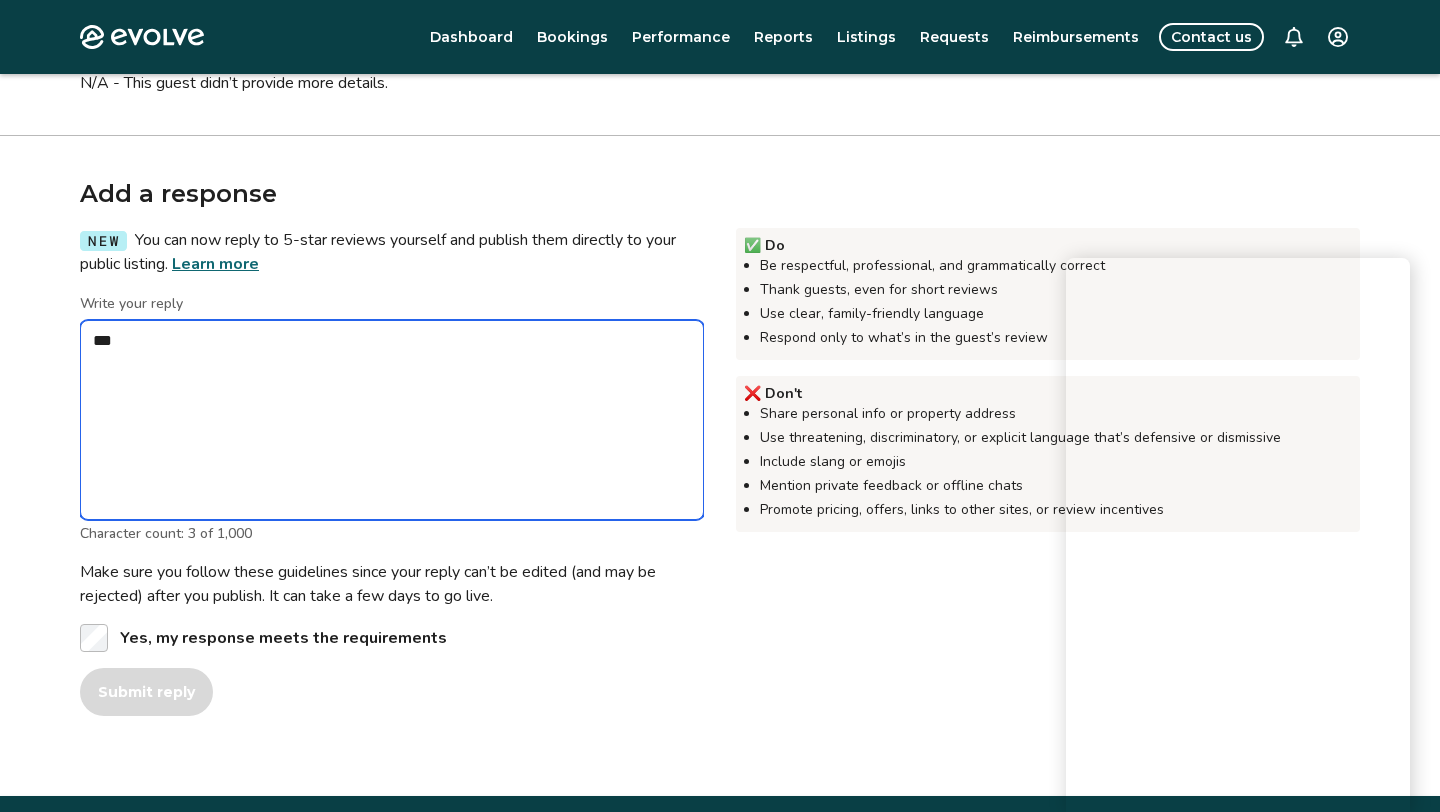 type on "*" 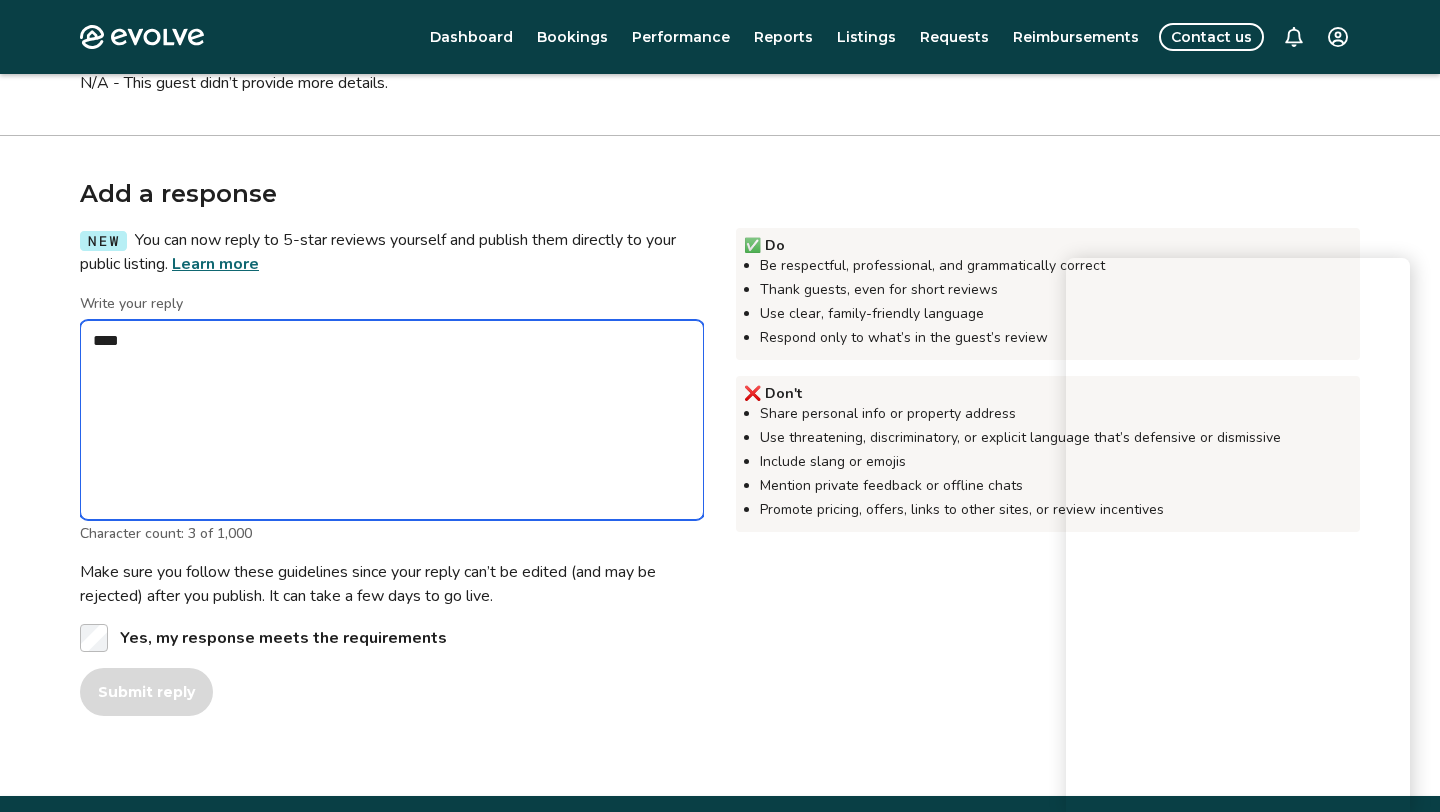 type on "*" 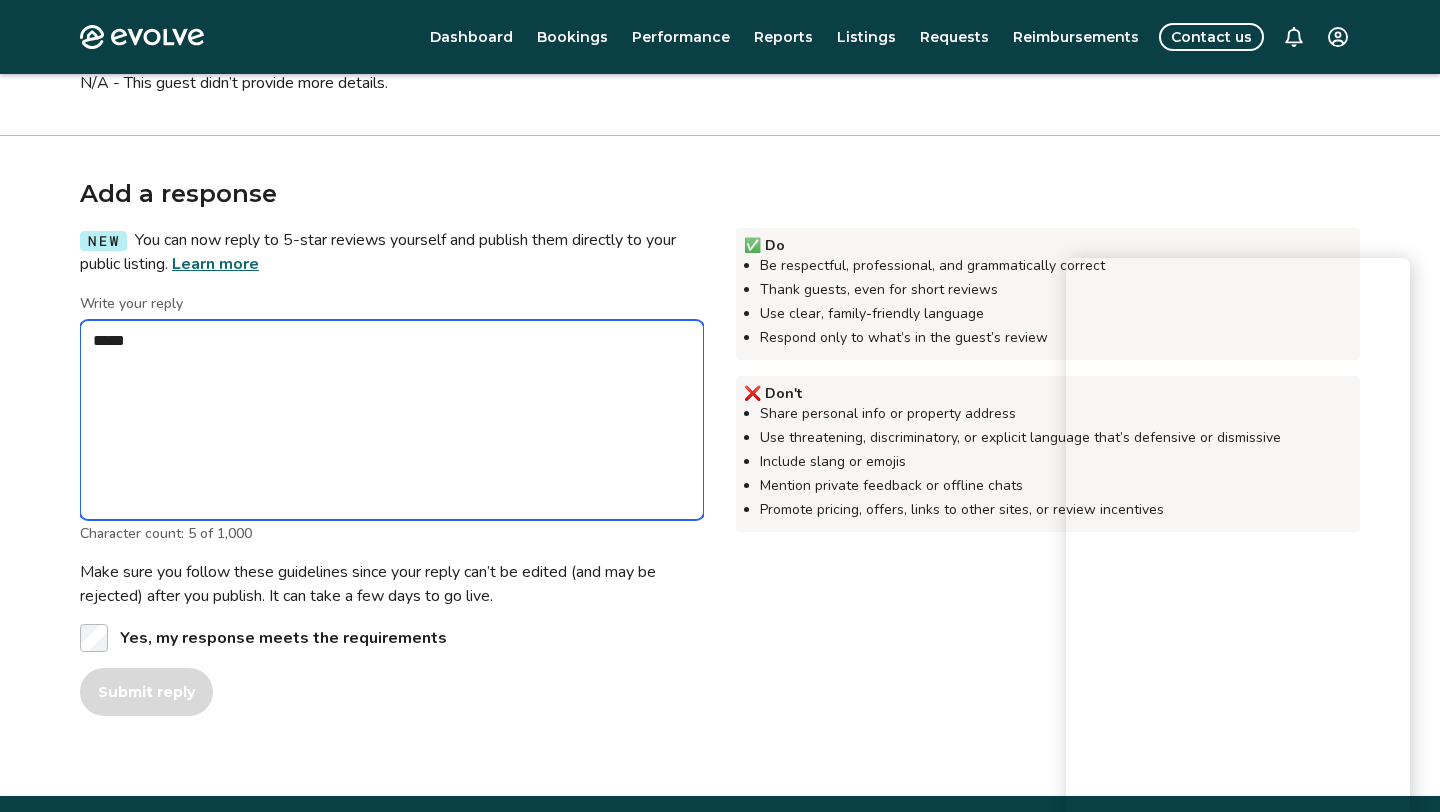 type on "*" 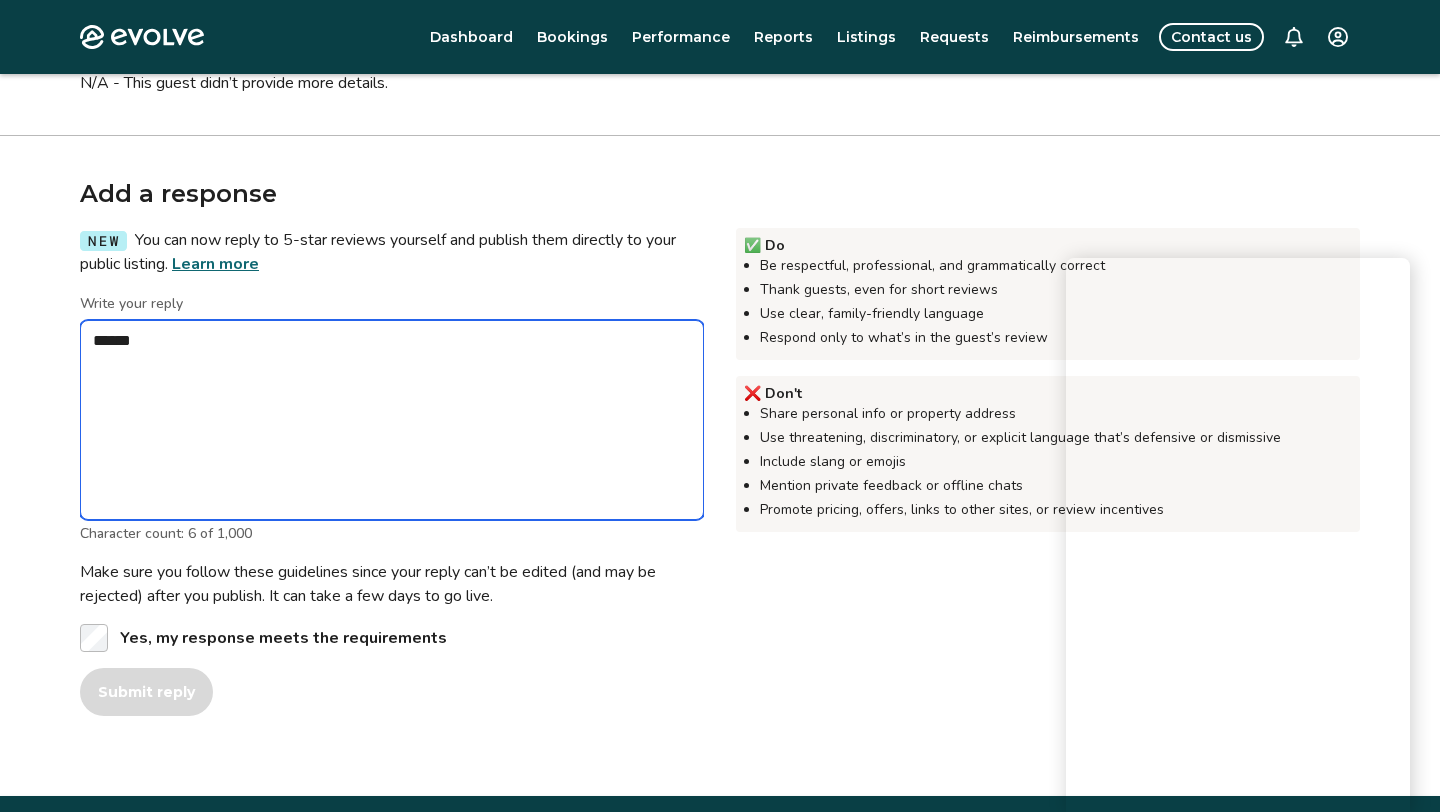 type on "*" 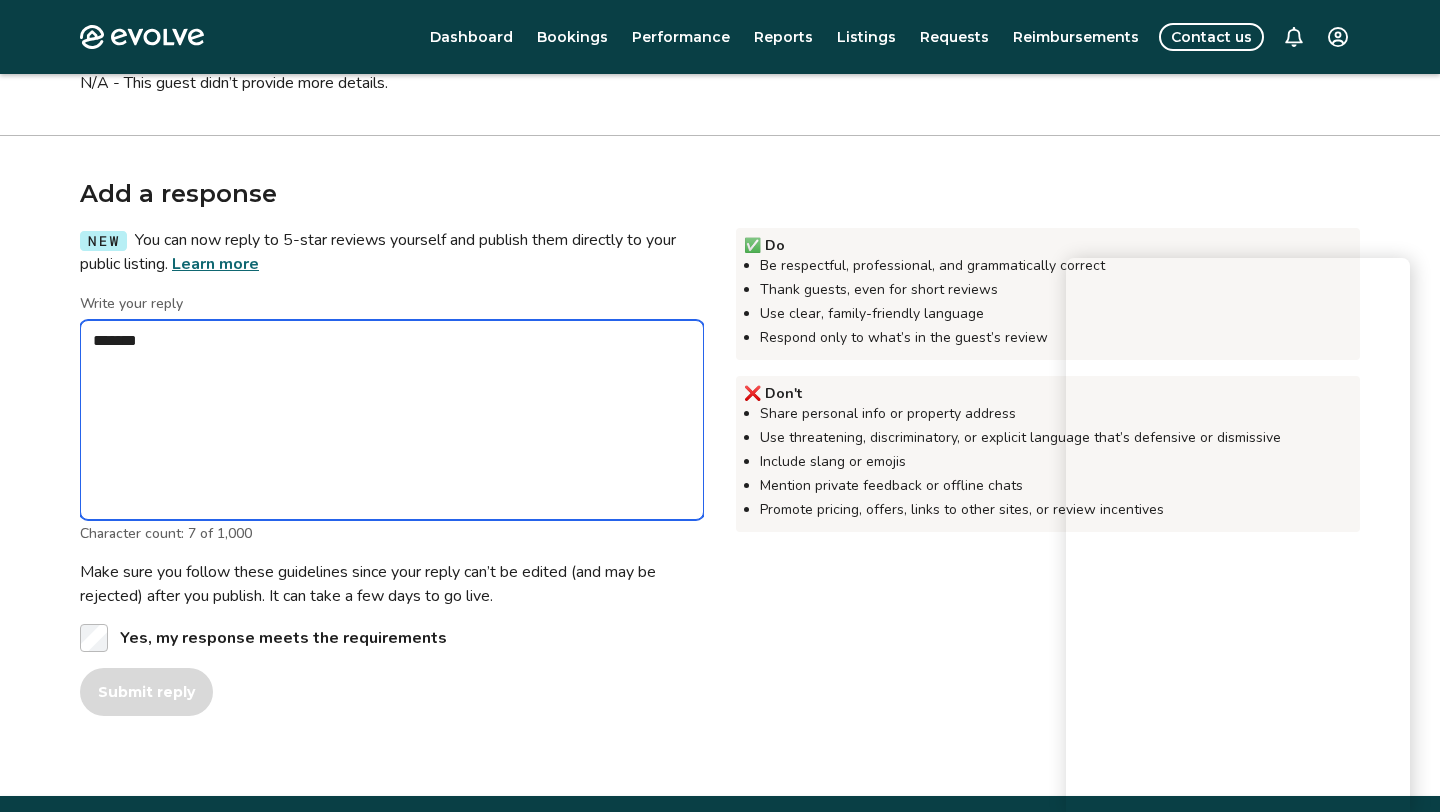 type on "*" 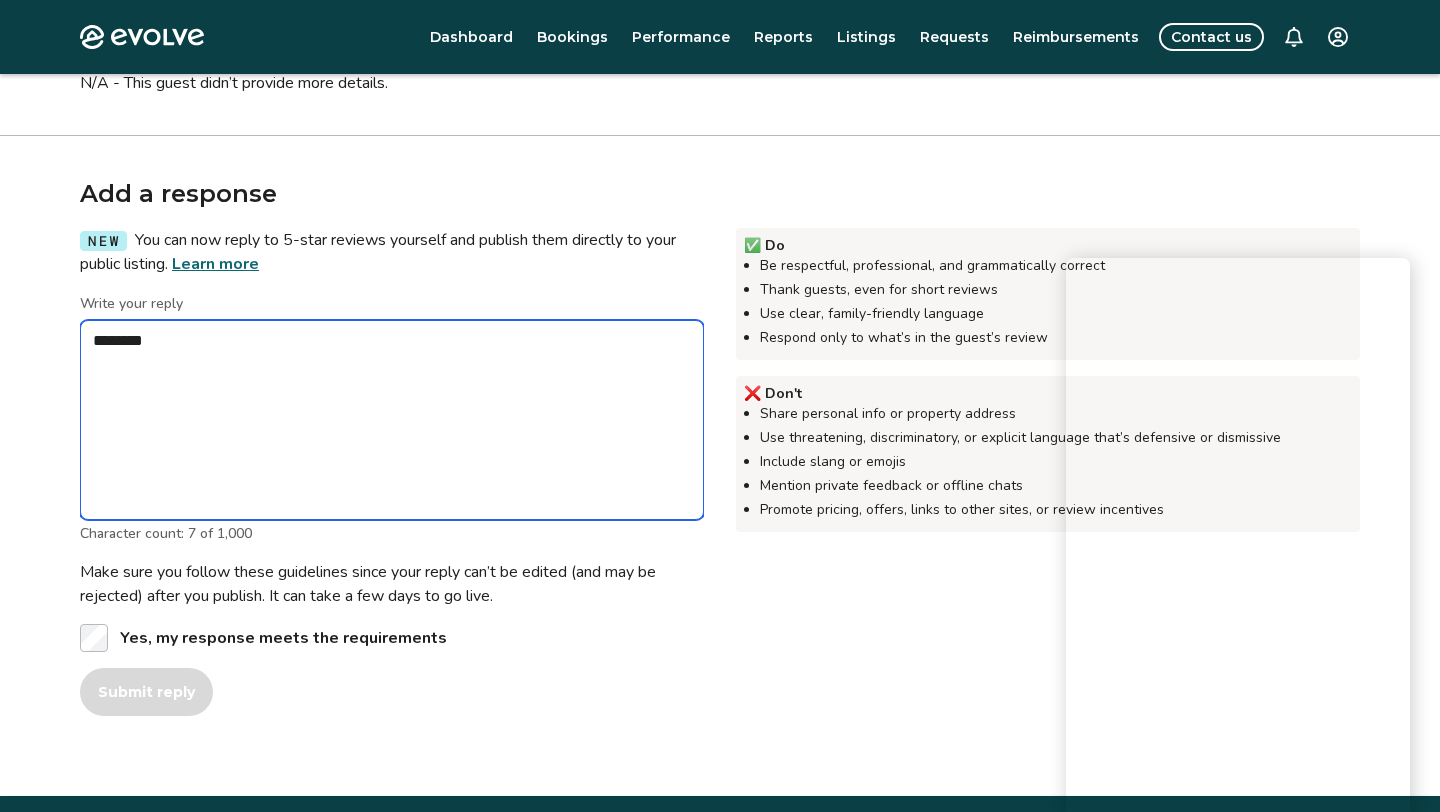 type on "*" 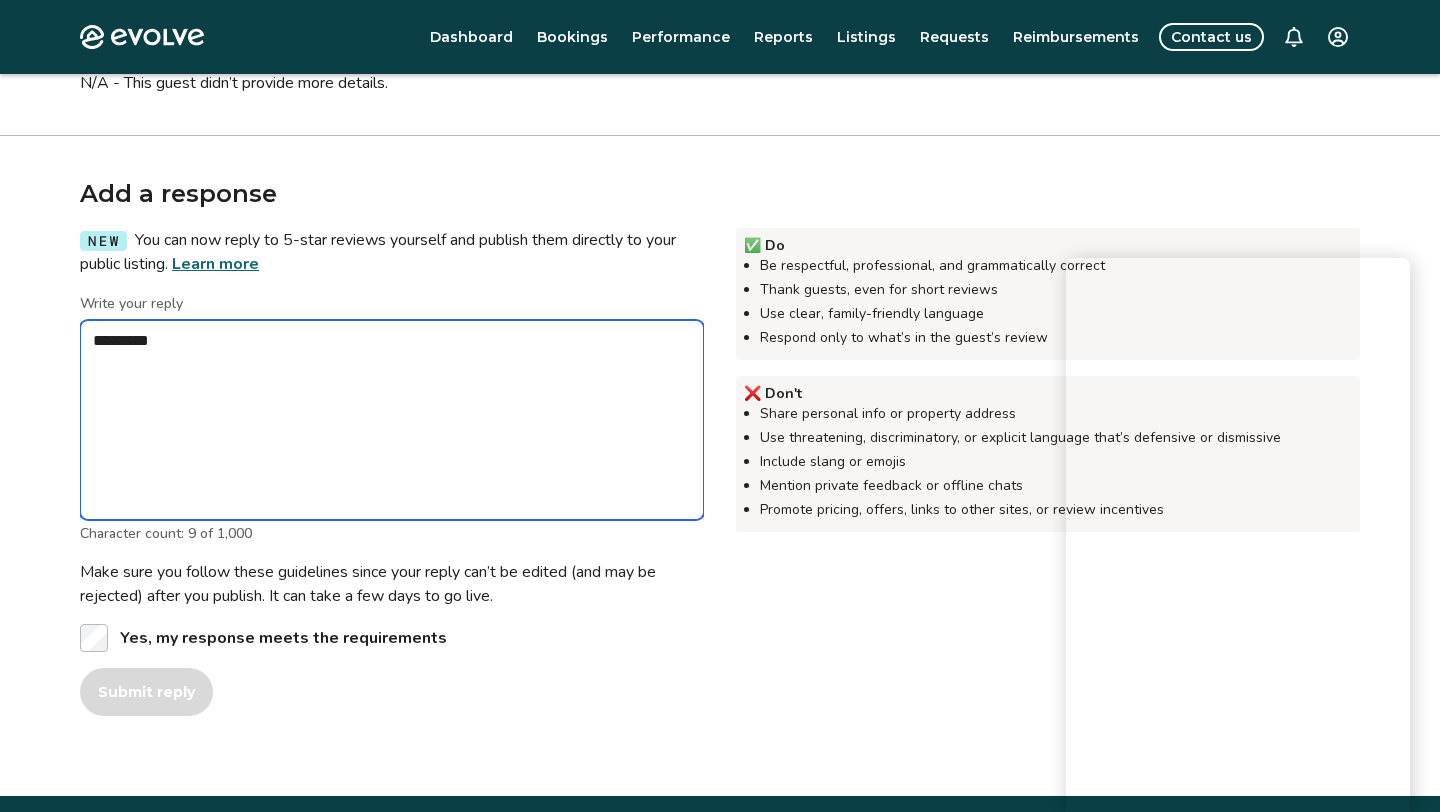 type on "*********" 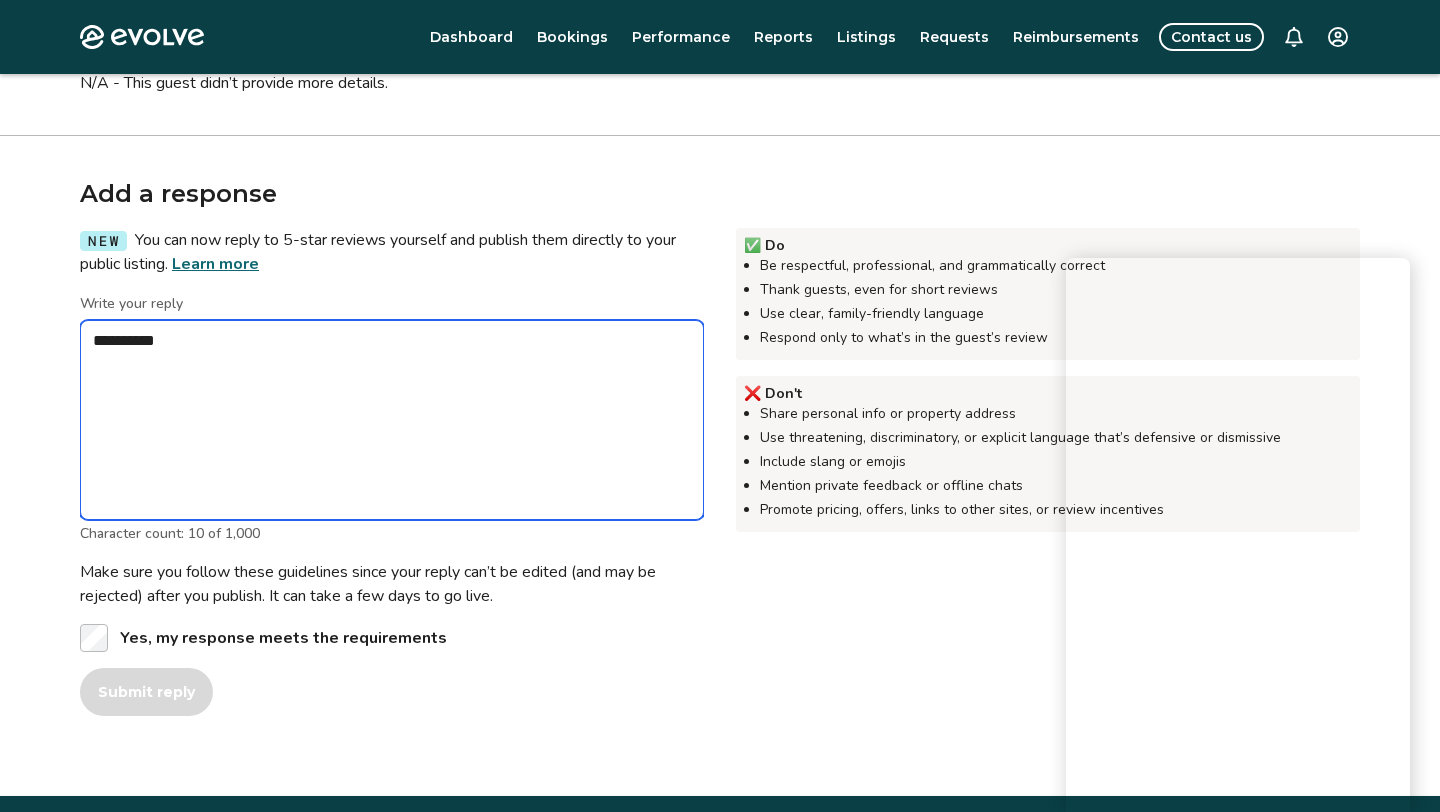 type on "*" 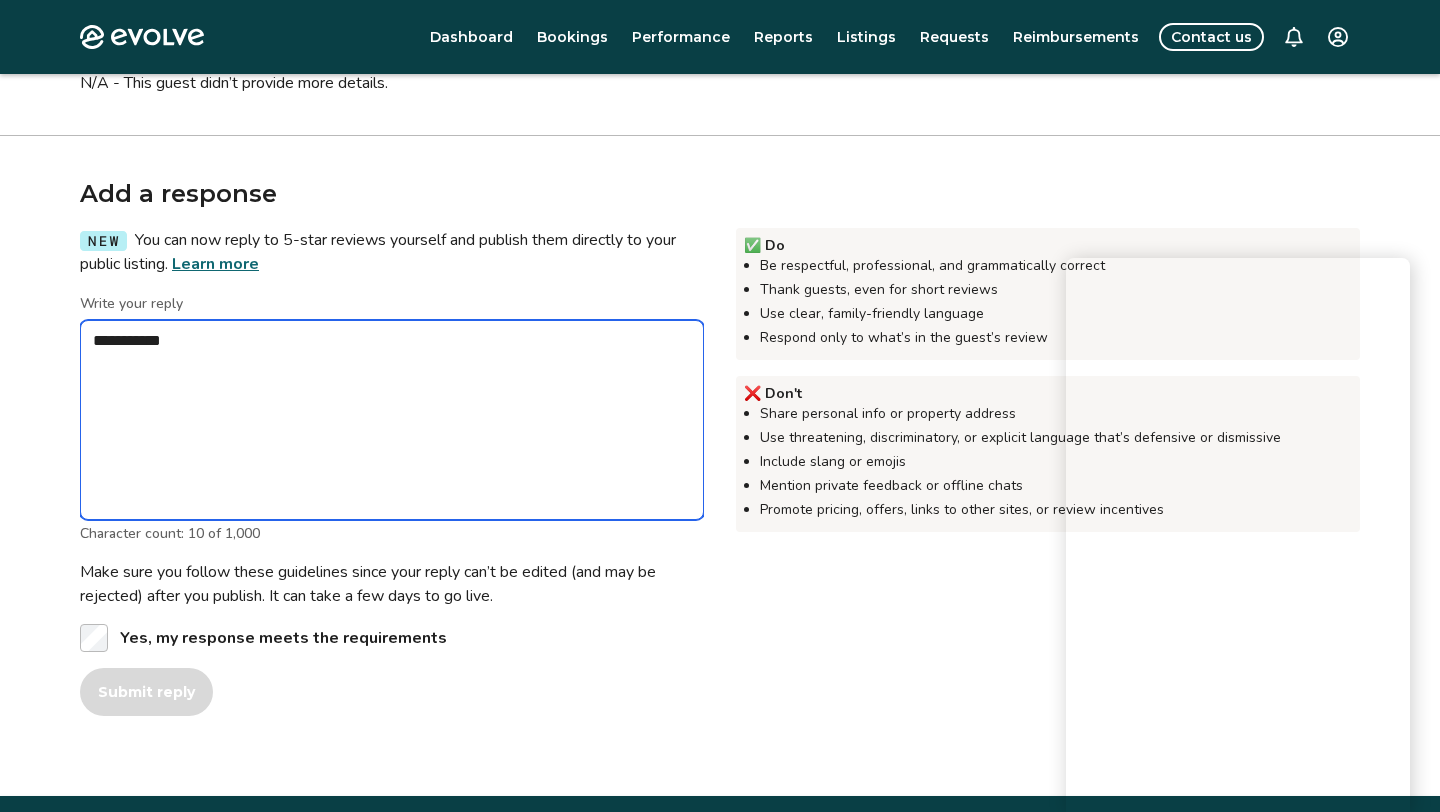 type on "*" 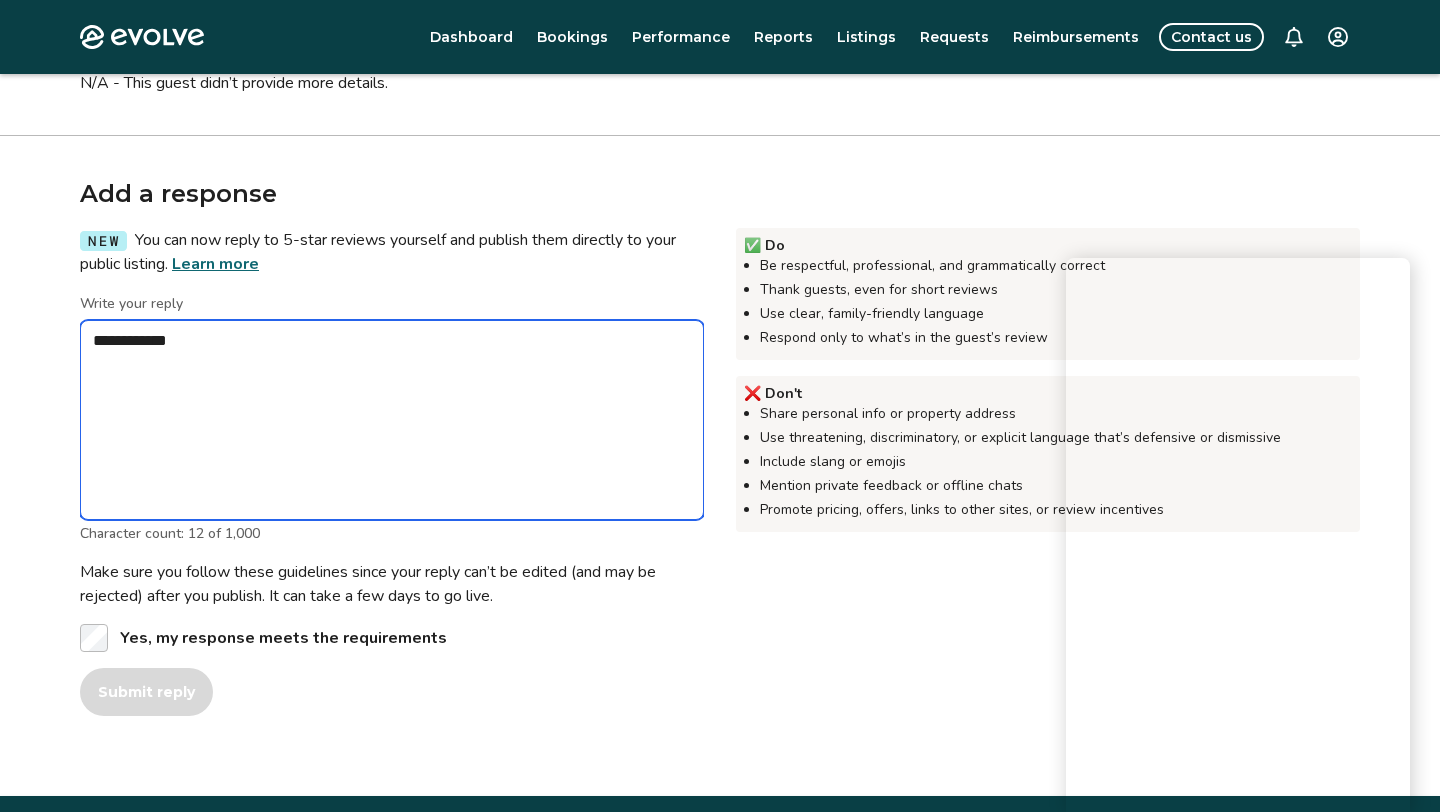 type on "*" 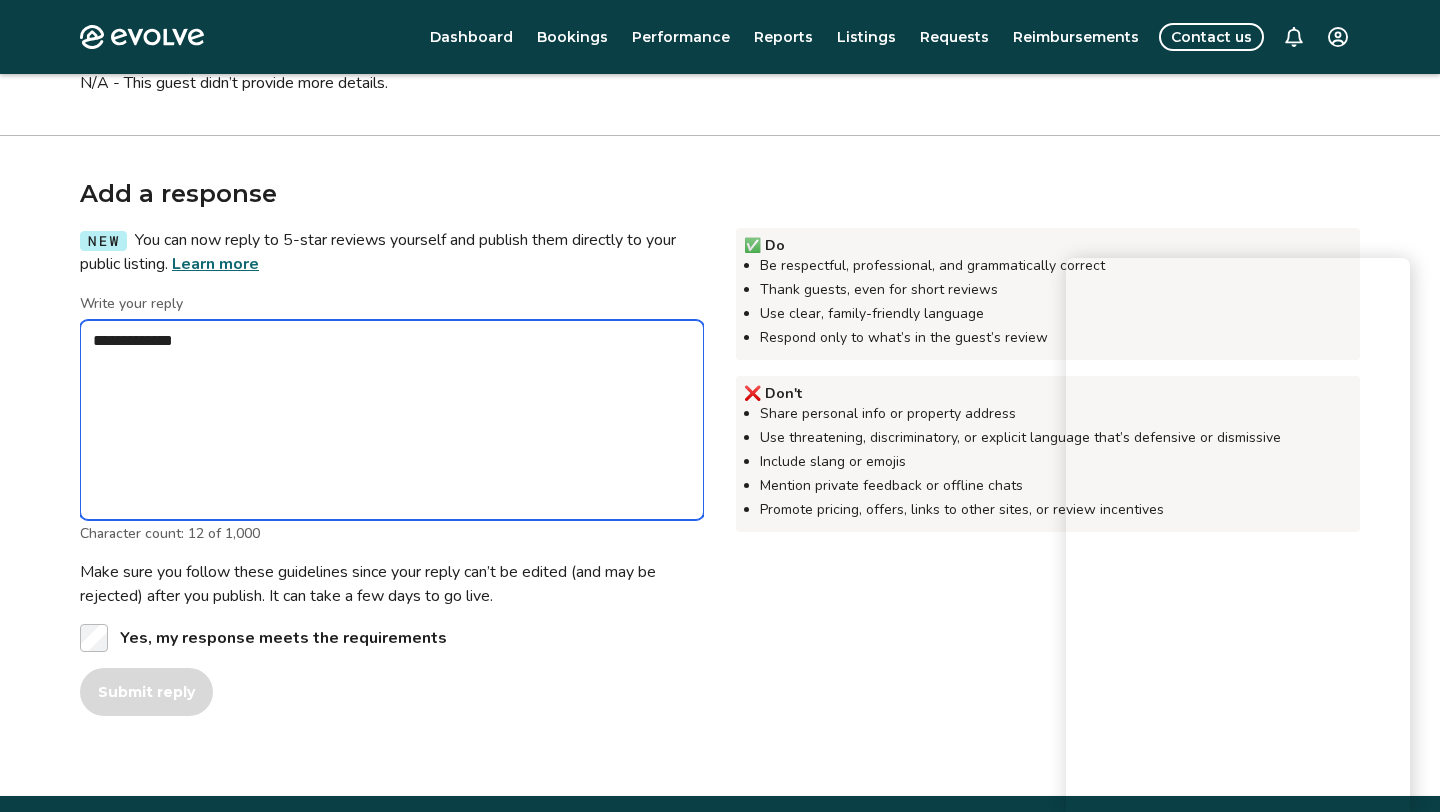 type on "*" 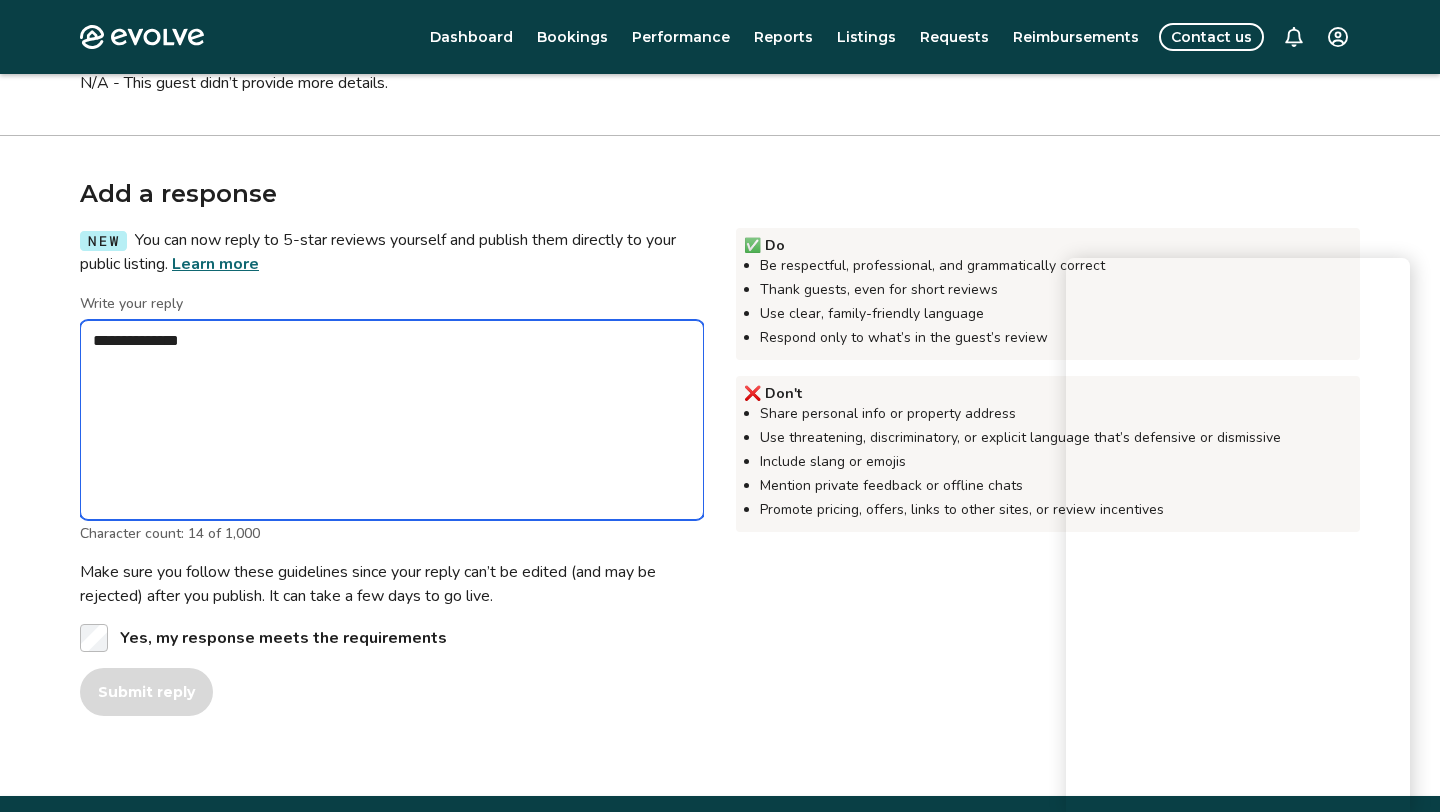 type on "*" 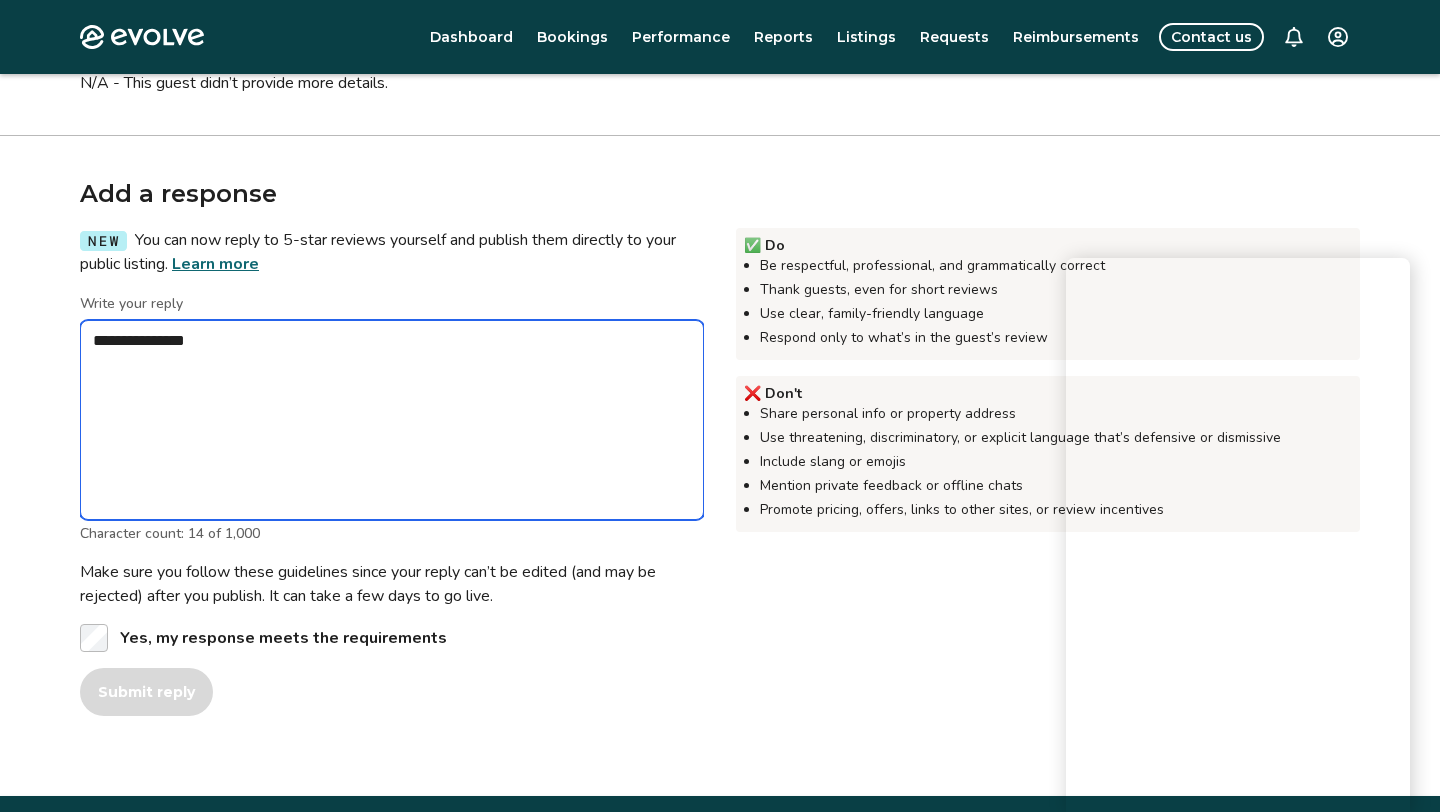 type on "**********" 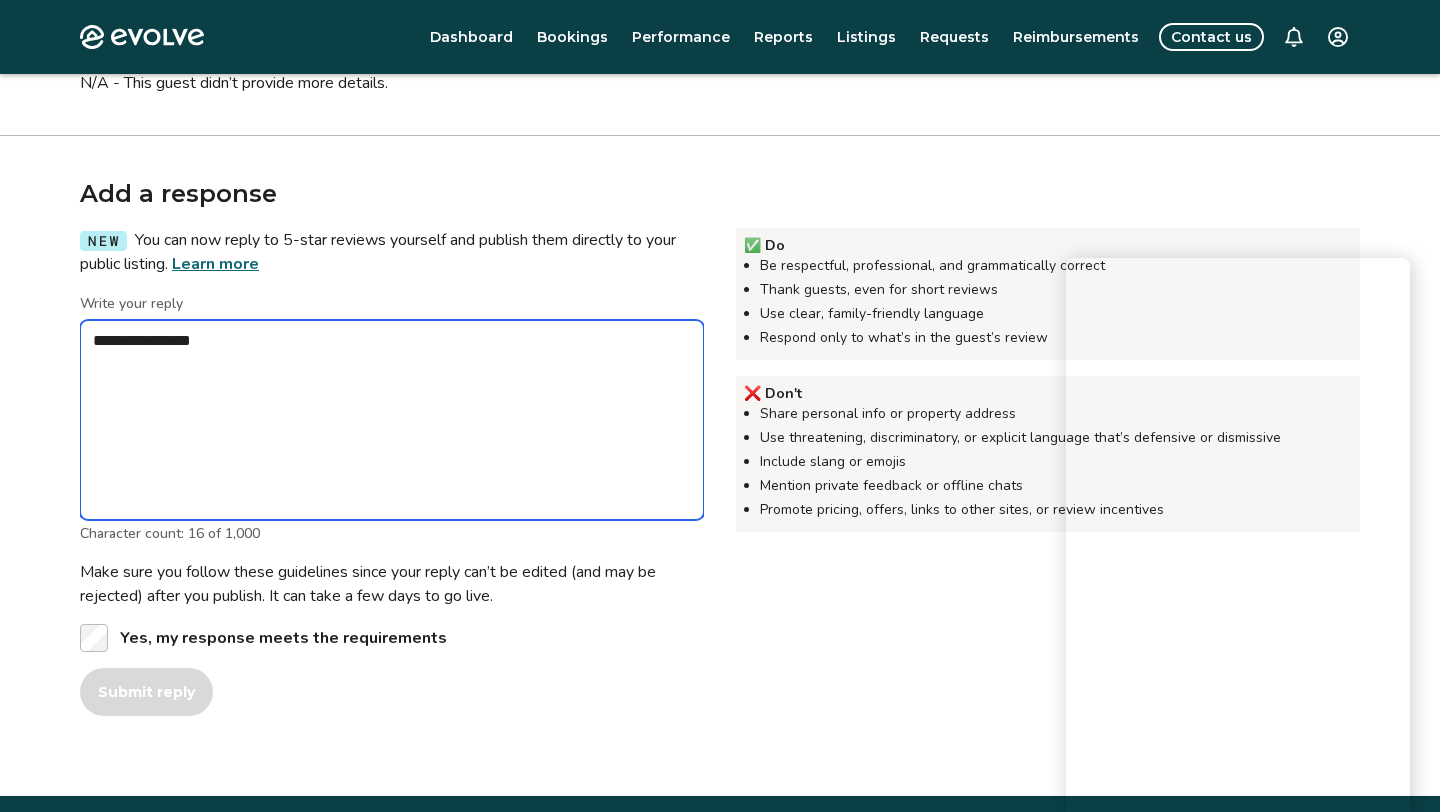type on "*" 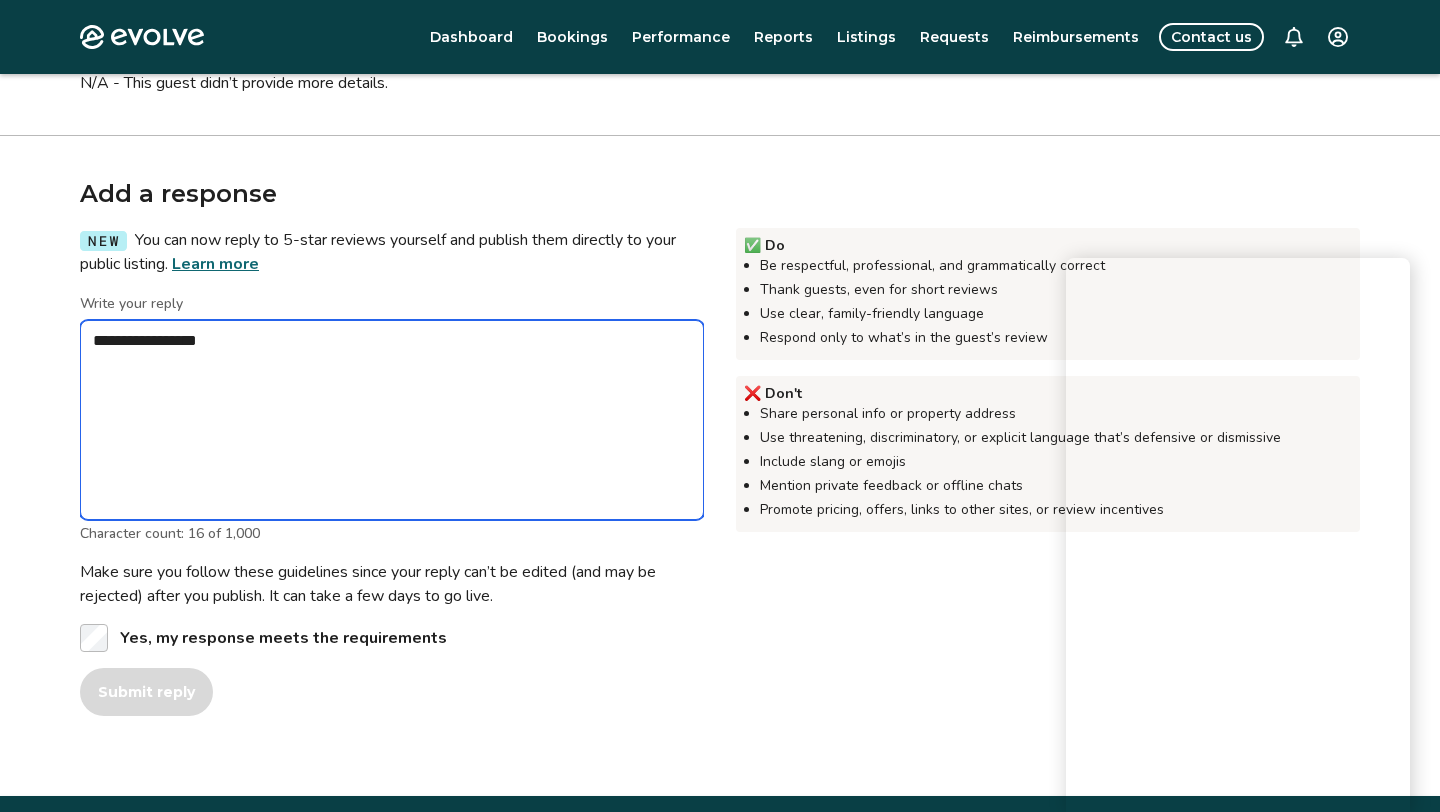 type on "*" 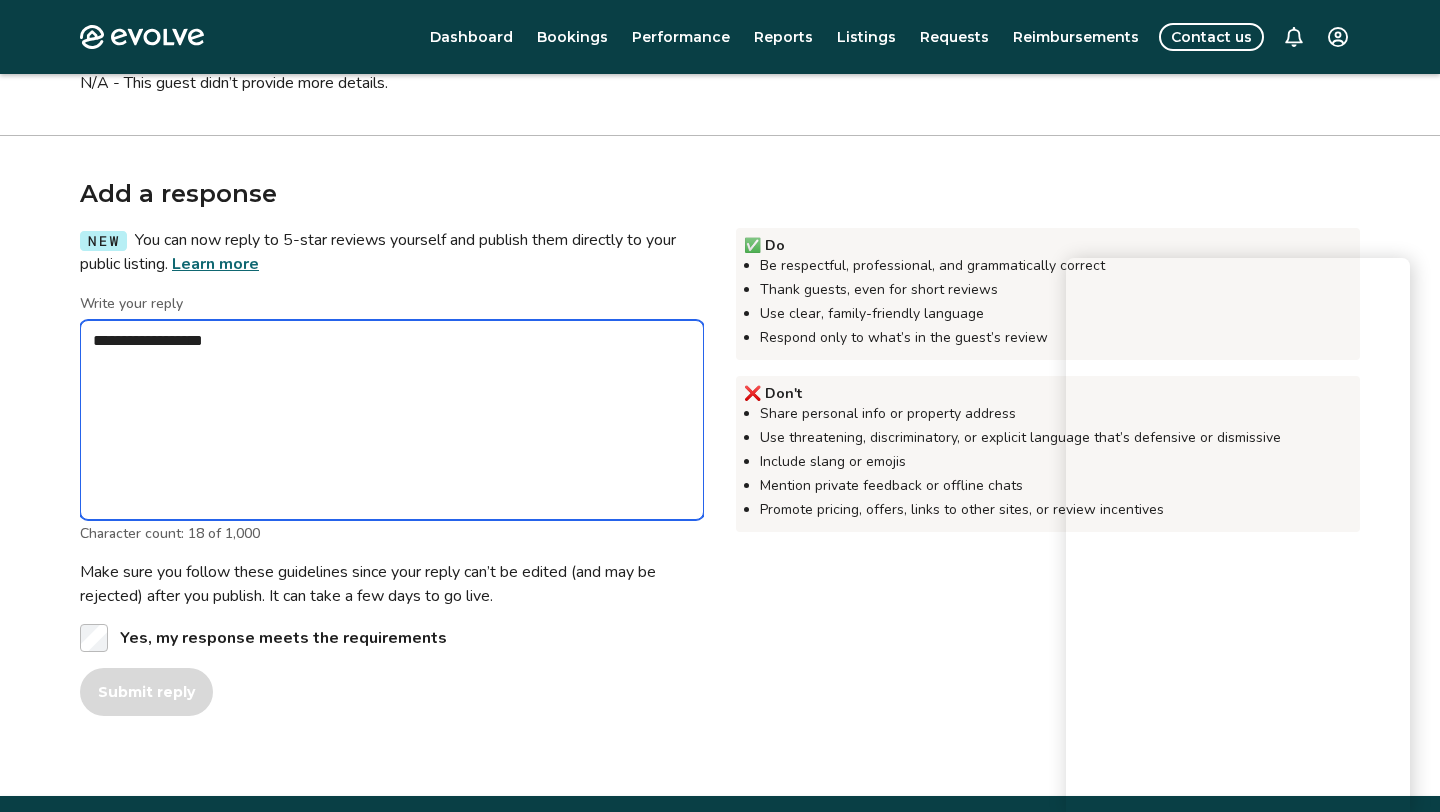 type on "*" 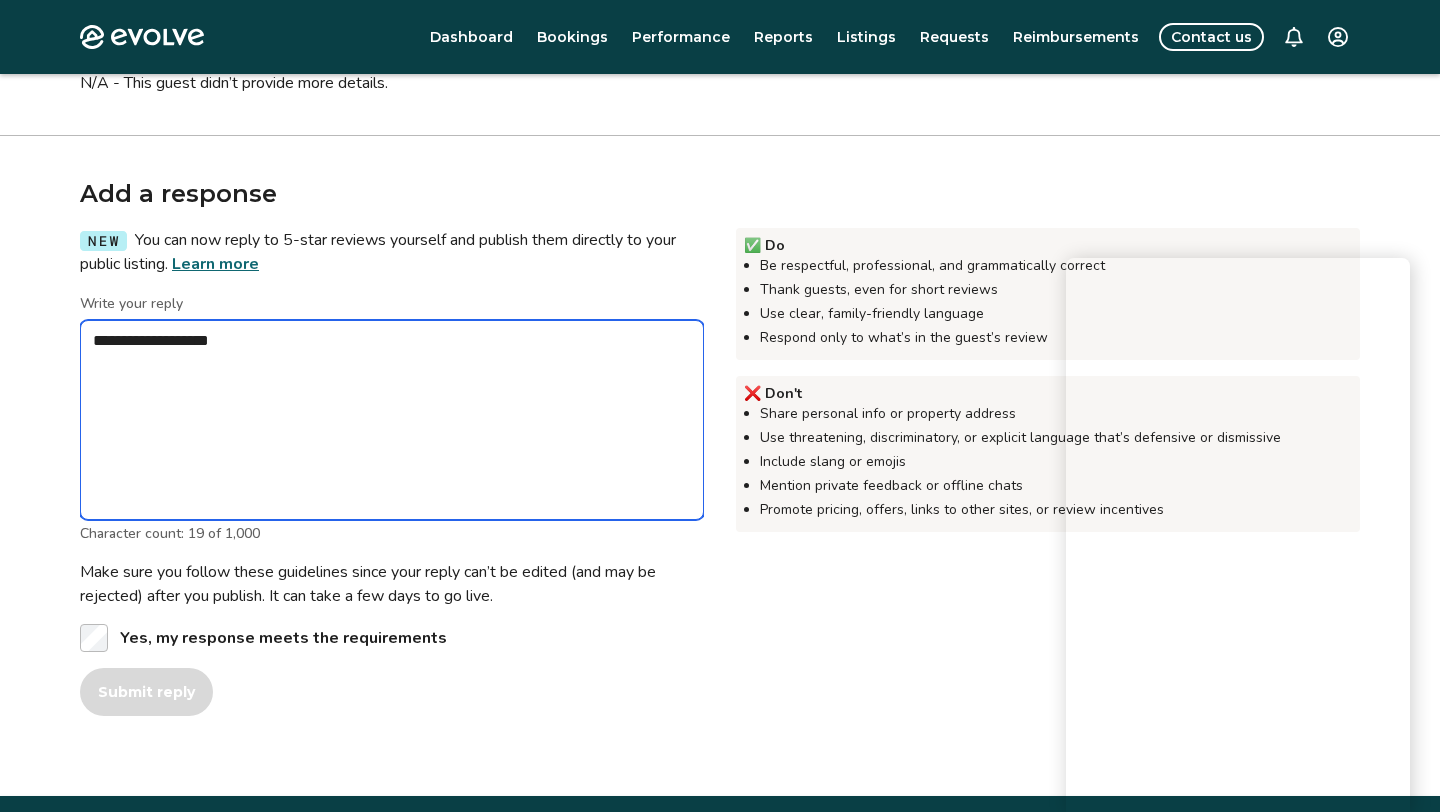 type on "*" 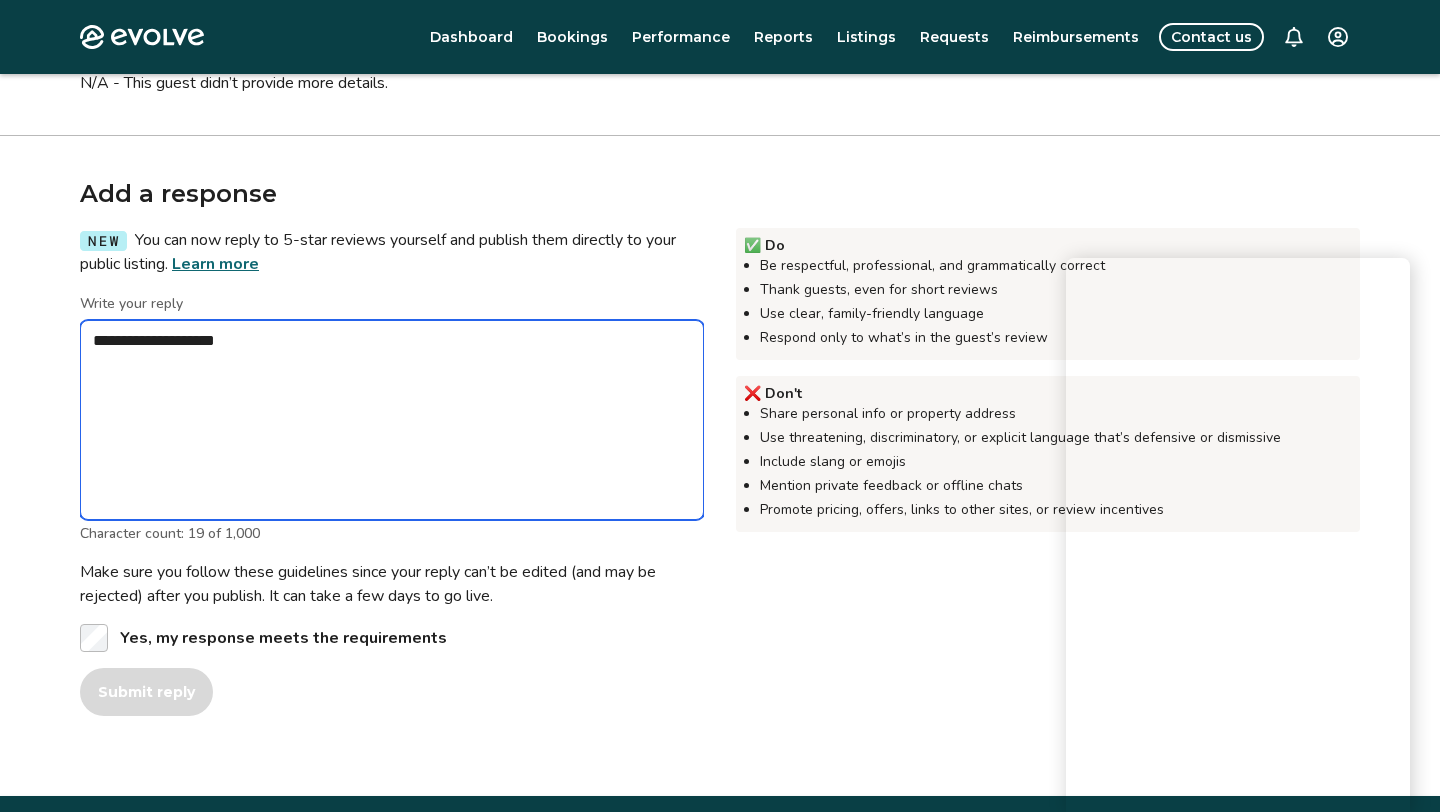 type on "*" 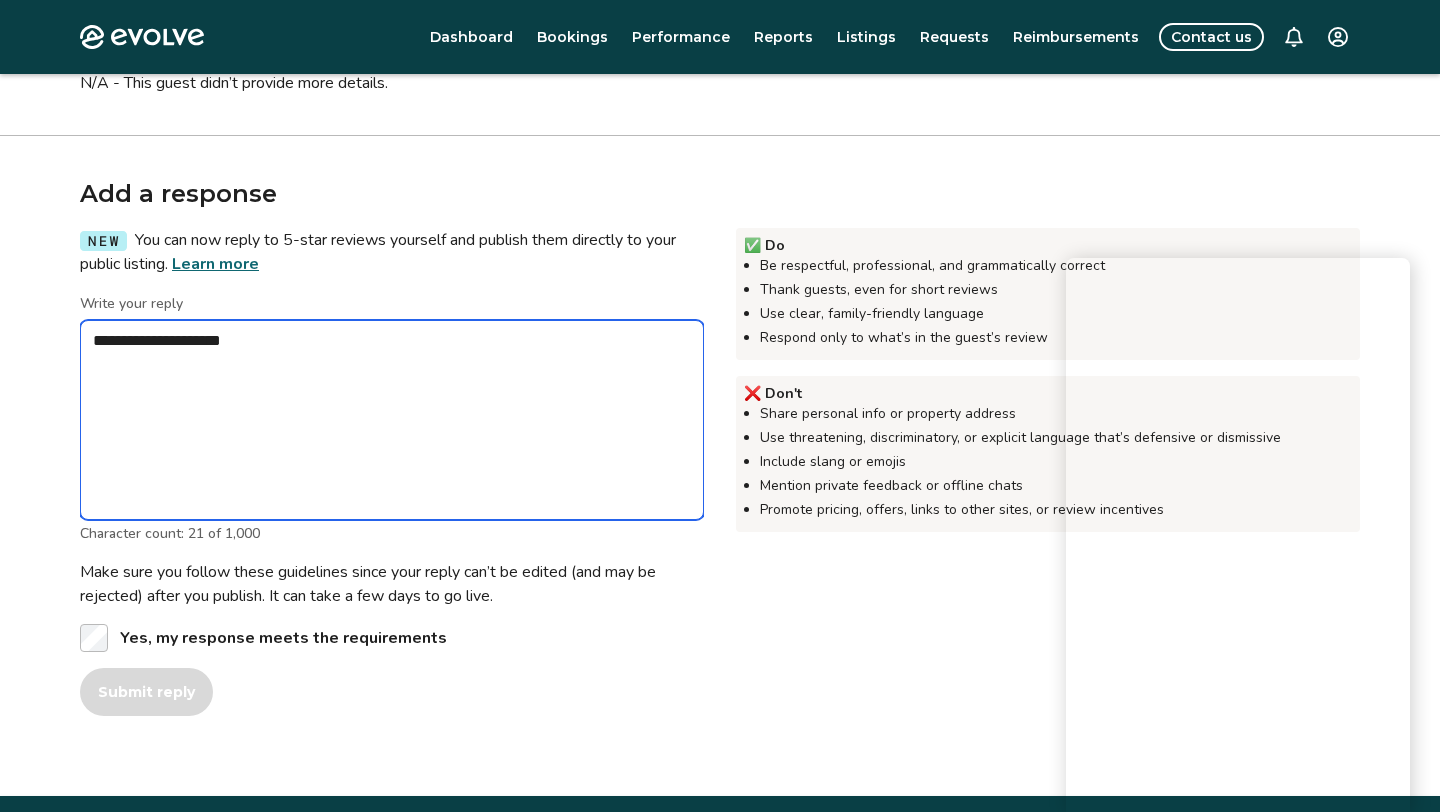 type on "*" 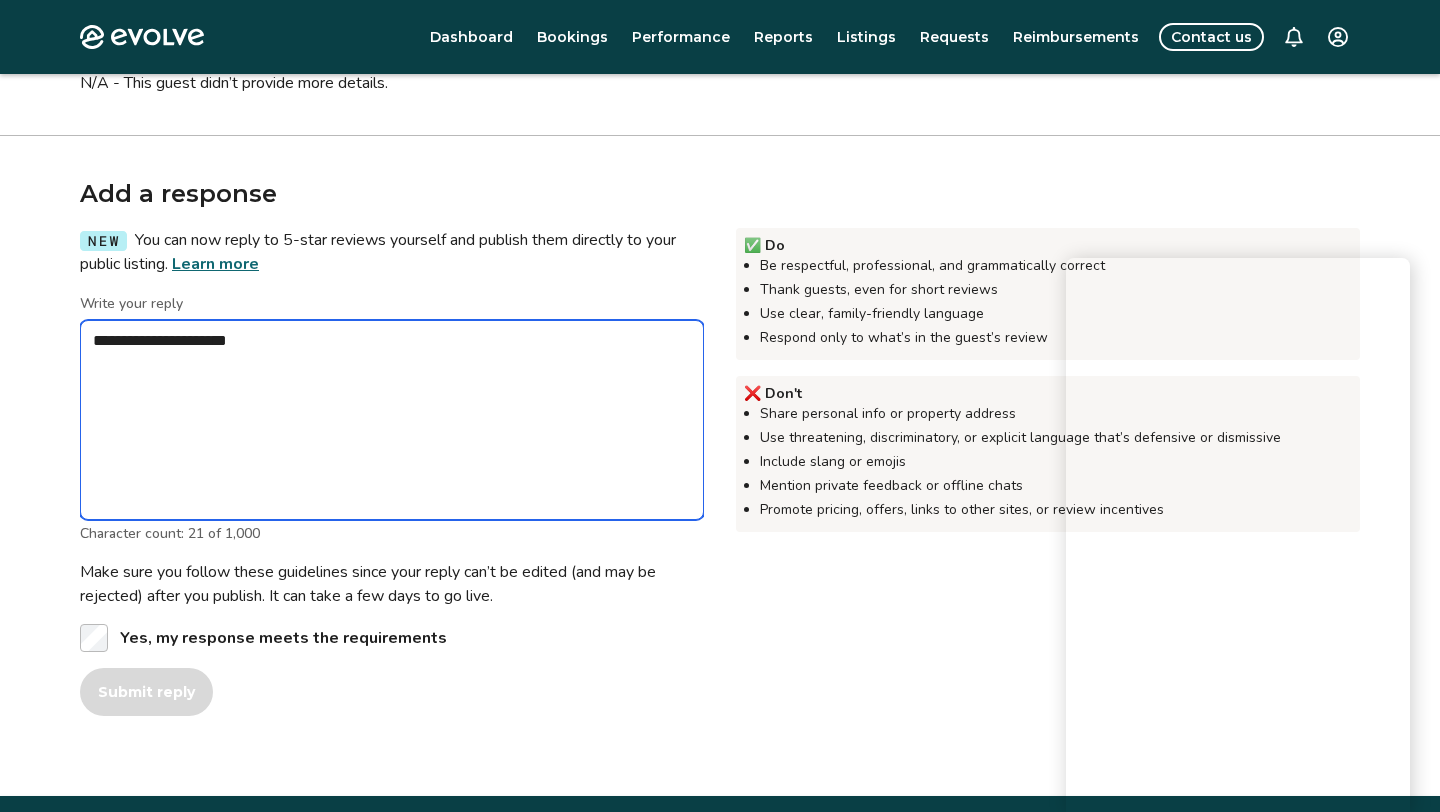 type on "*" 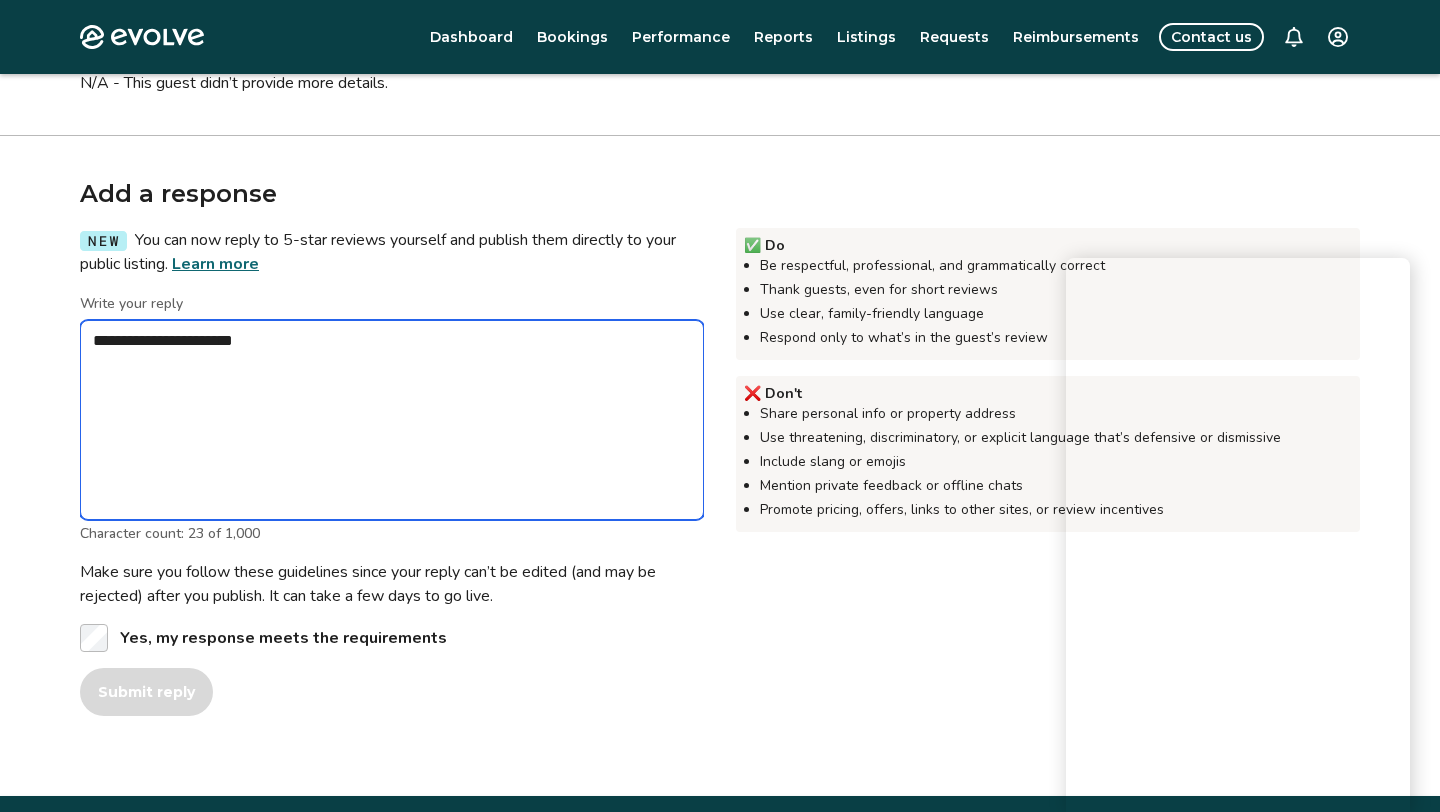 type on "*" 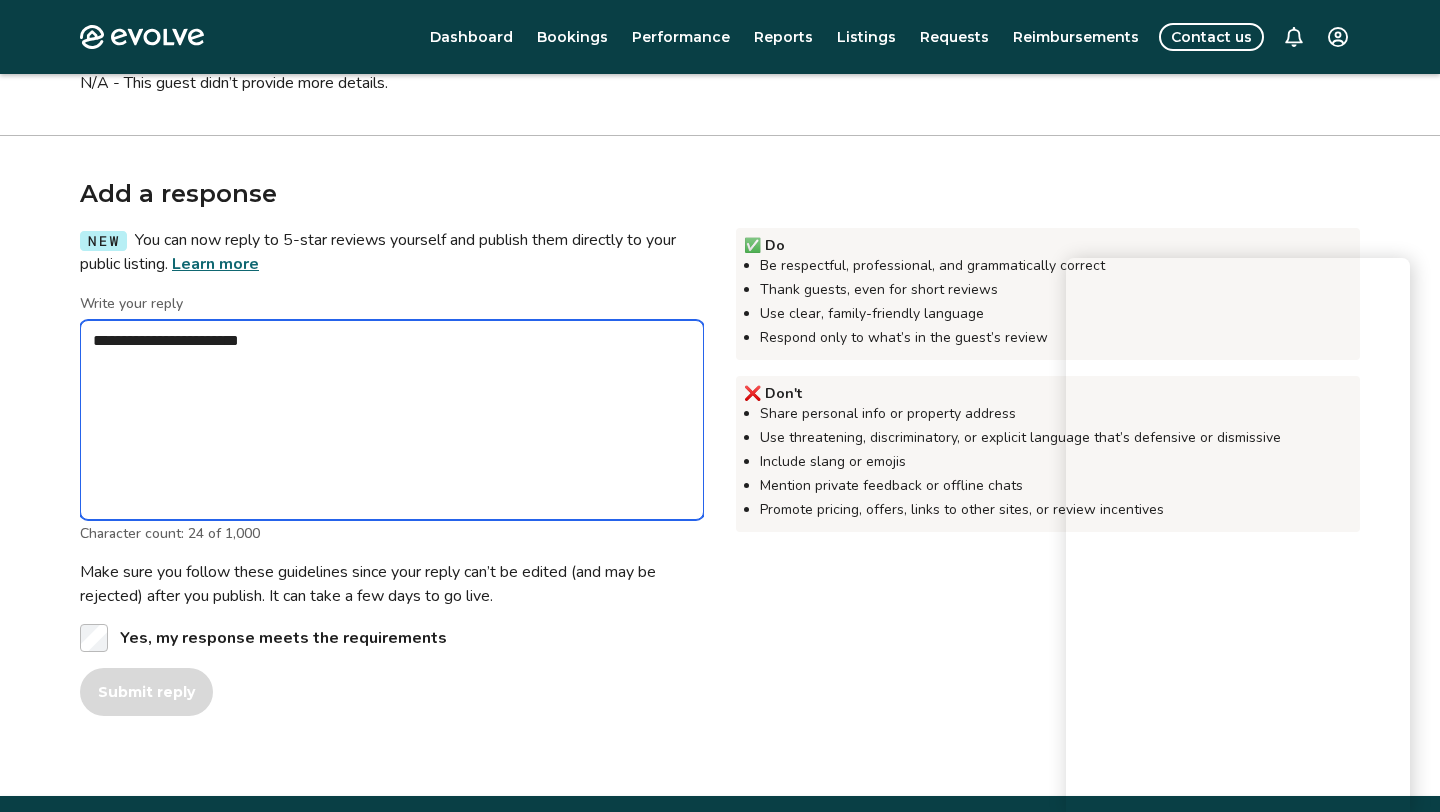type on "*" 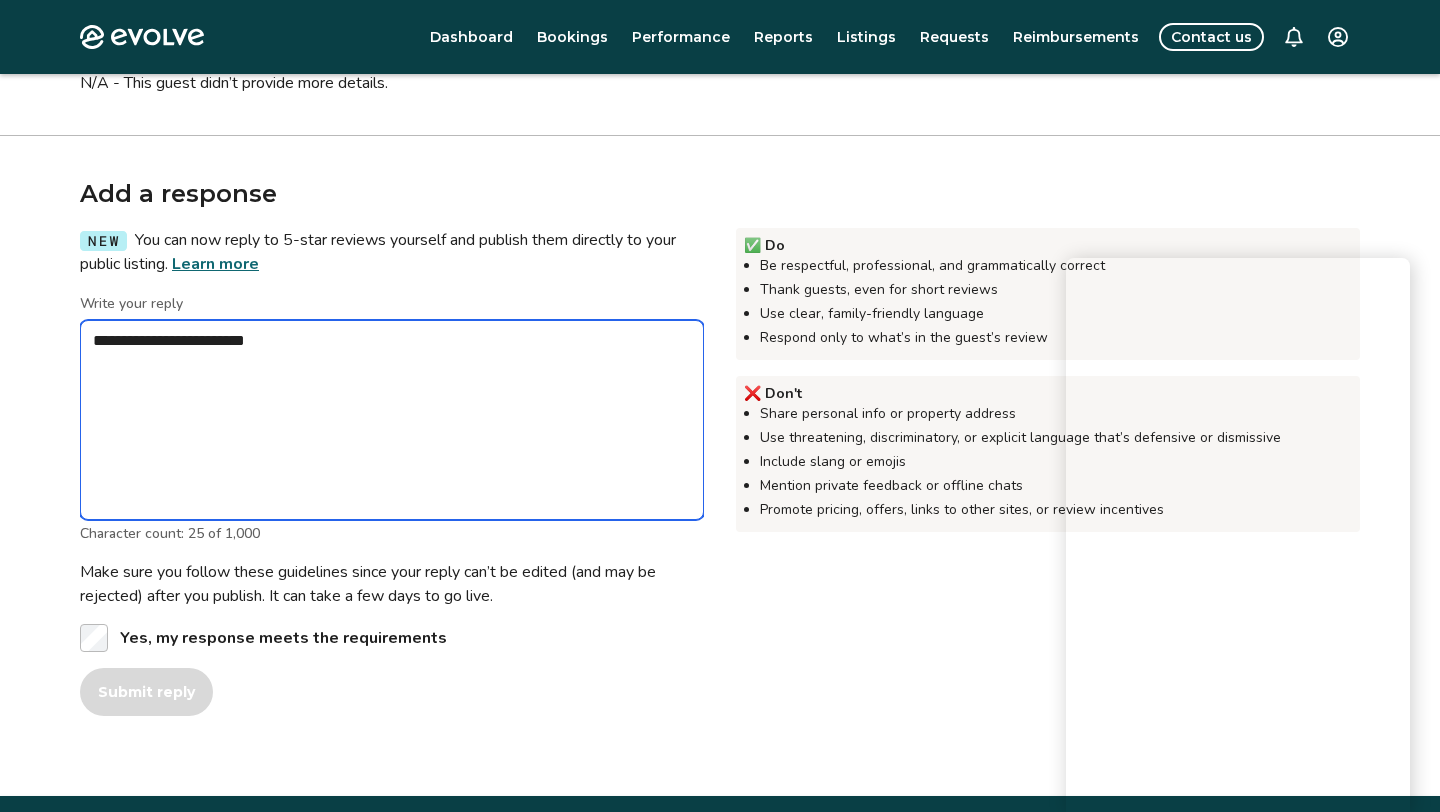 type on "*" 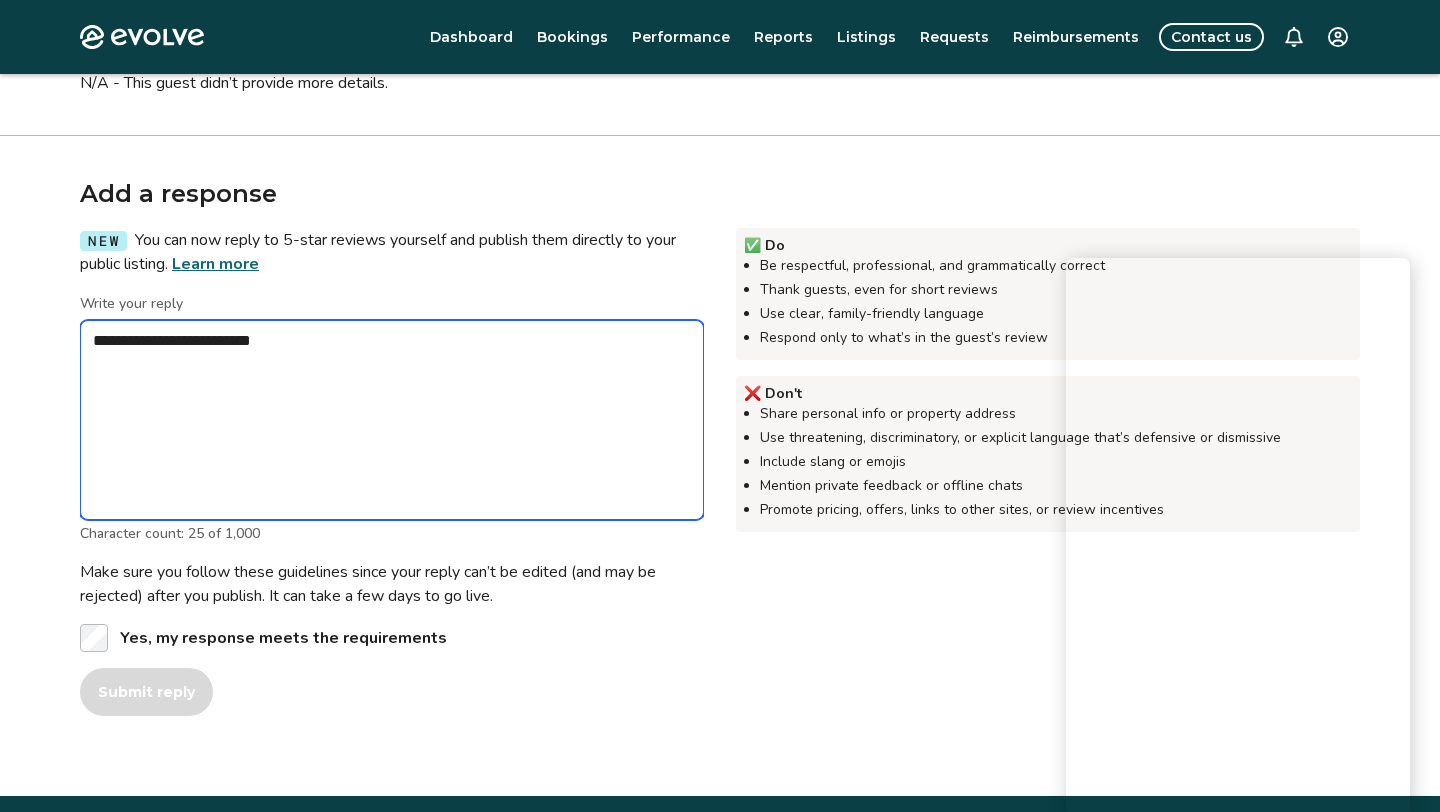 type on "*" 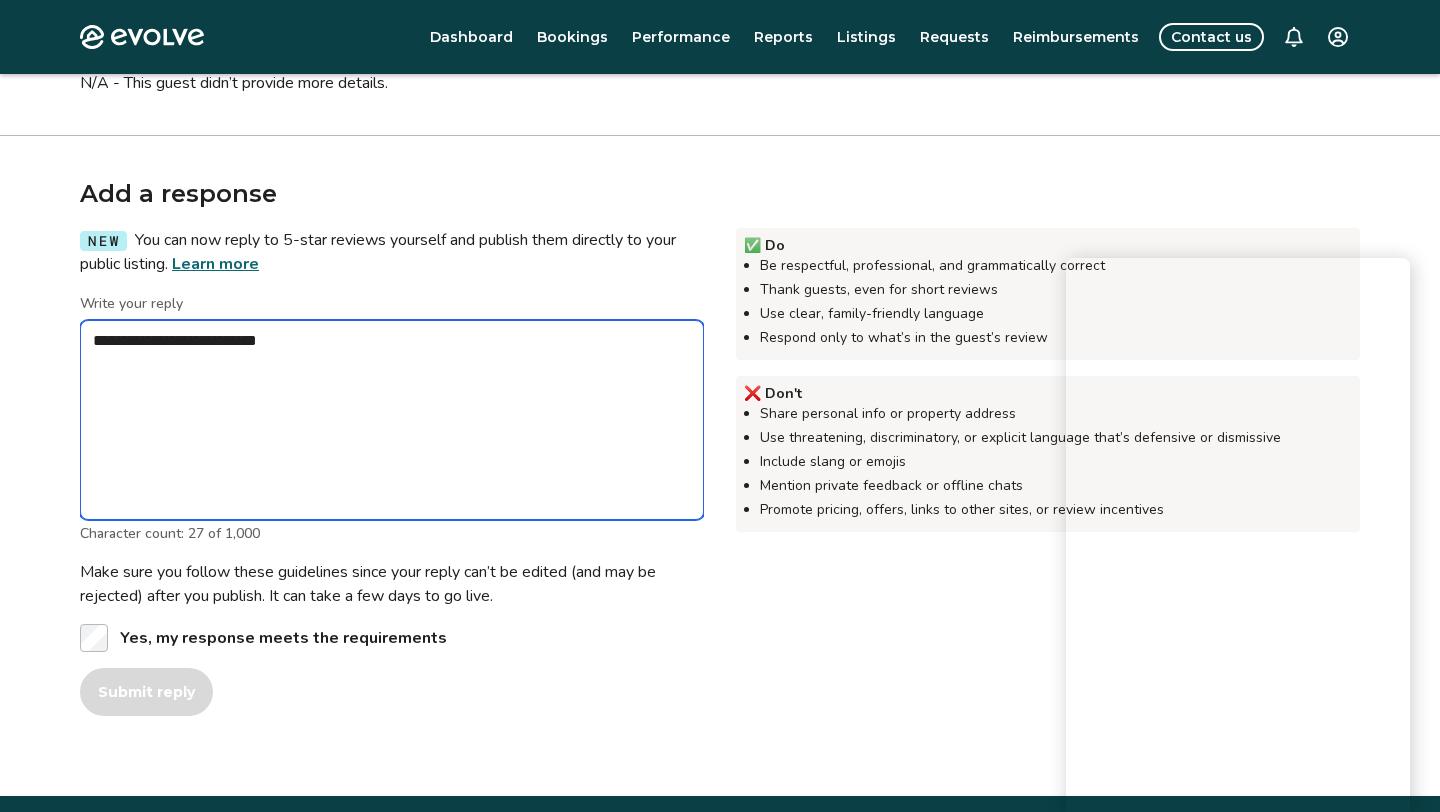 type on "*" 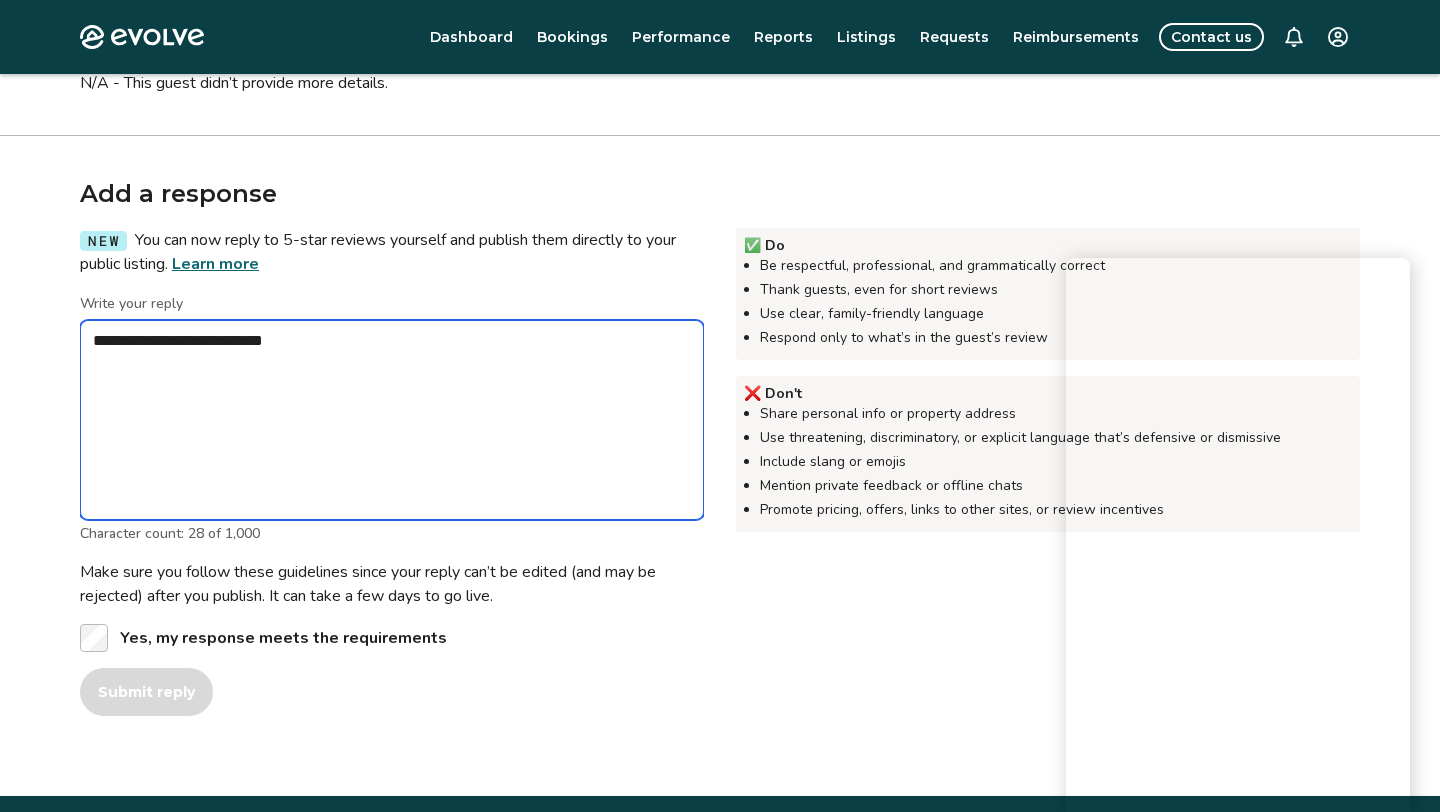 type on "*" 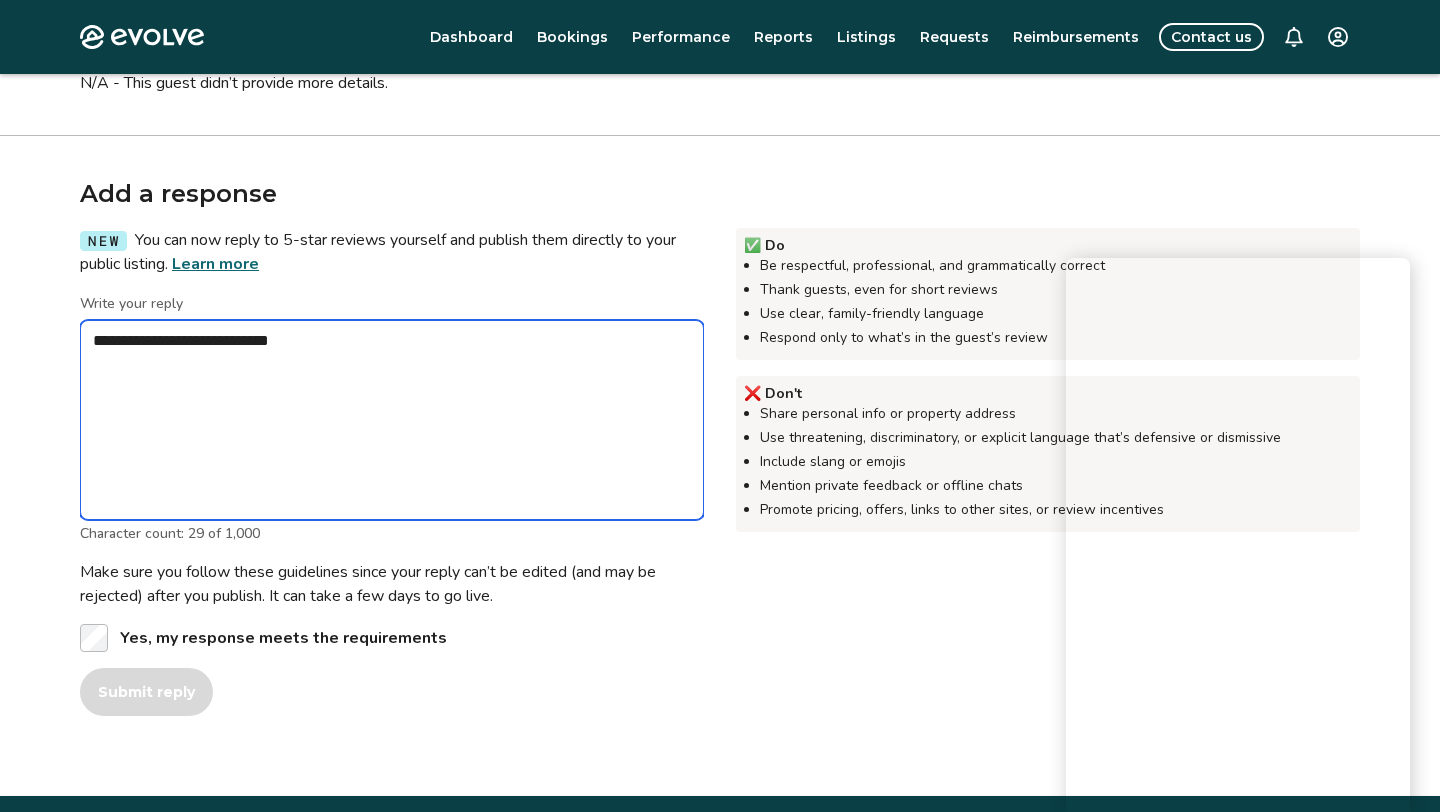 type on "*" 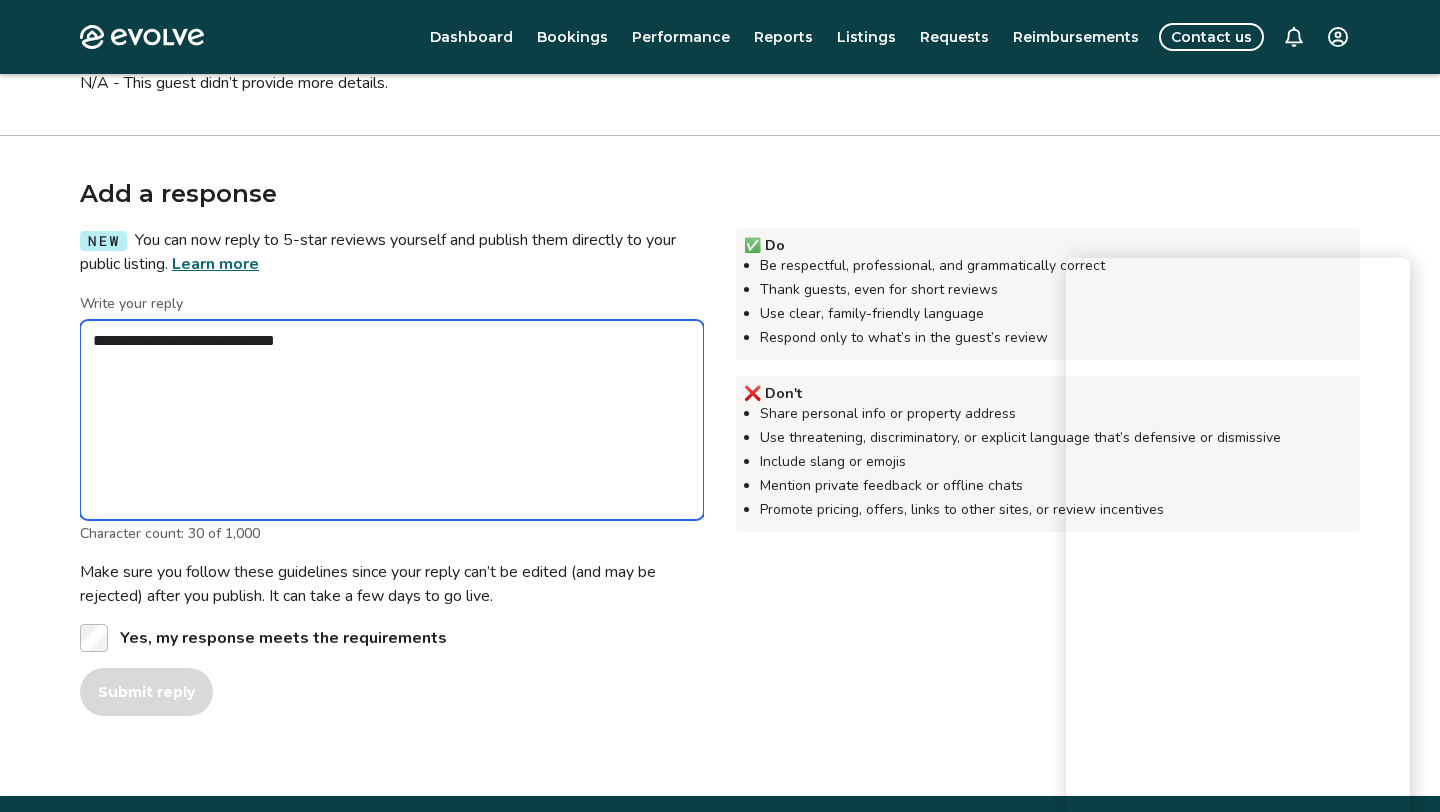 type on "*" 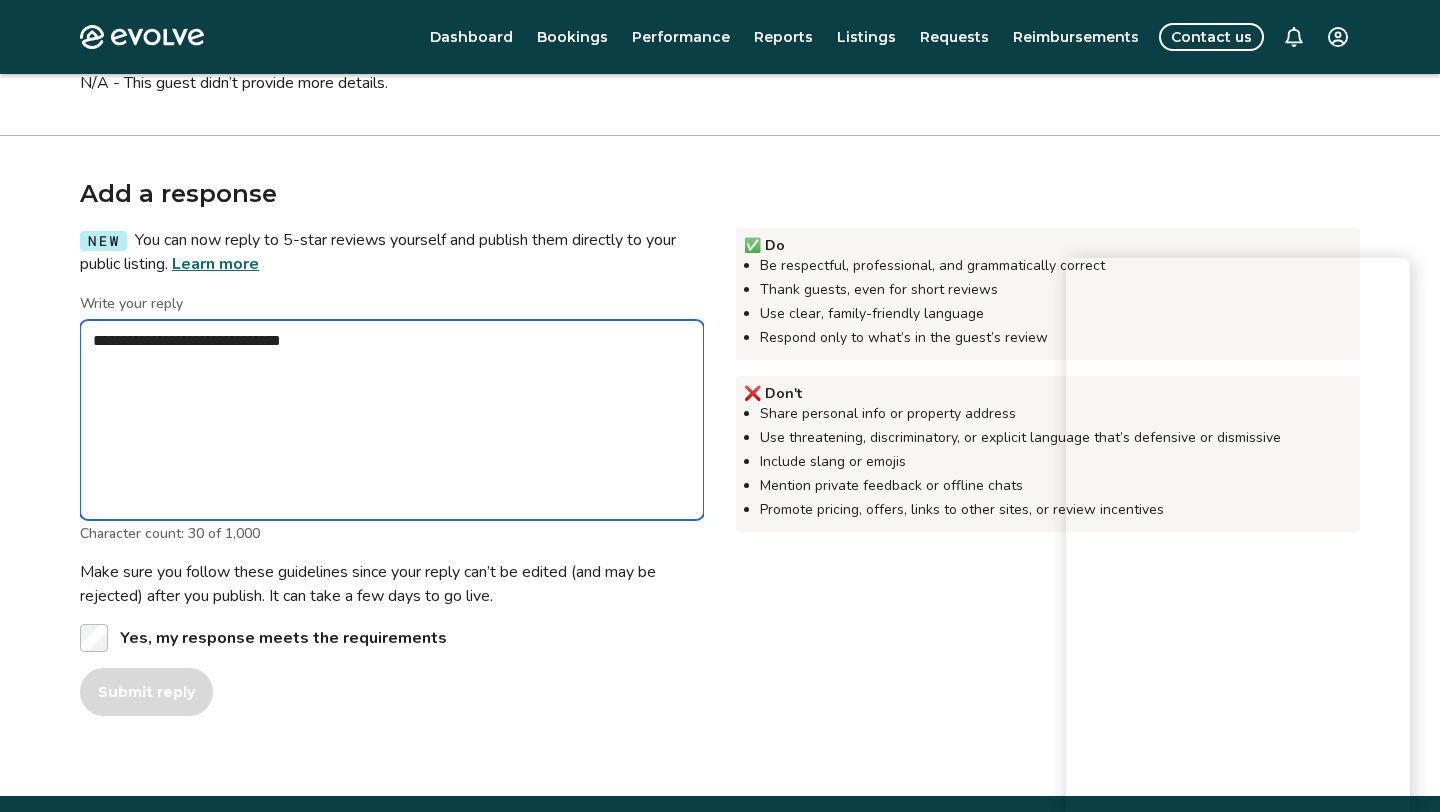 type on "*" 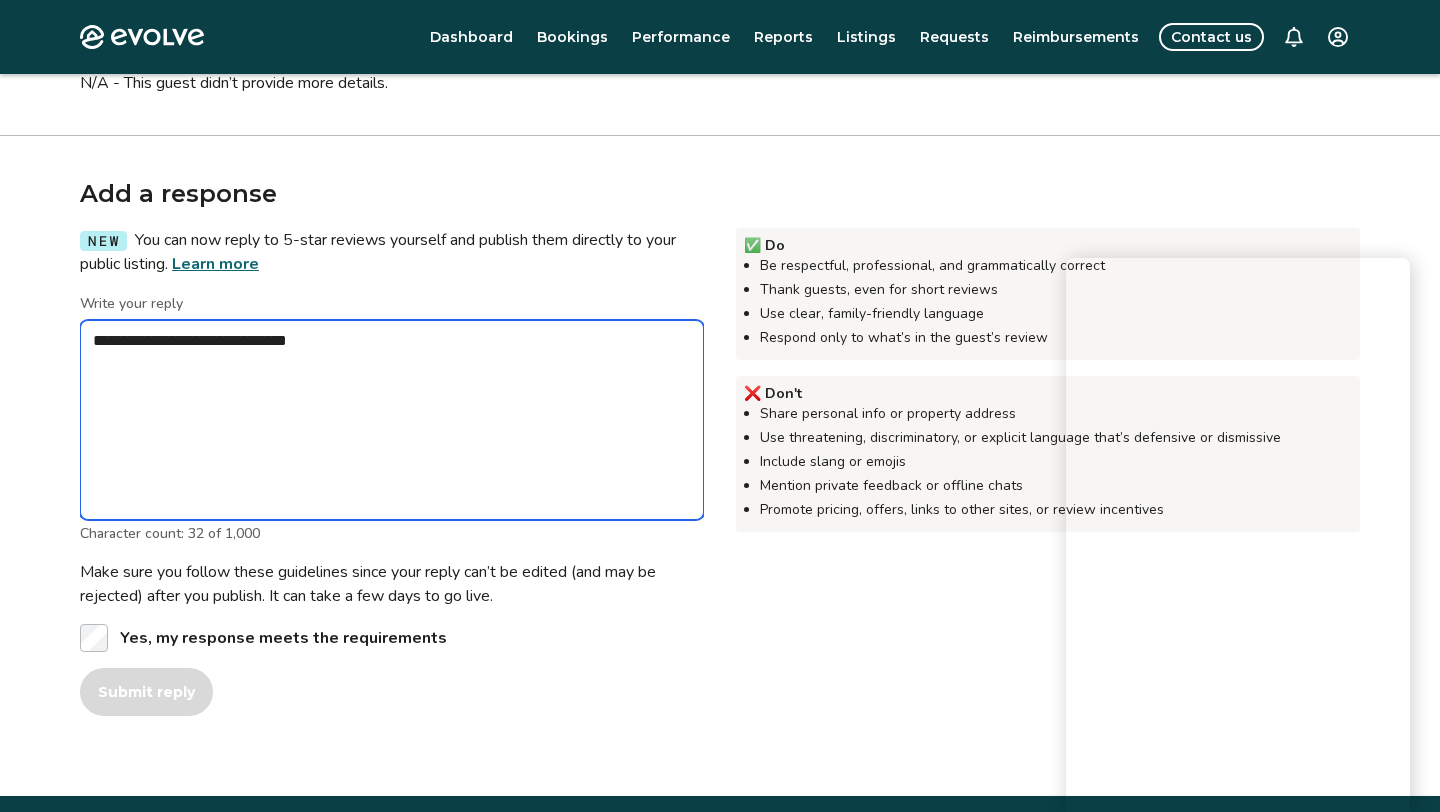 type on "*" 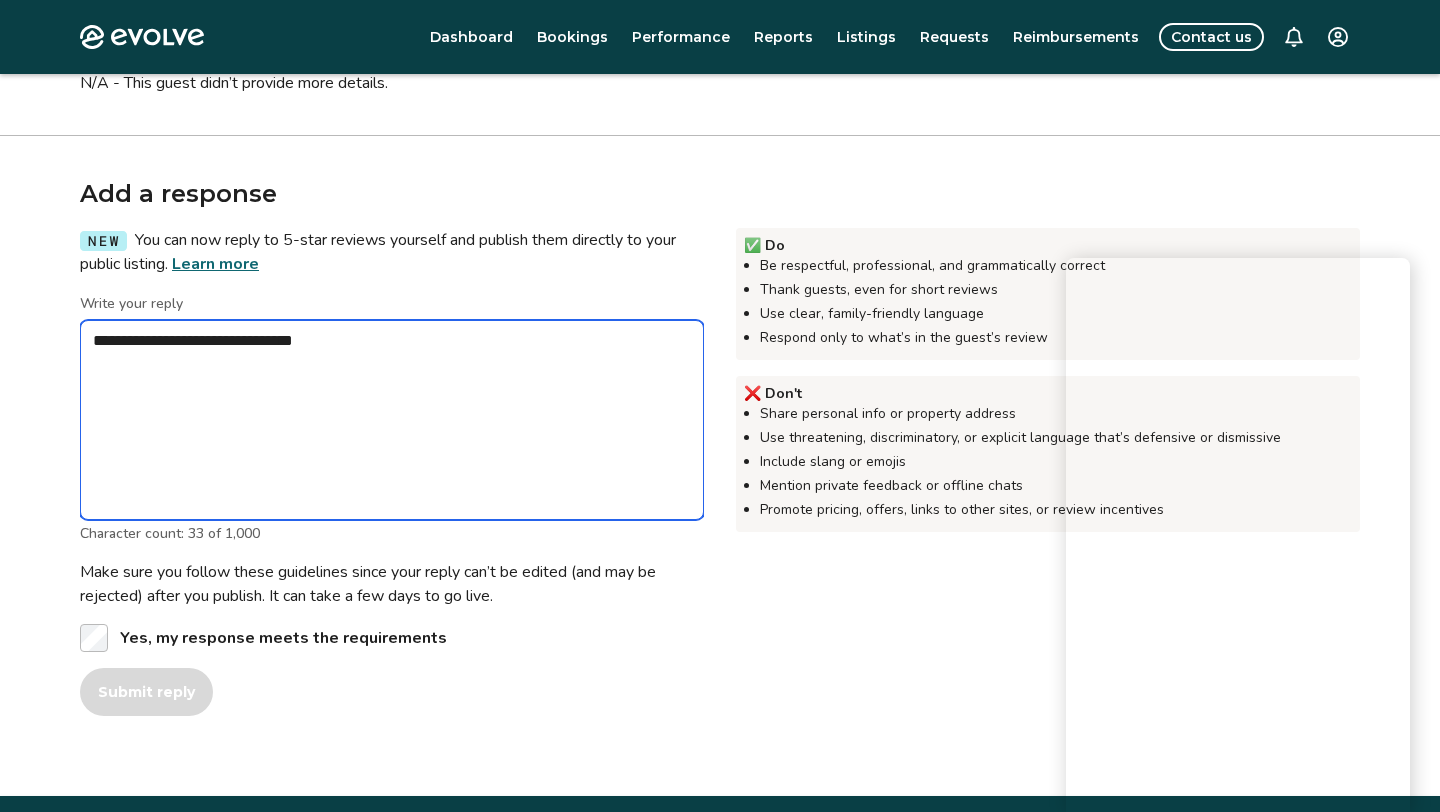 type on "*" 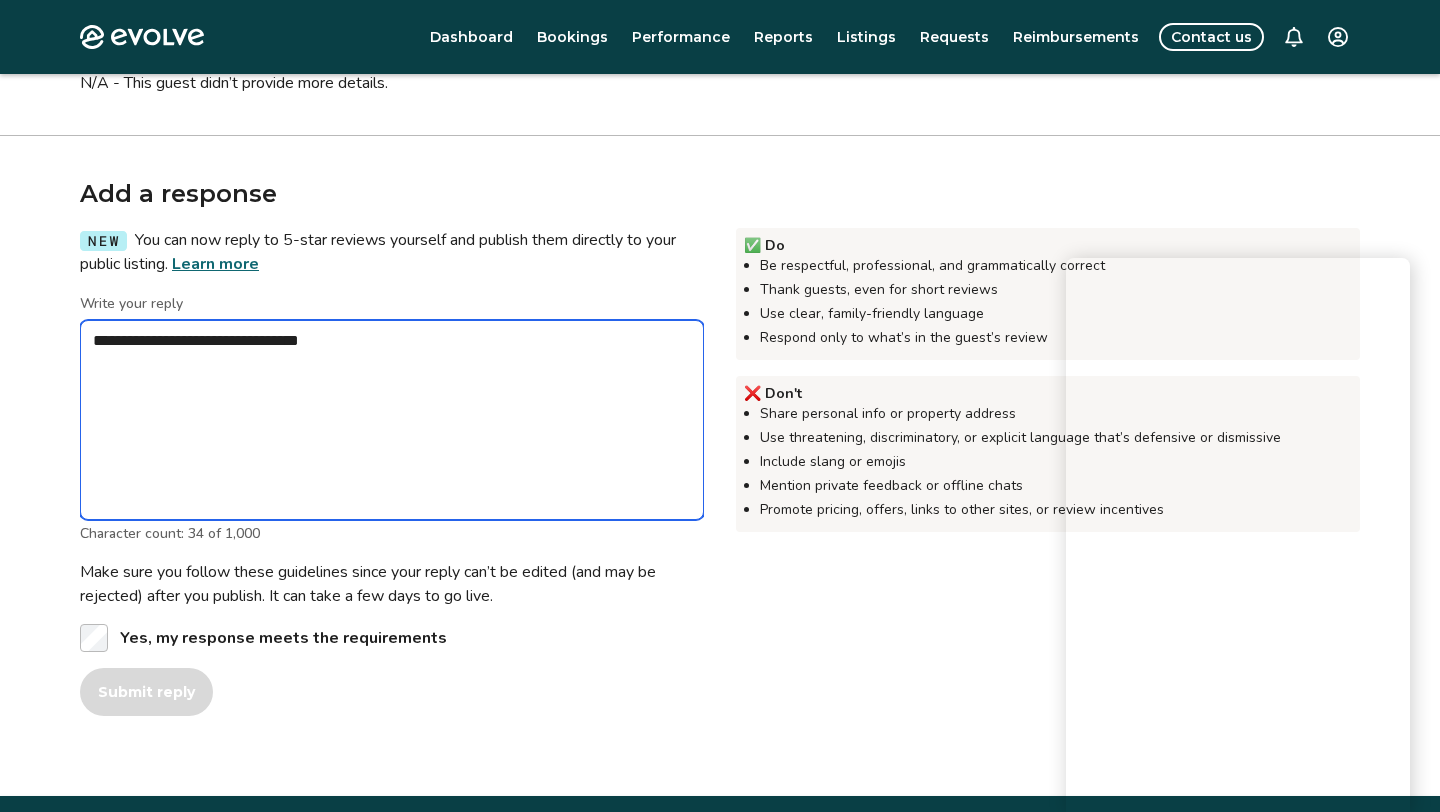 type on "*" 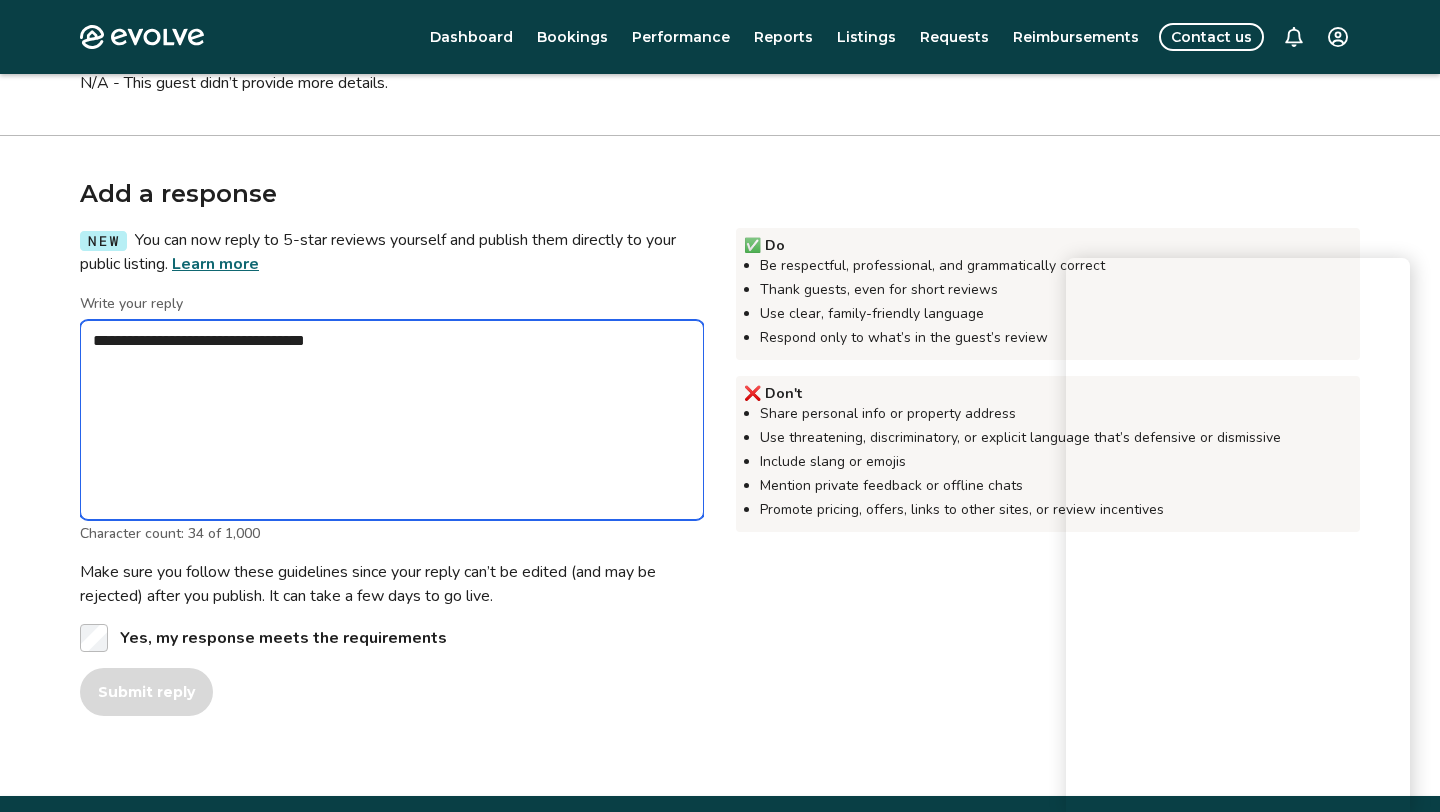 type on "*" 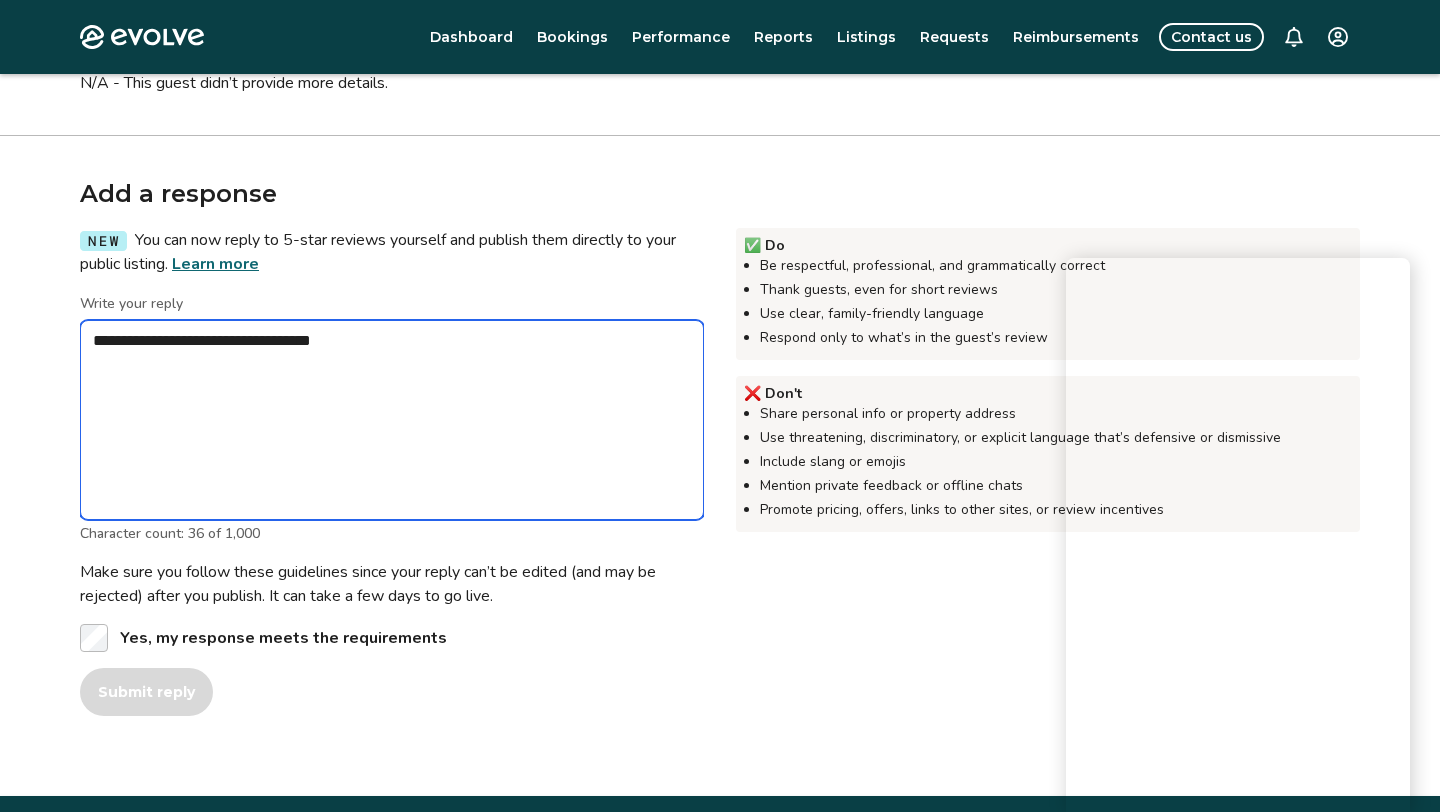 type on "*" 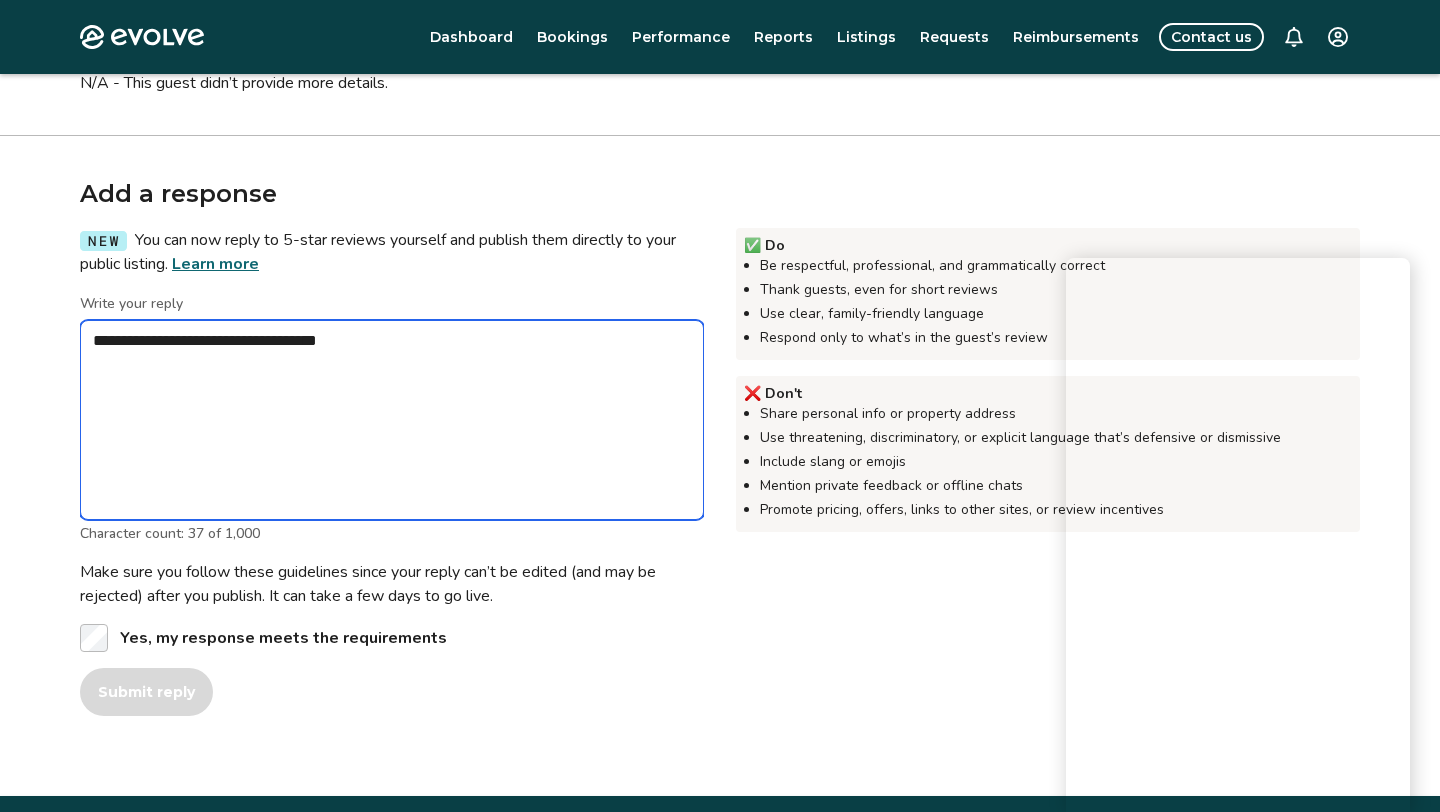 type on "*" 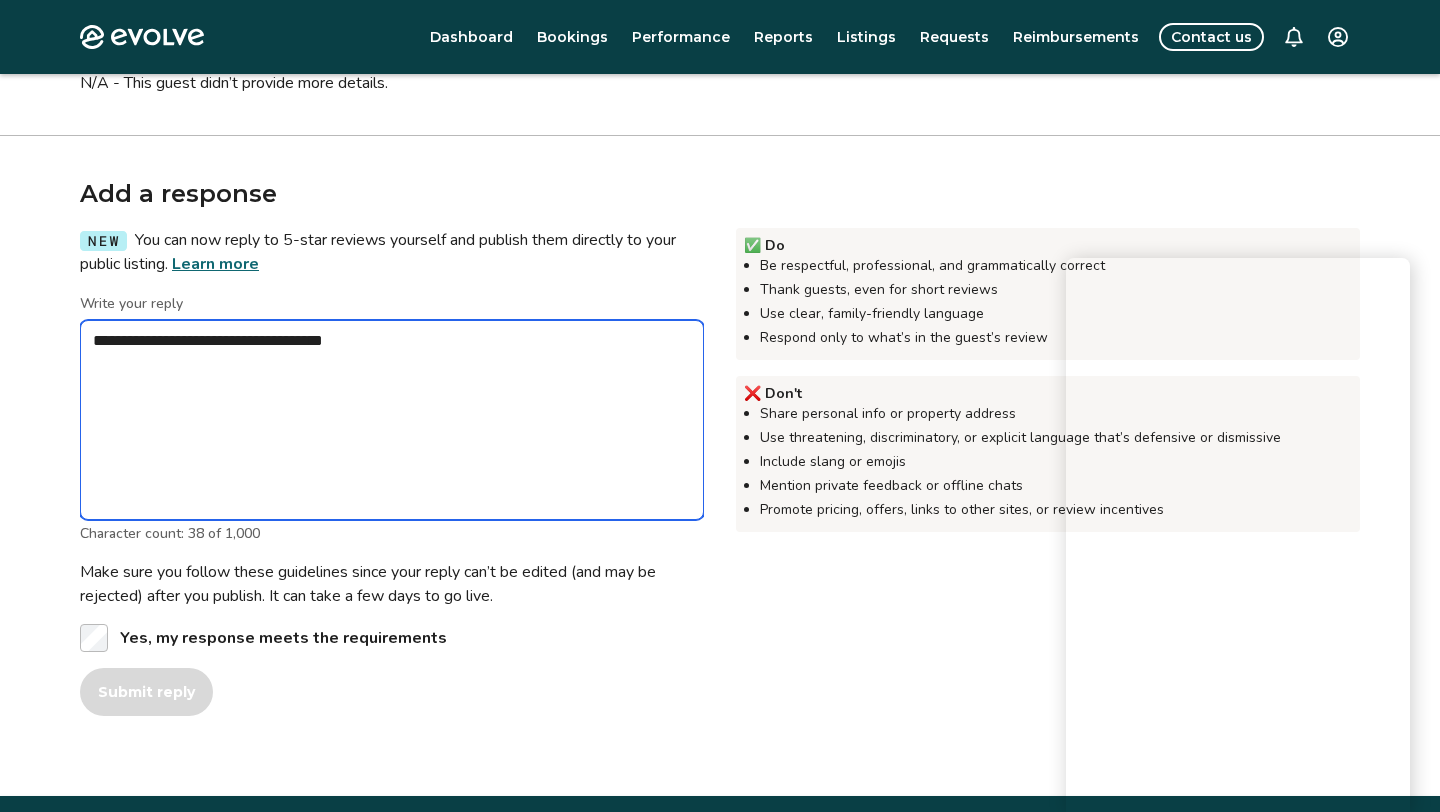 type on "*" 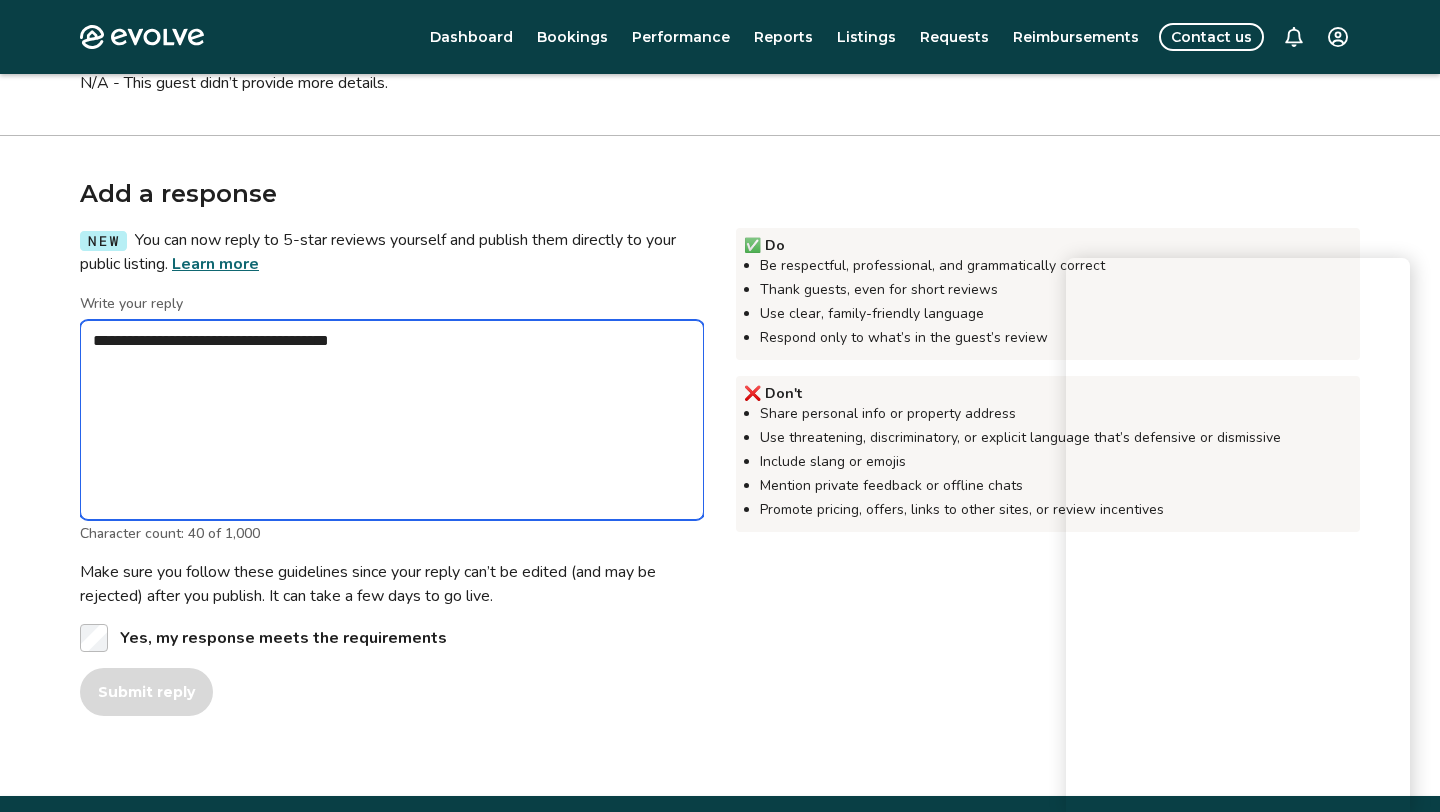 type on "*" 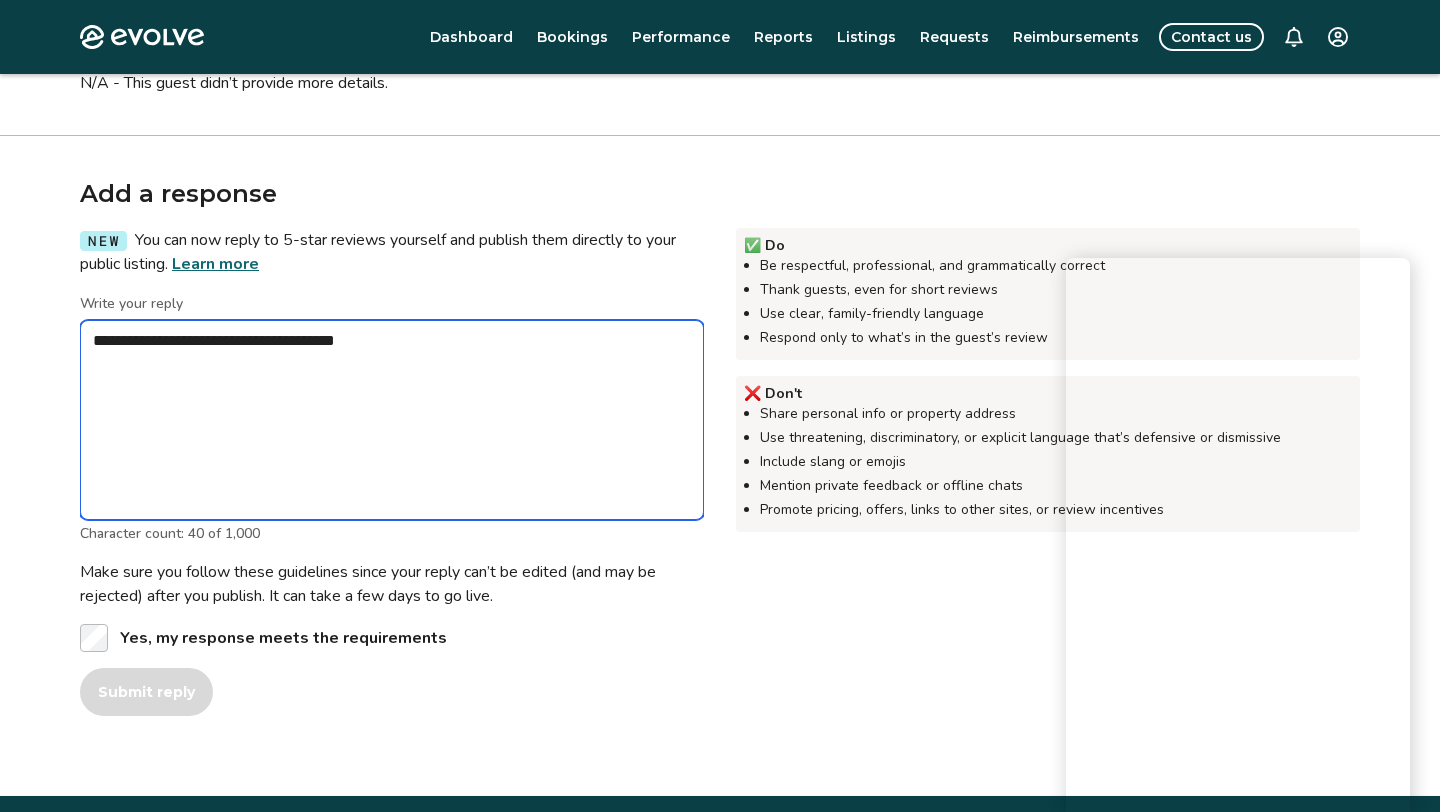 type on "*" 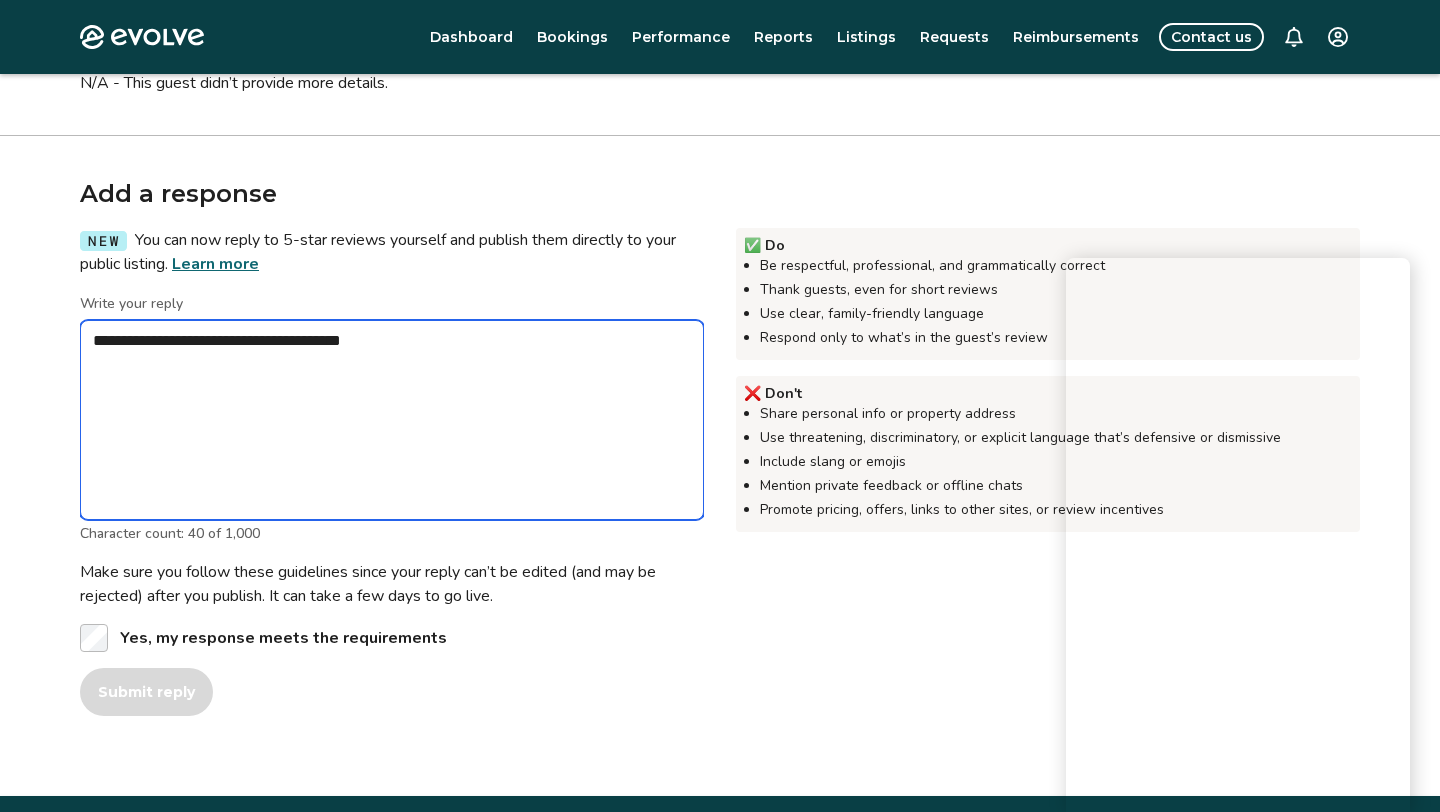 type on "*" 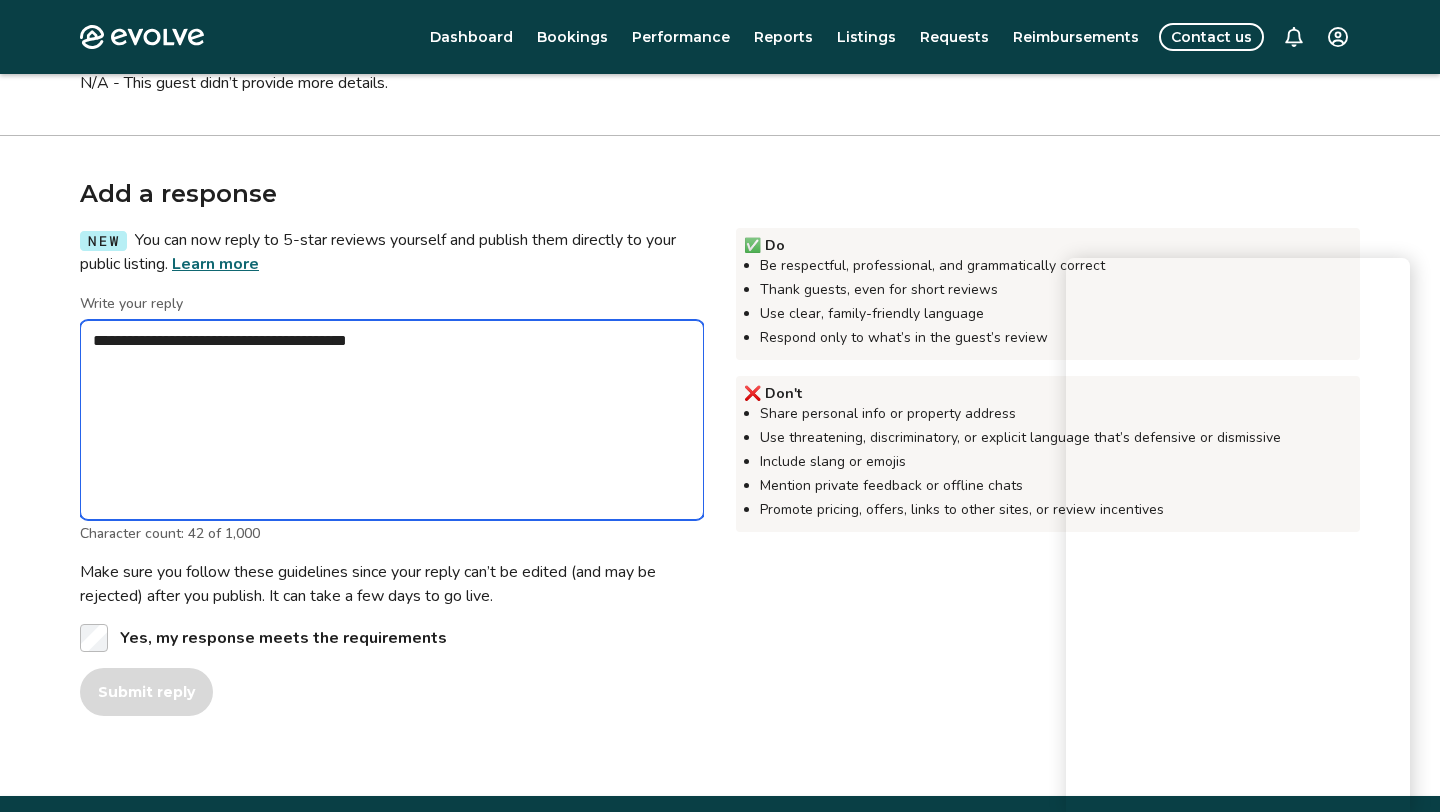 type on "*" 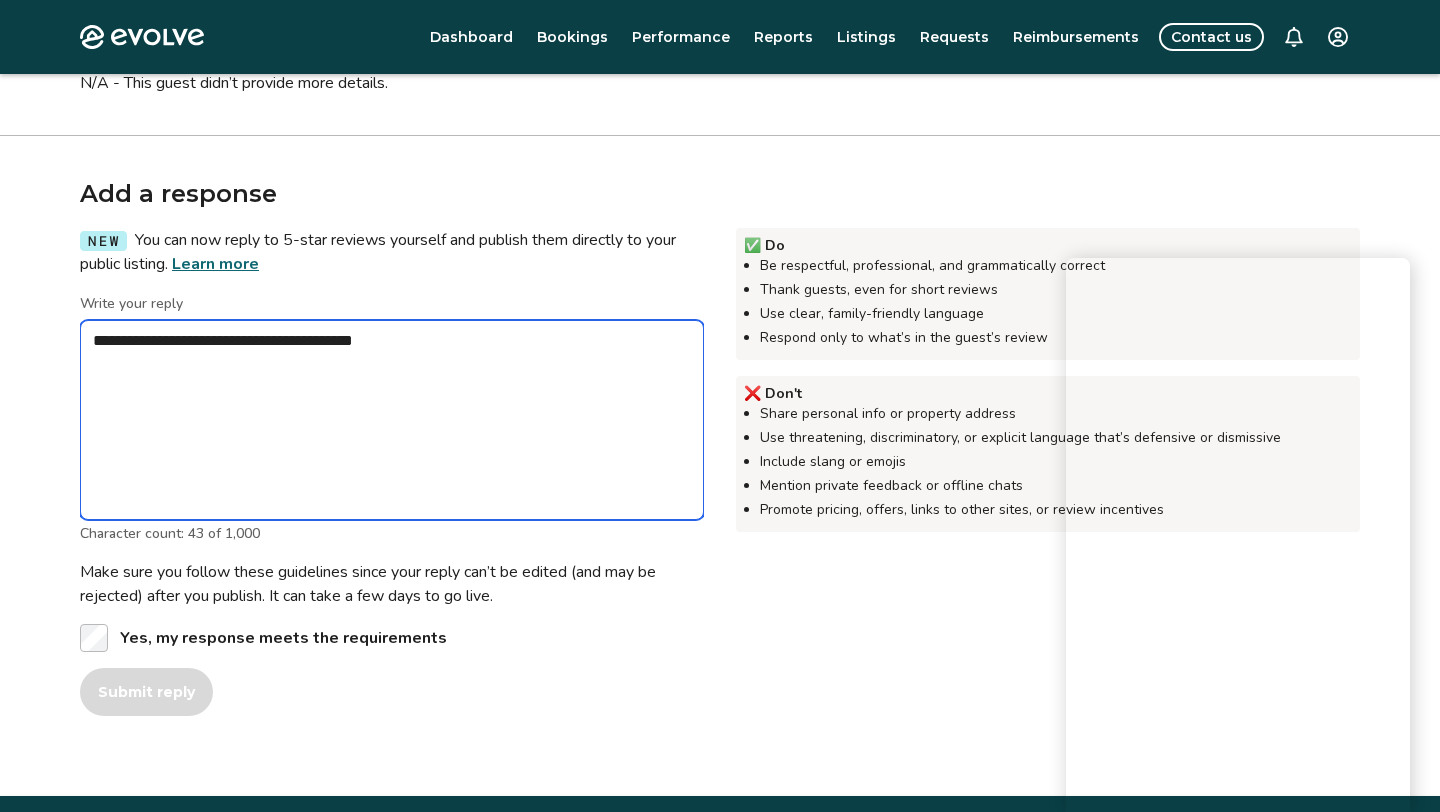 type on "*" 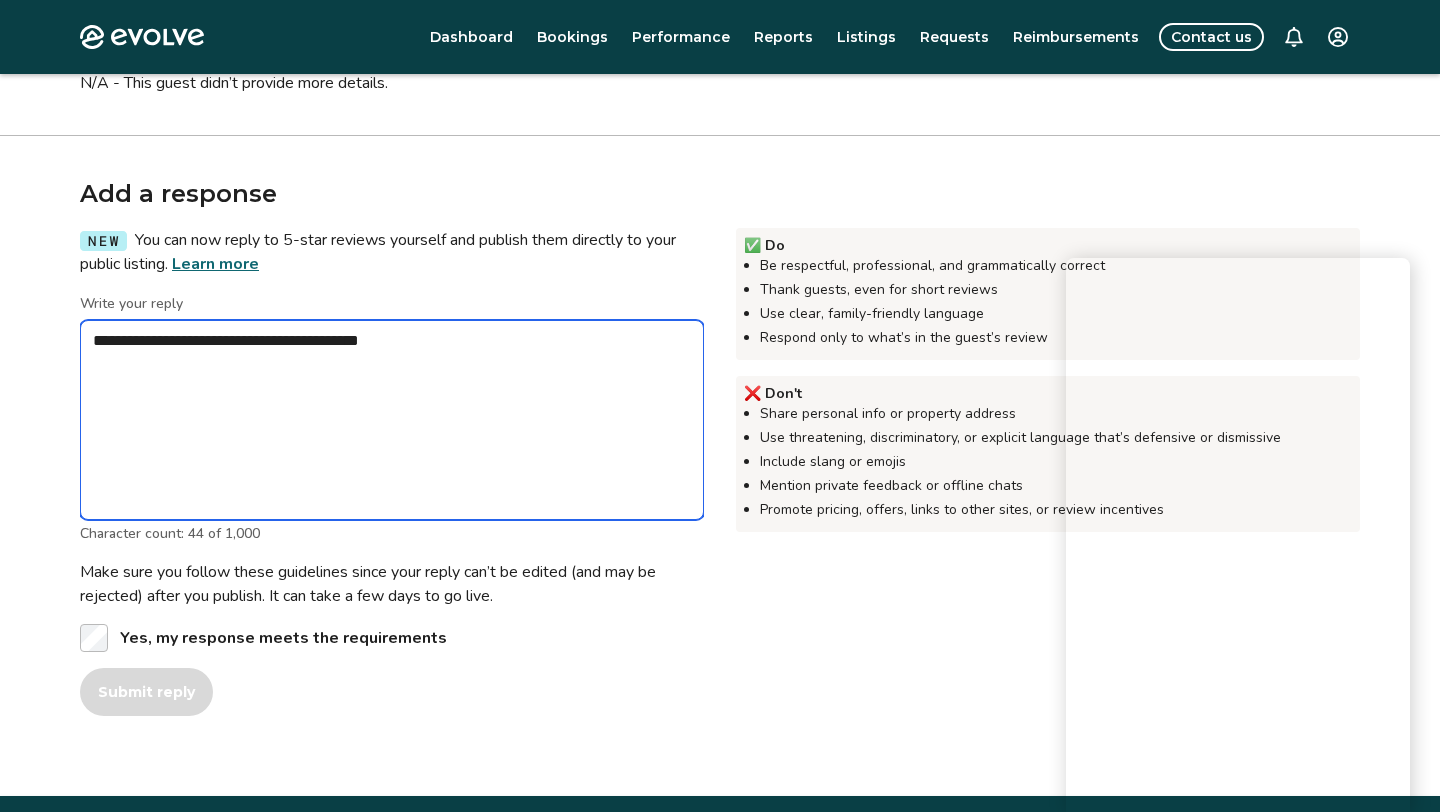 type on "*" 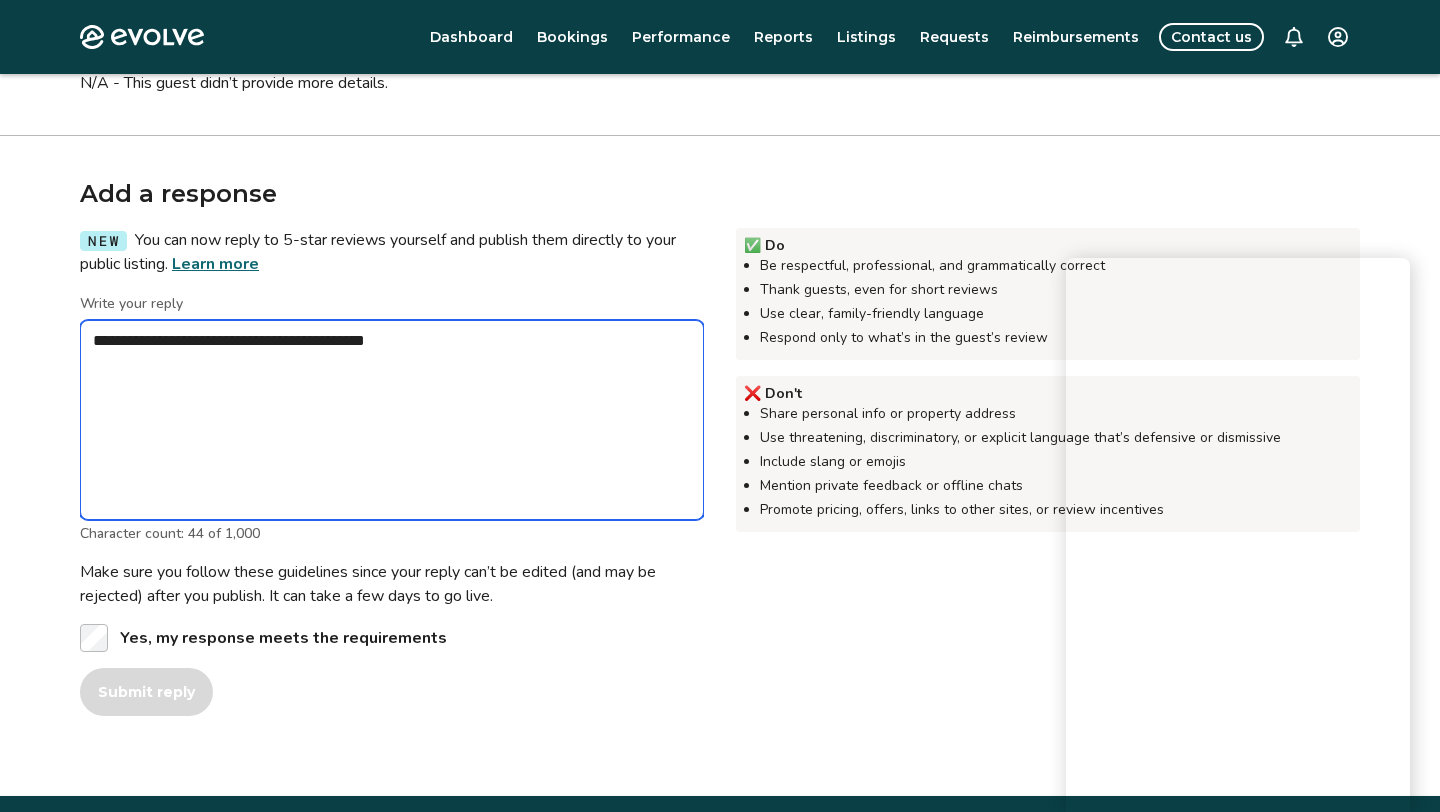type on "*" 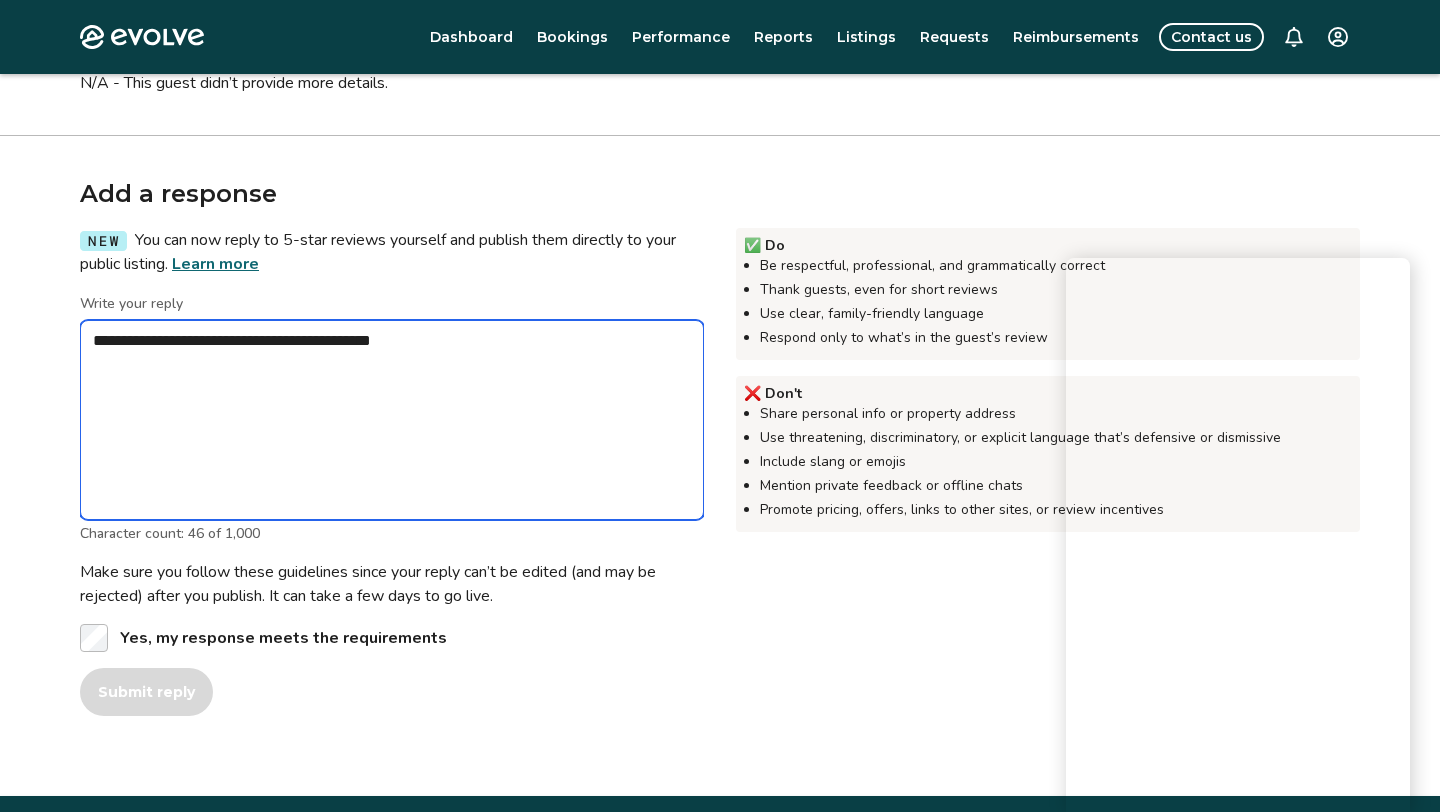 type on "*" 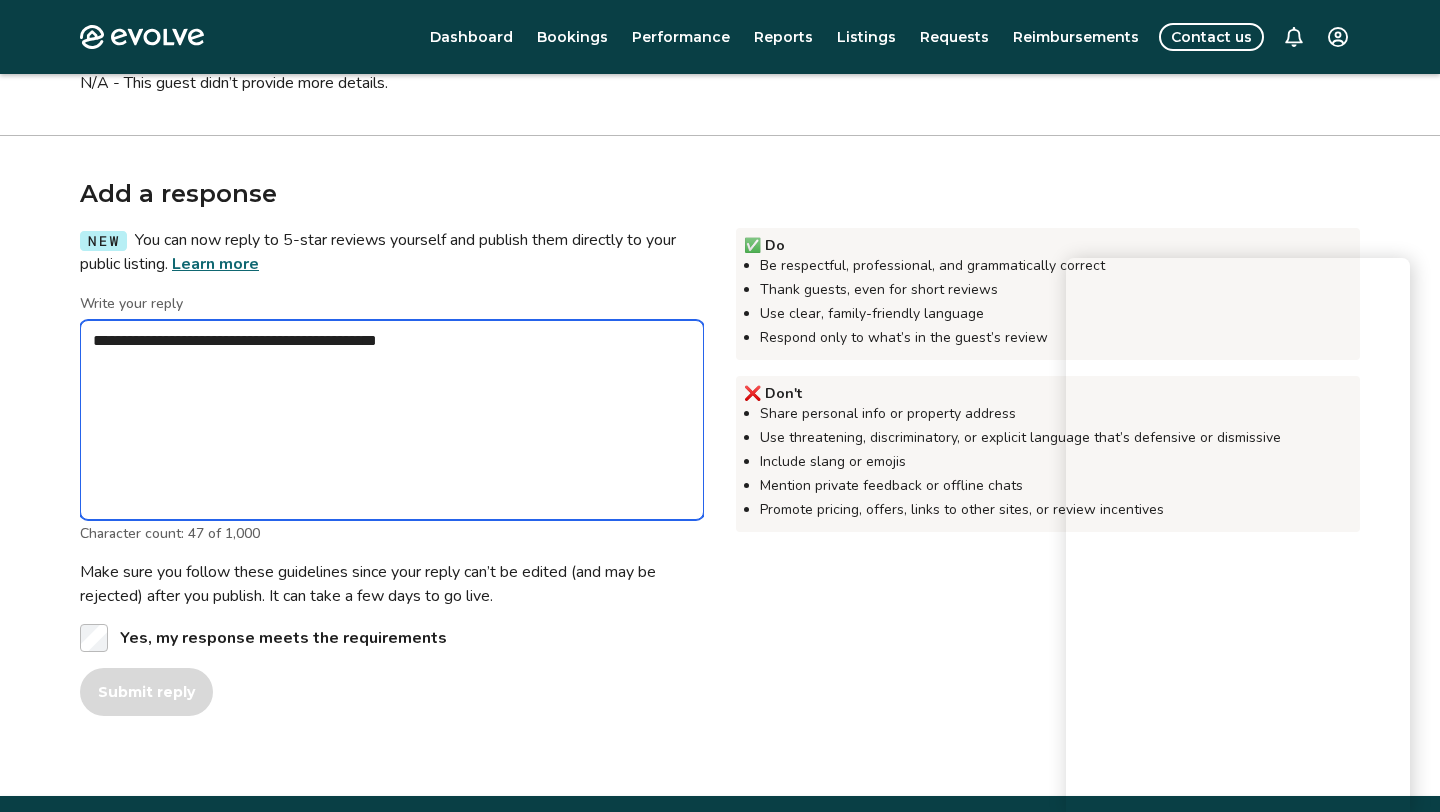 type on "*" 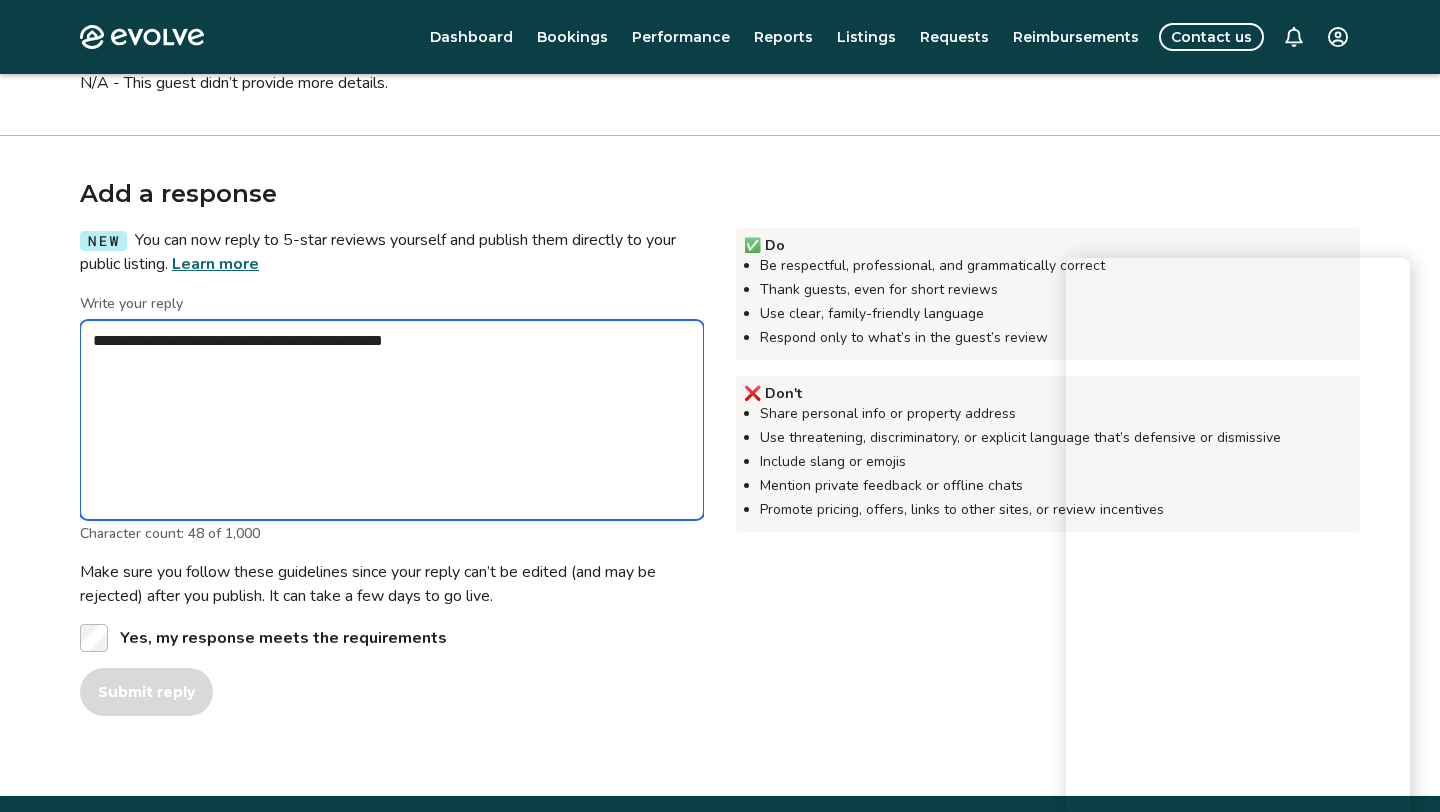 type on "*" 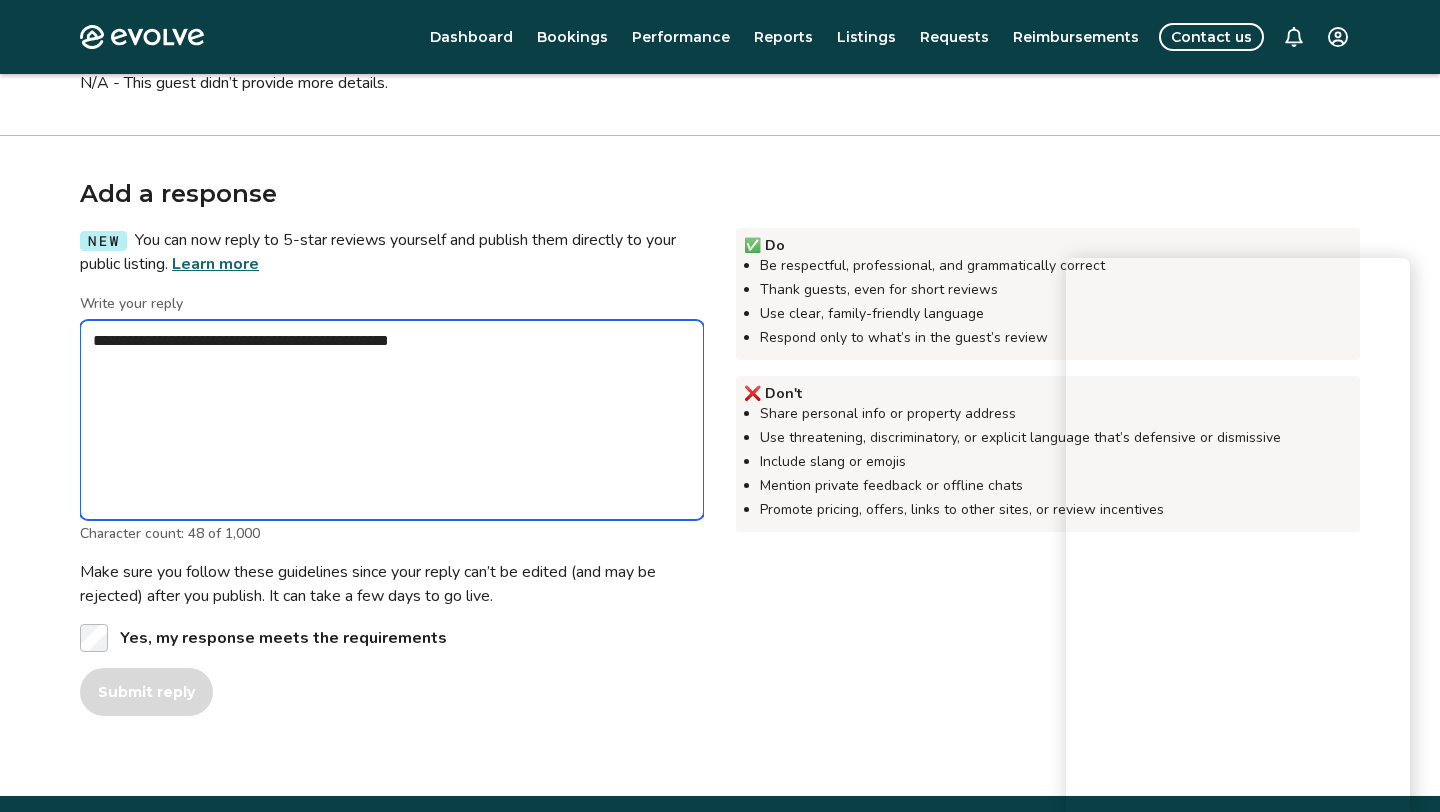 type on "*" 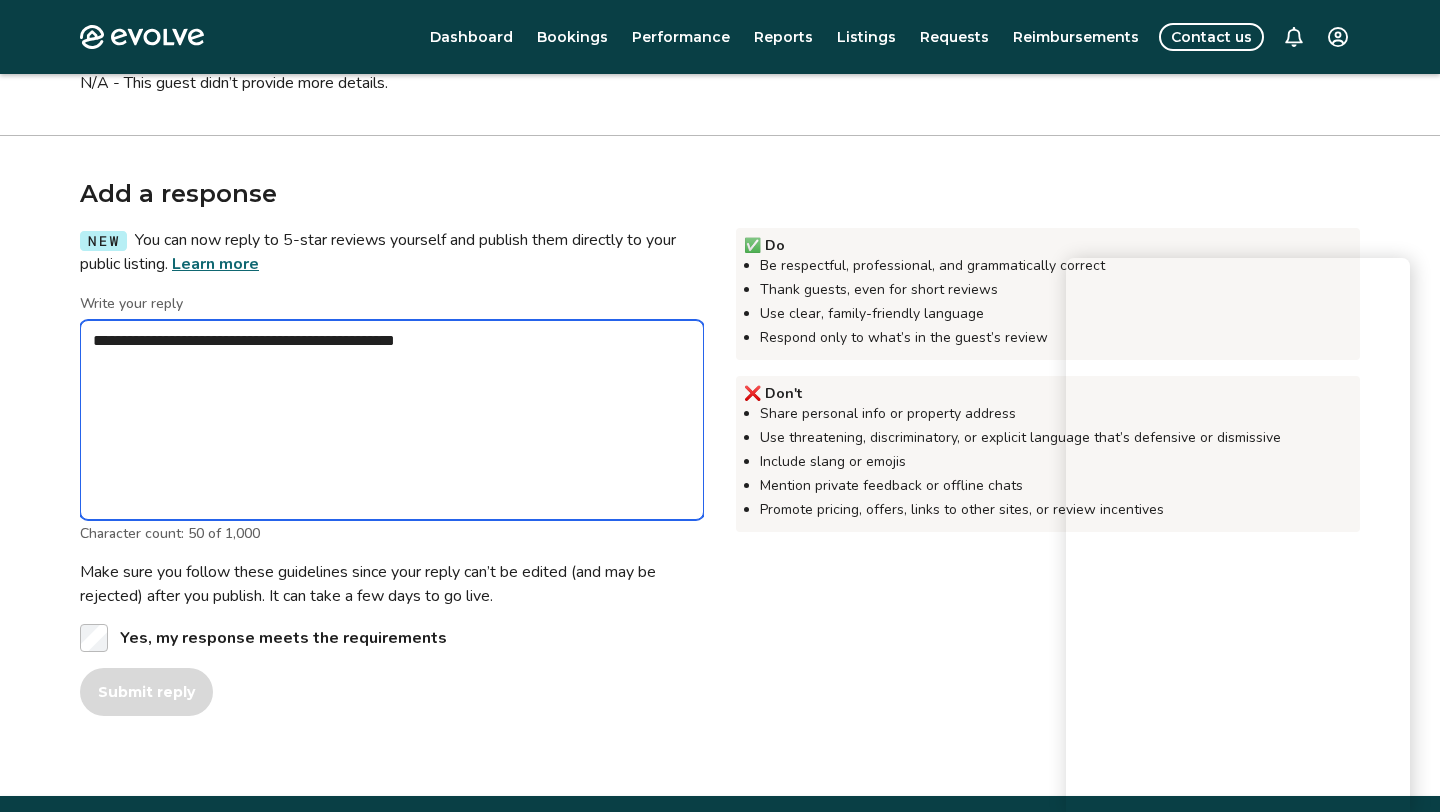type on "*" 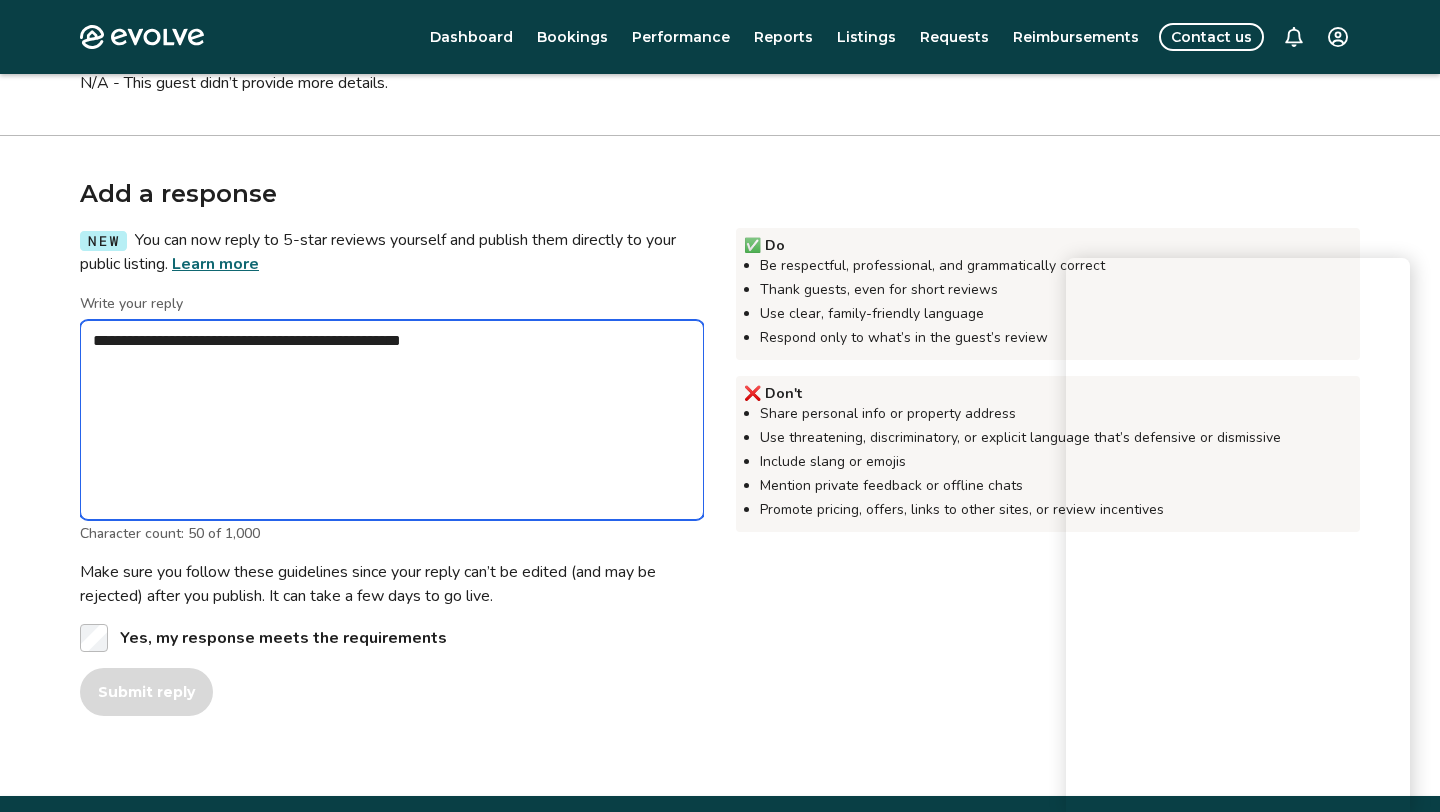 type on "*" 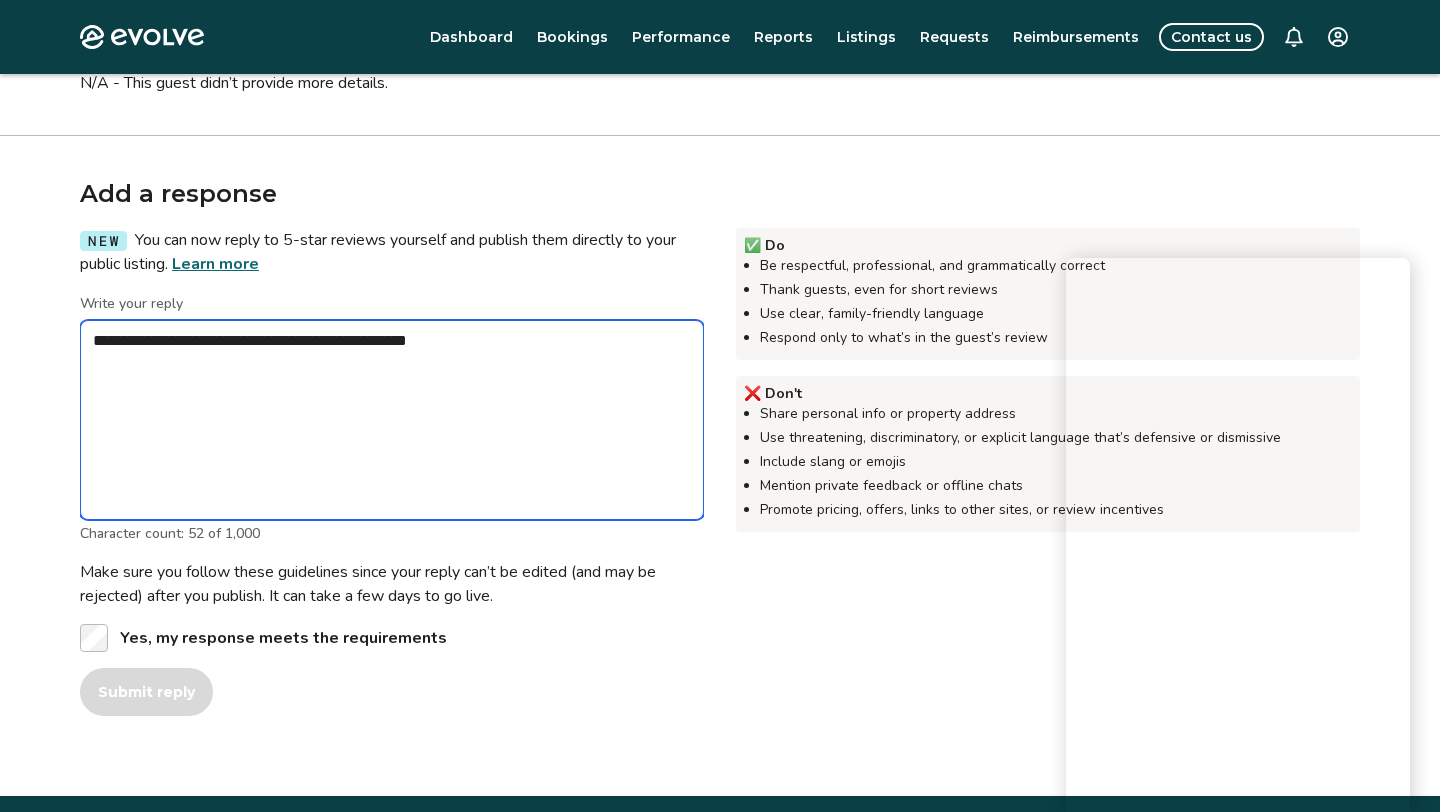 type on "*" 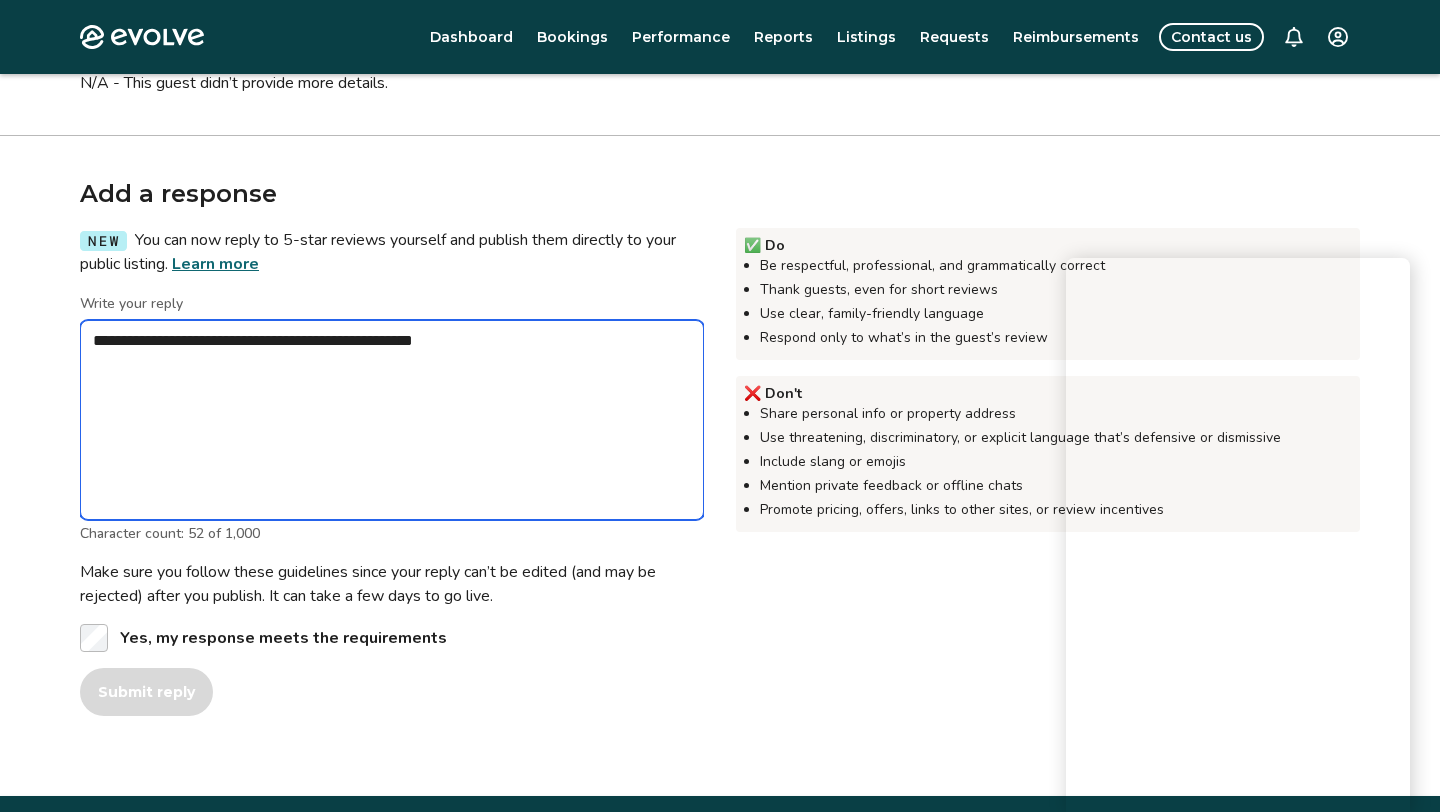 type on "*" 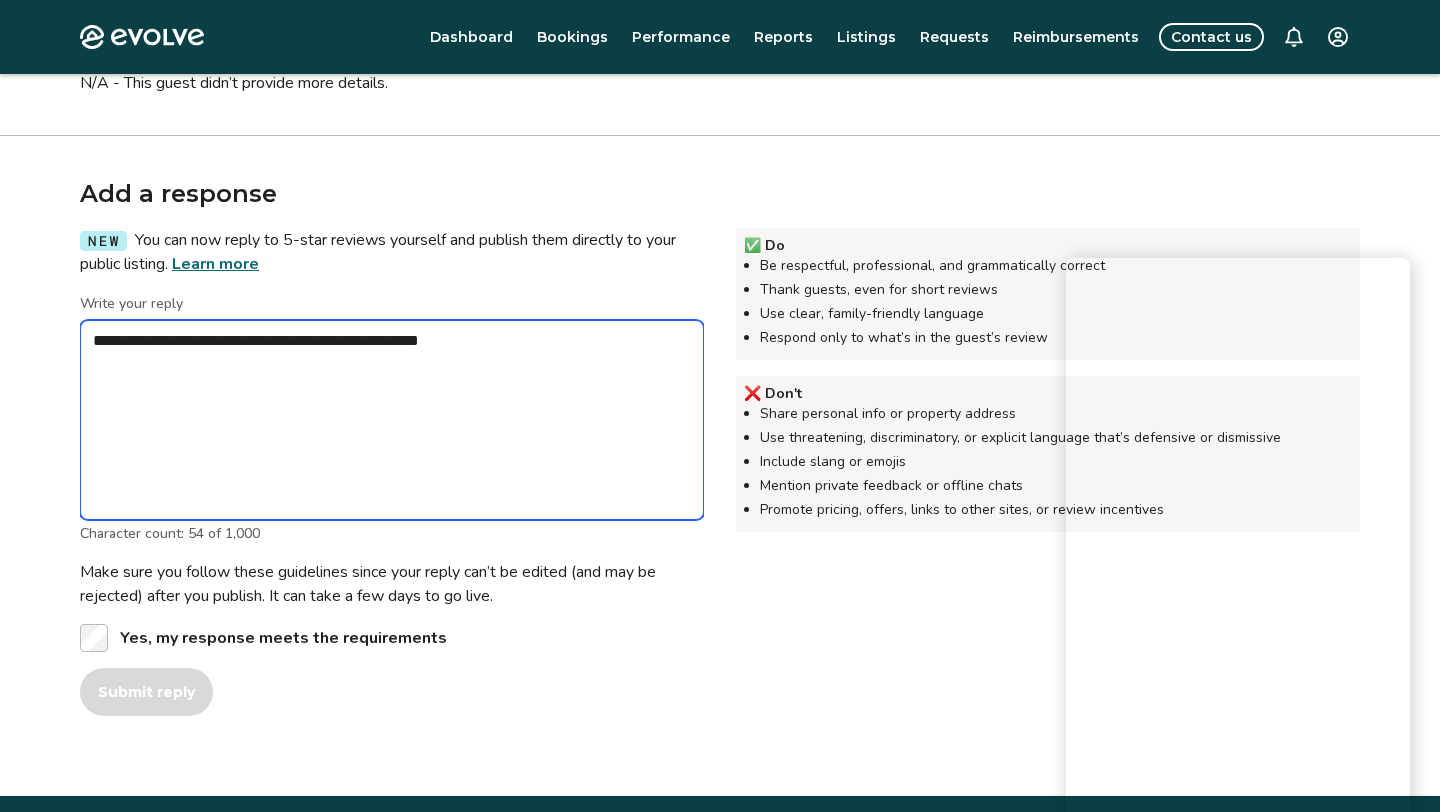 type on "*" 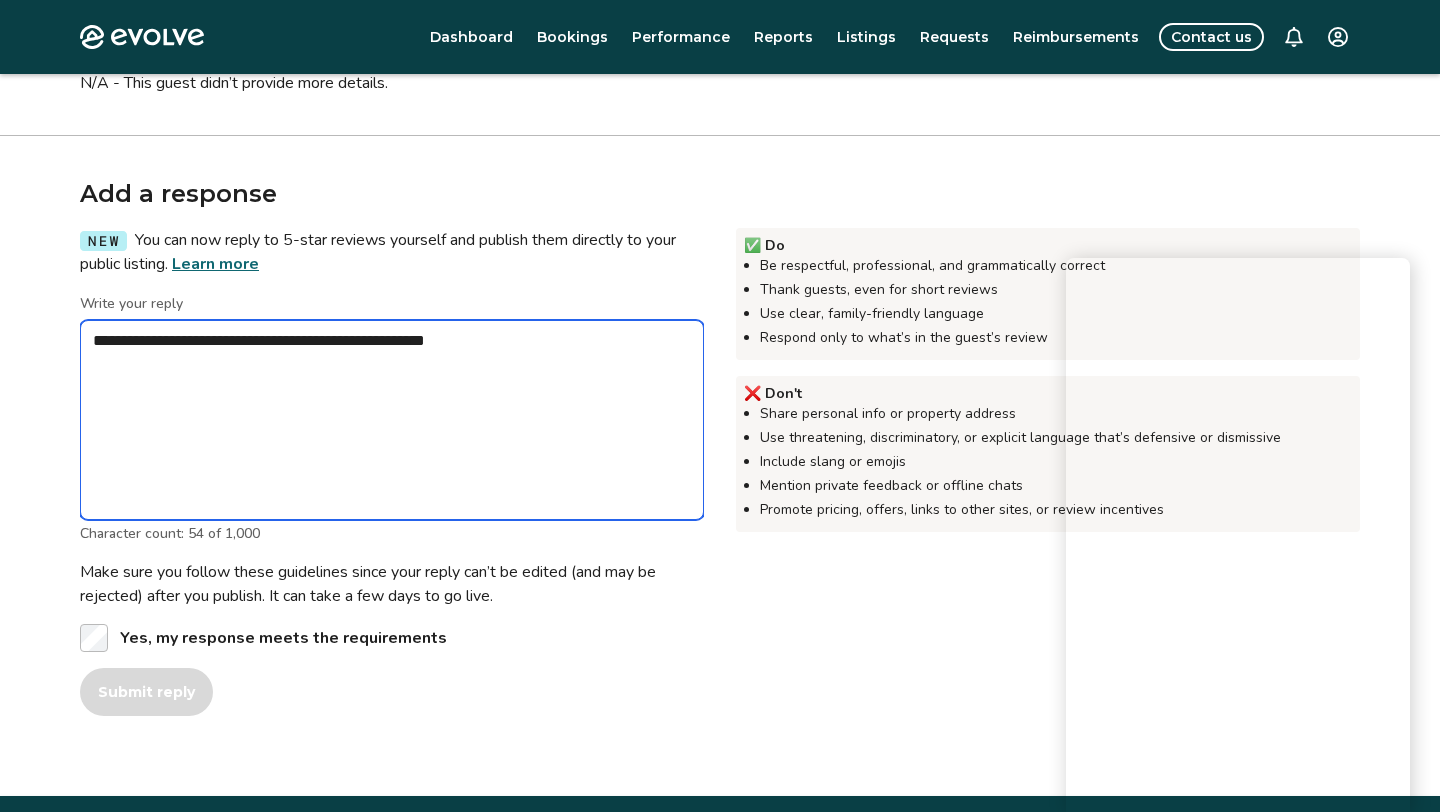 type on "*" 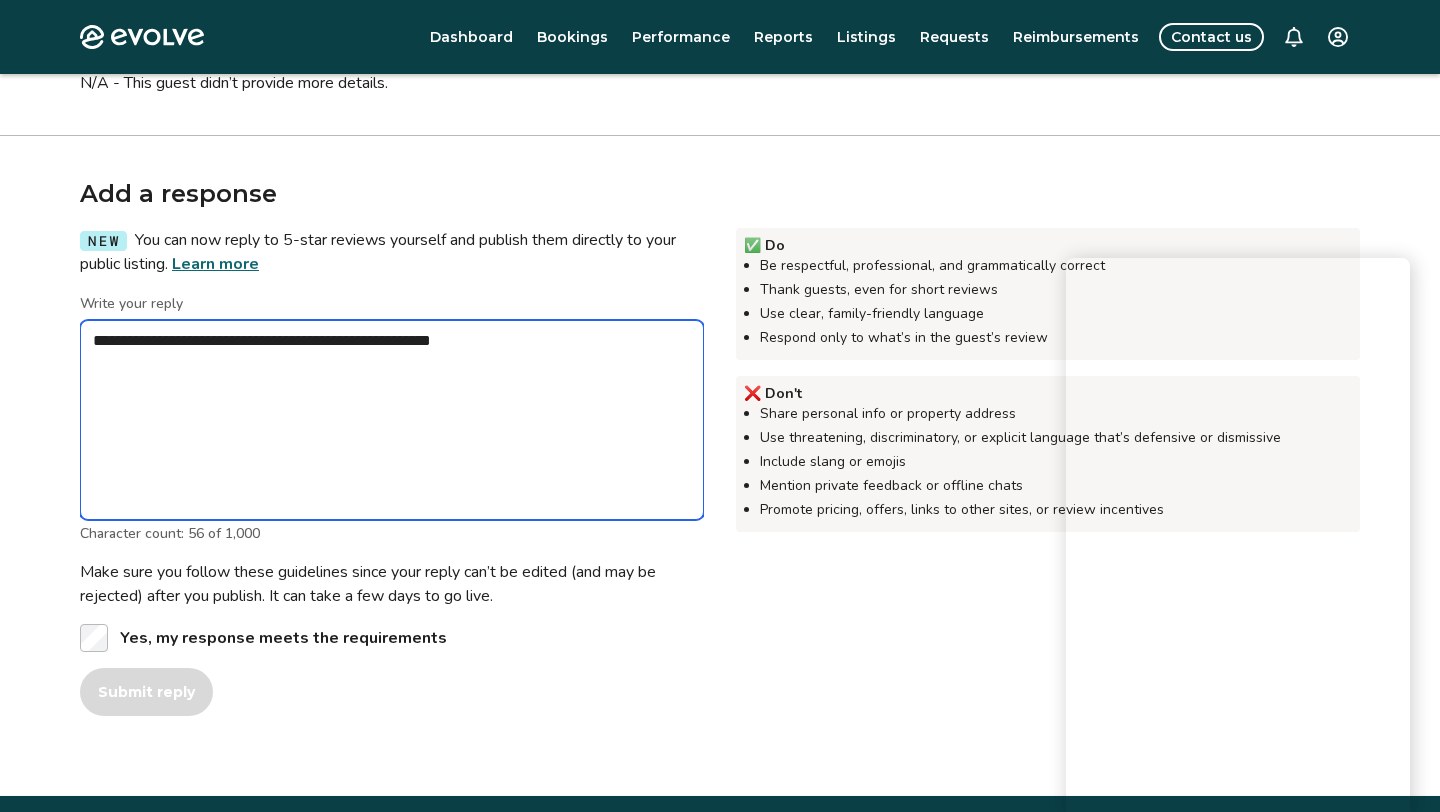 type on "*" 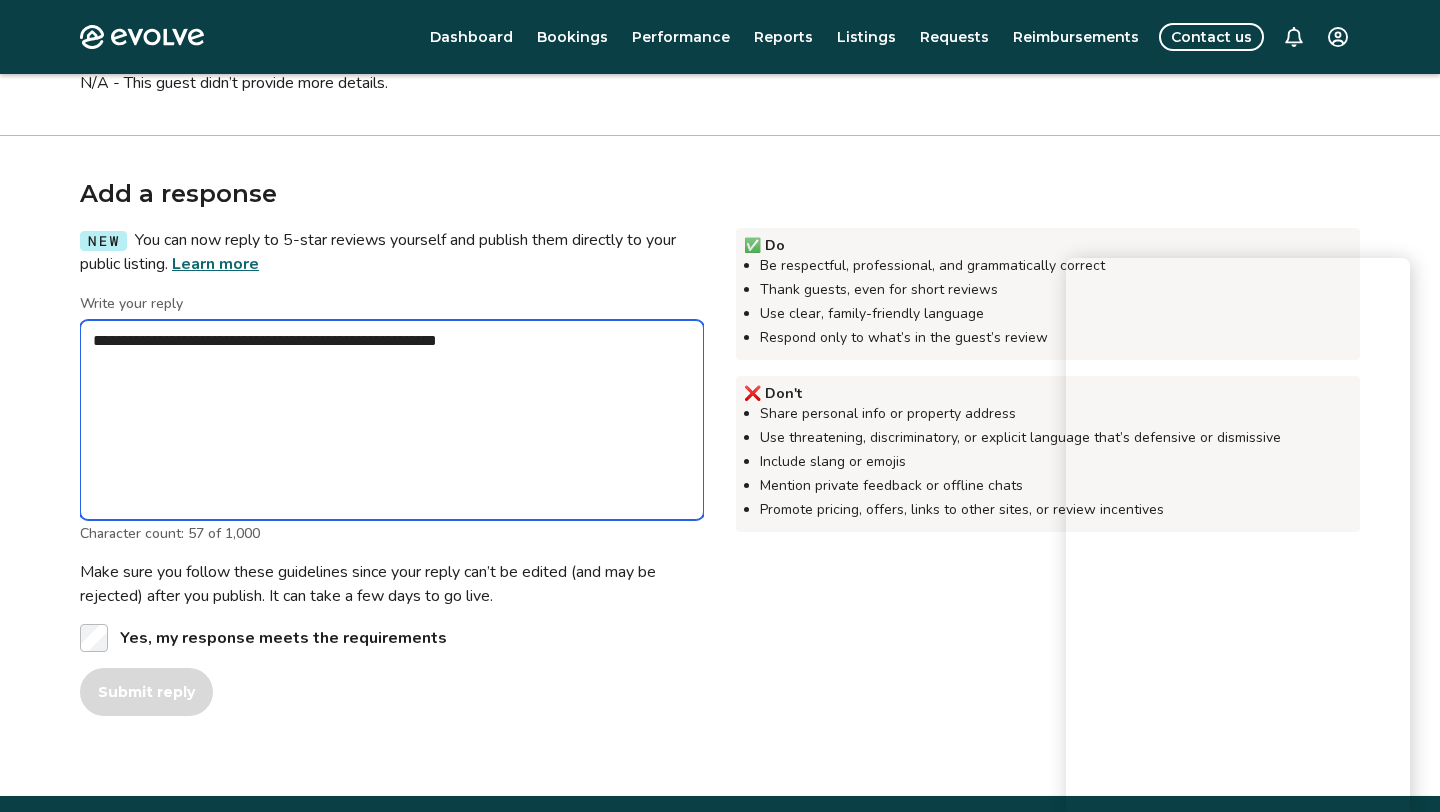 type on "*" 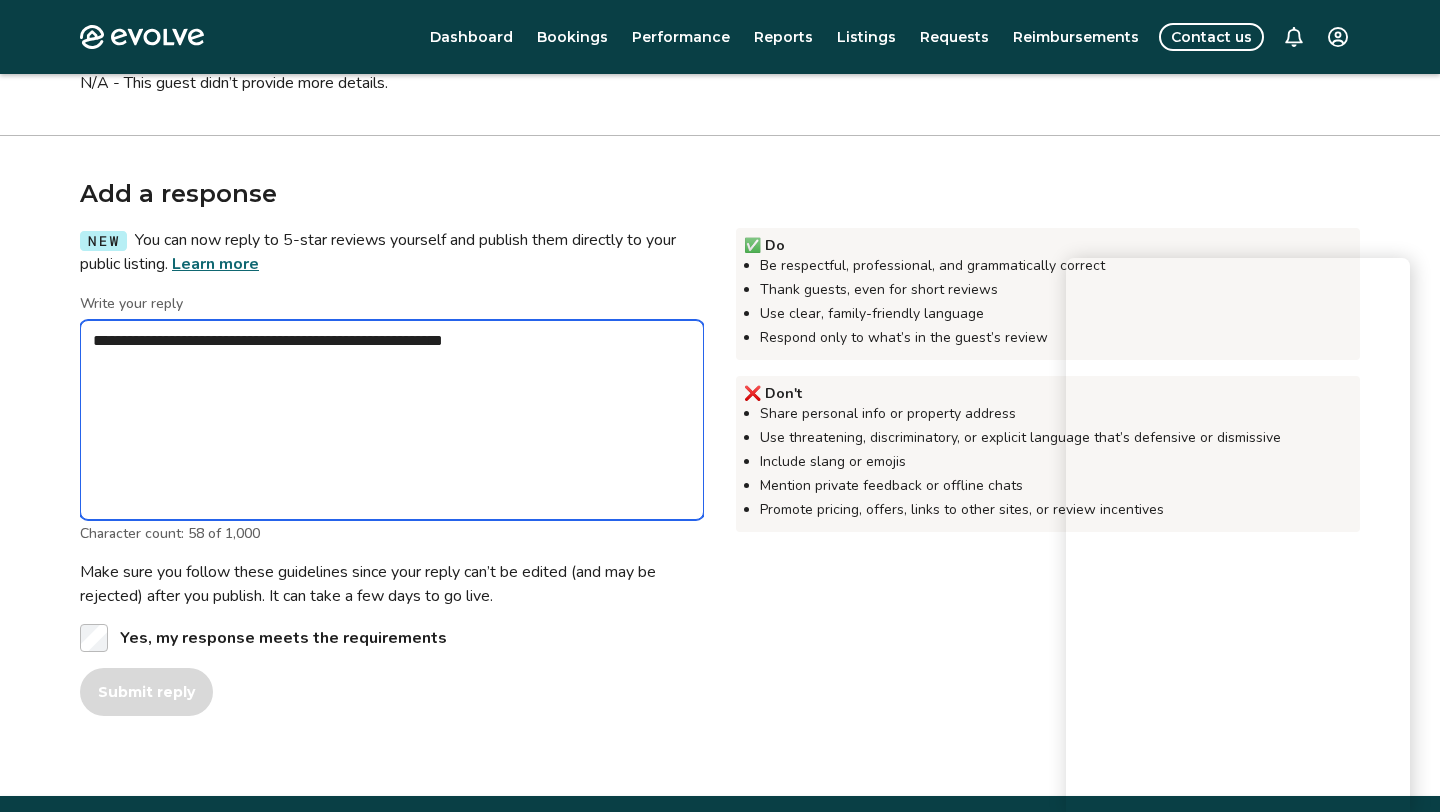 type on "*" 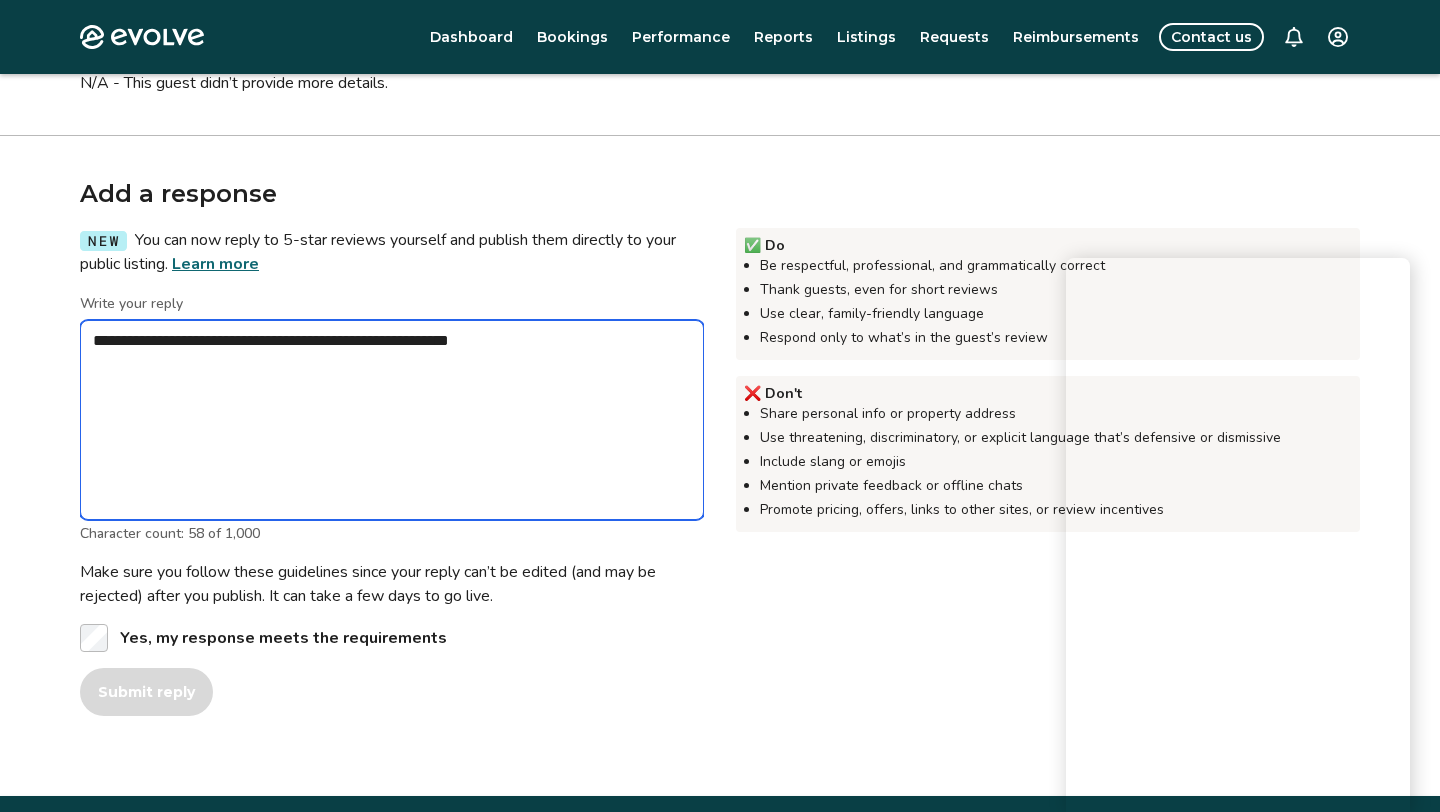 type on "*" 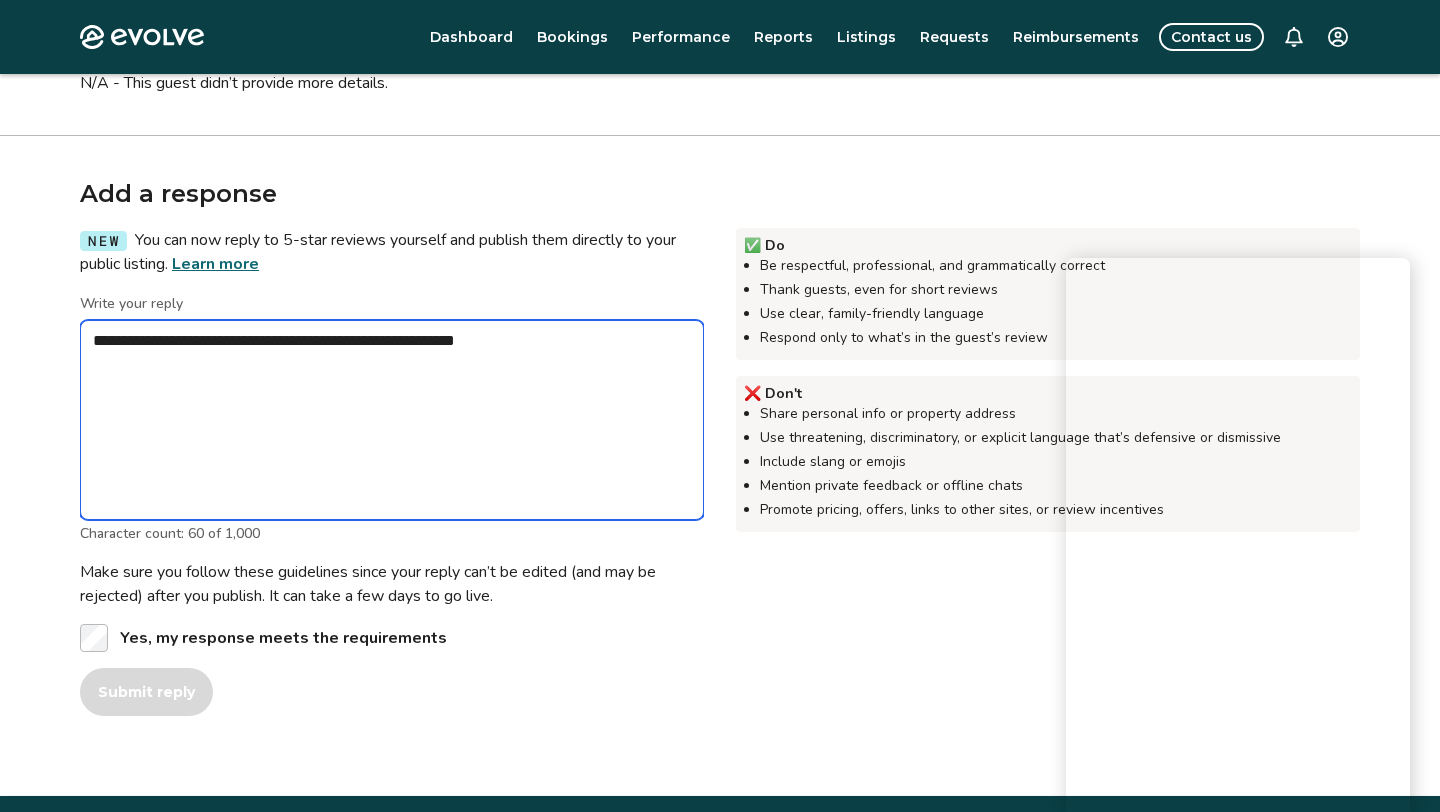 type on "*" 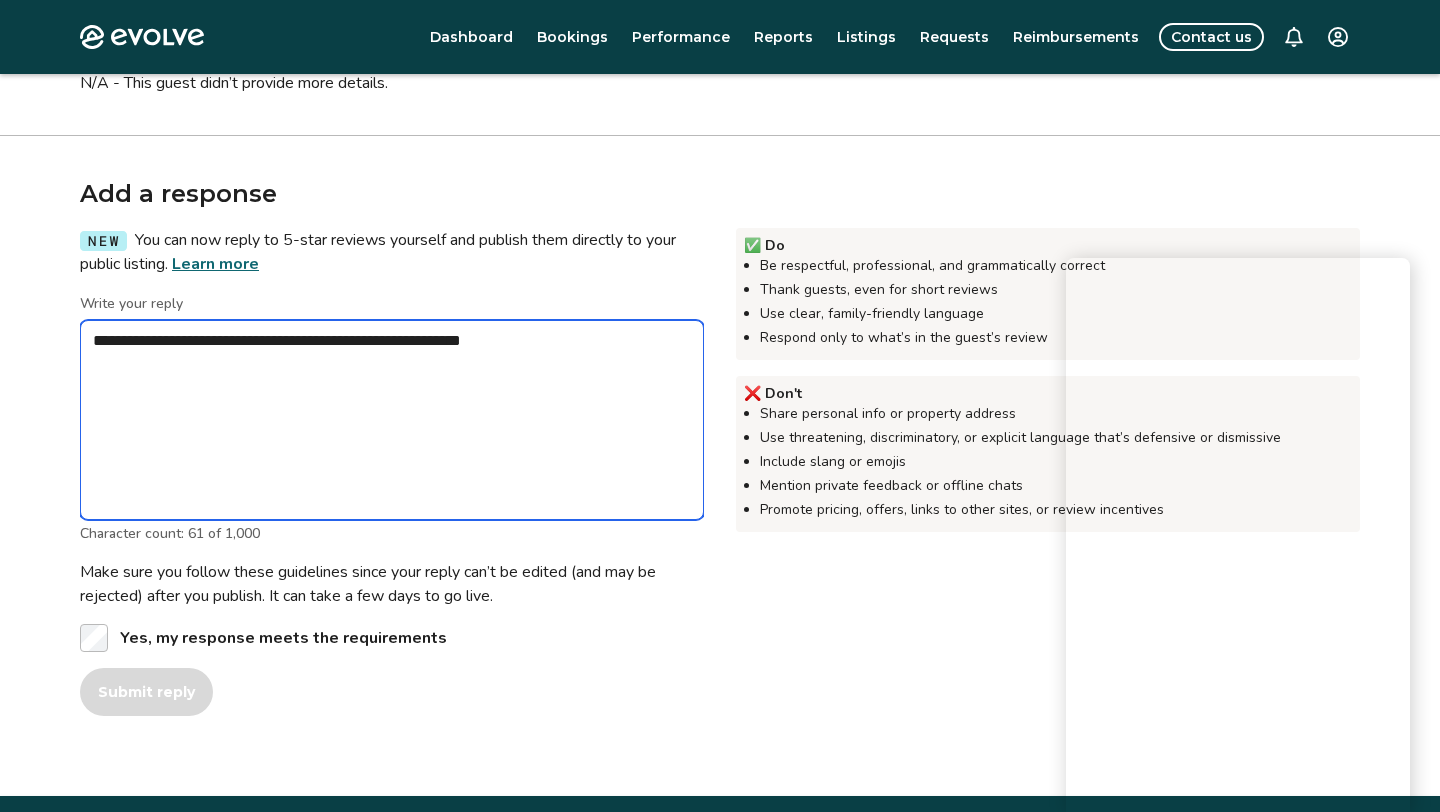 type on "*" 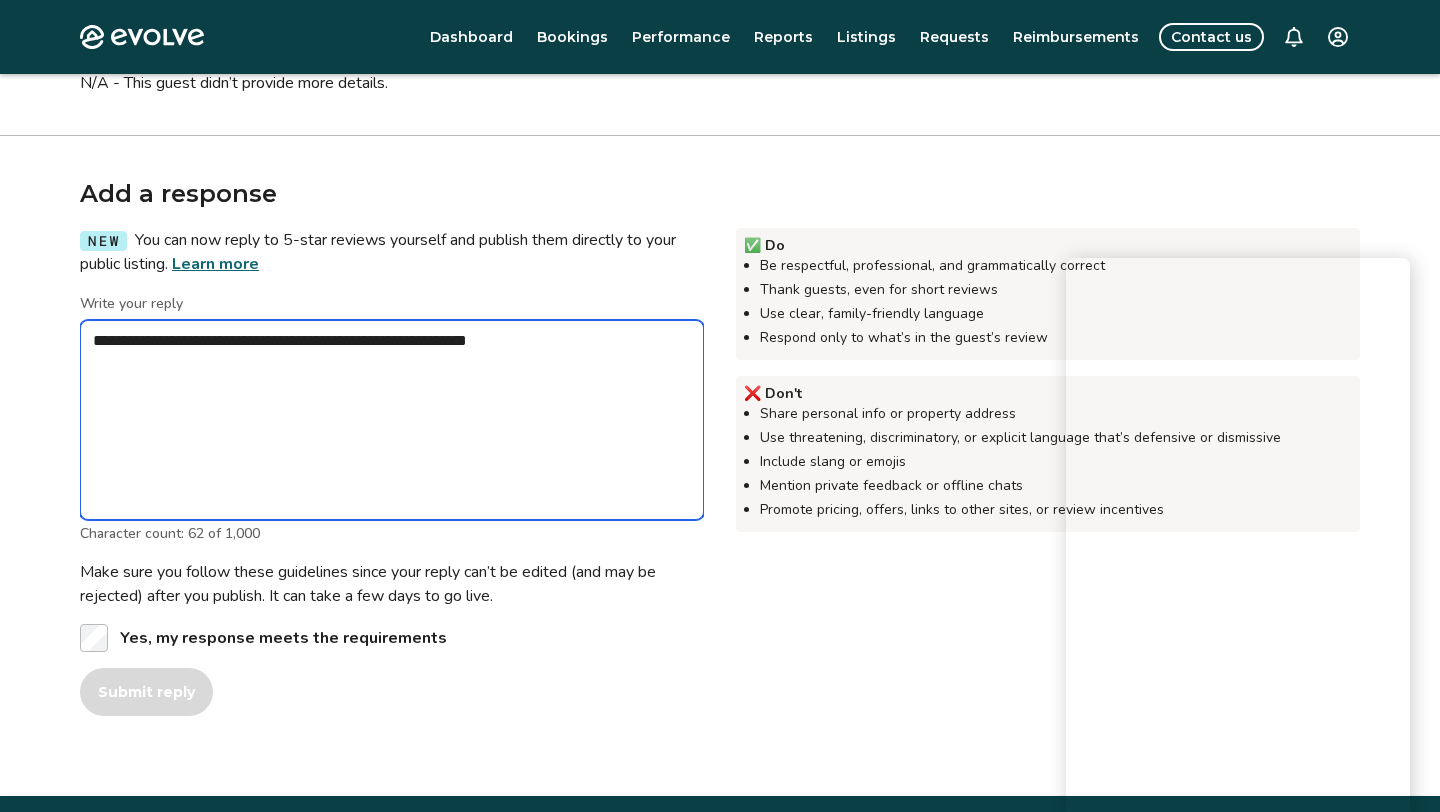 type on "*" 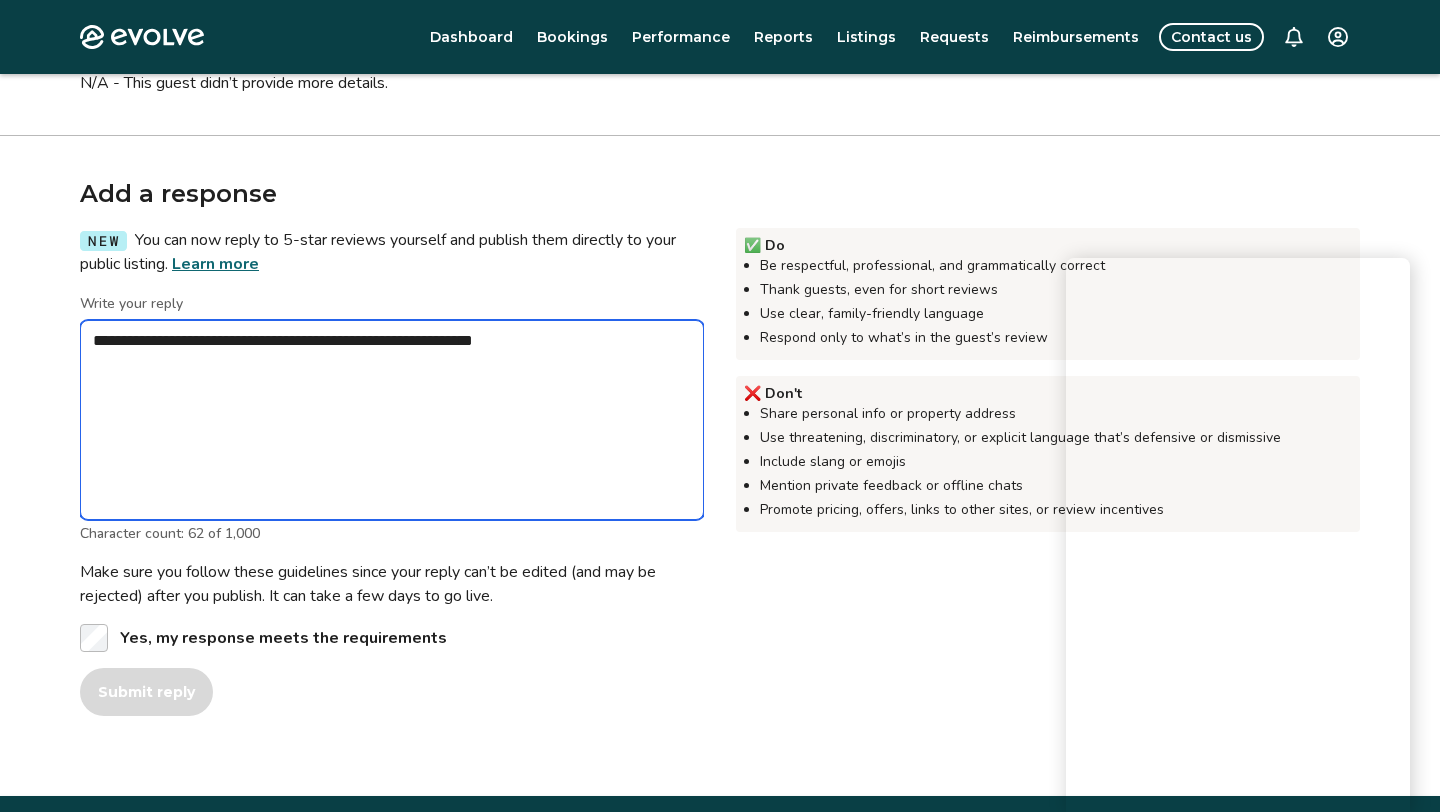type on "*" 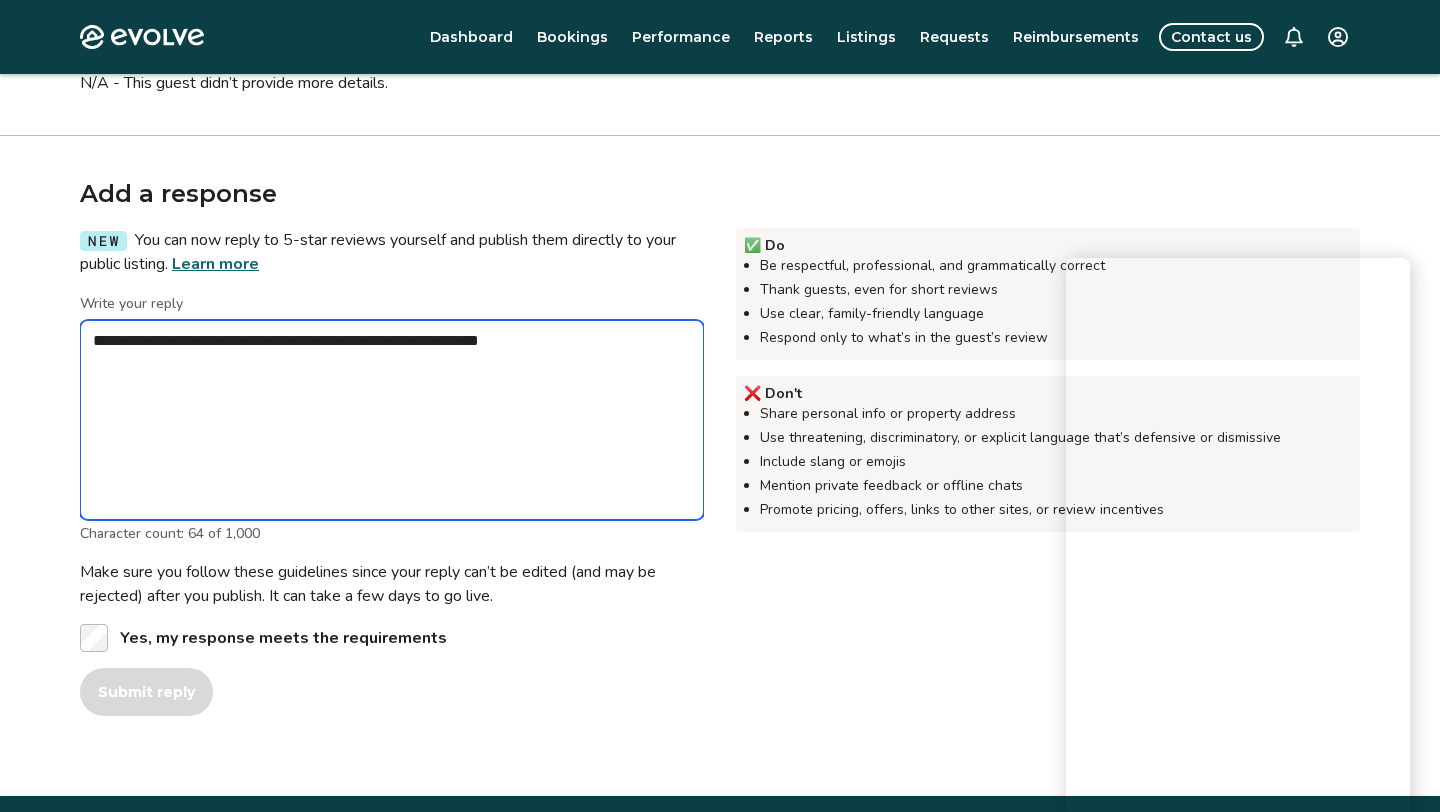type on "*" 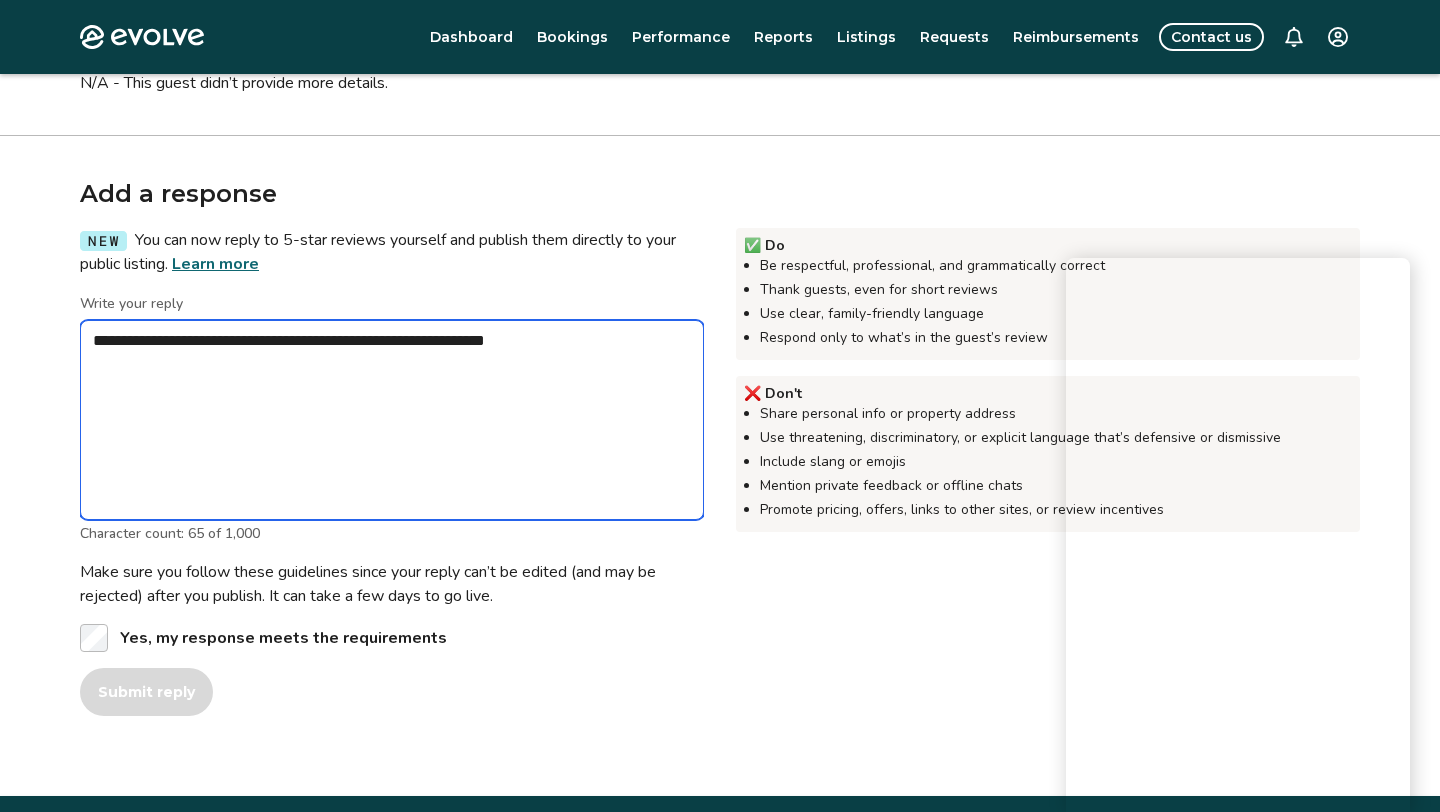 type on "*" 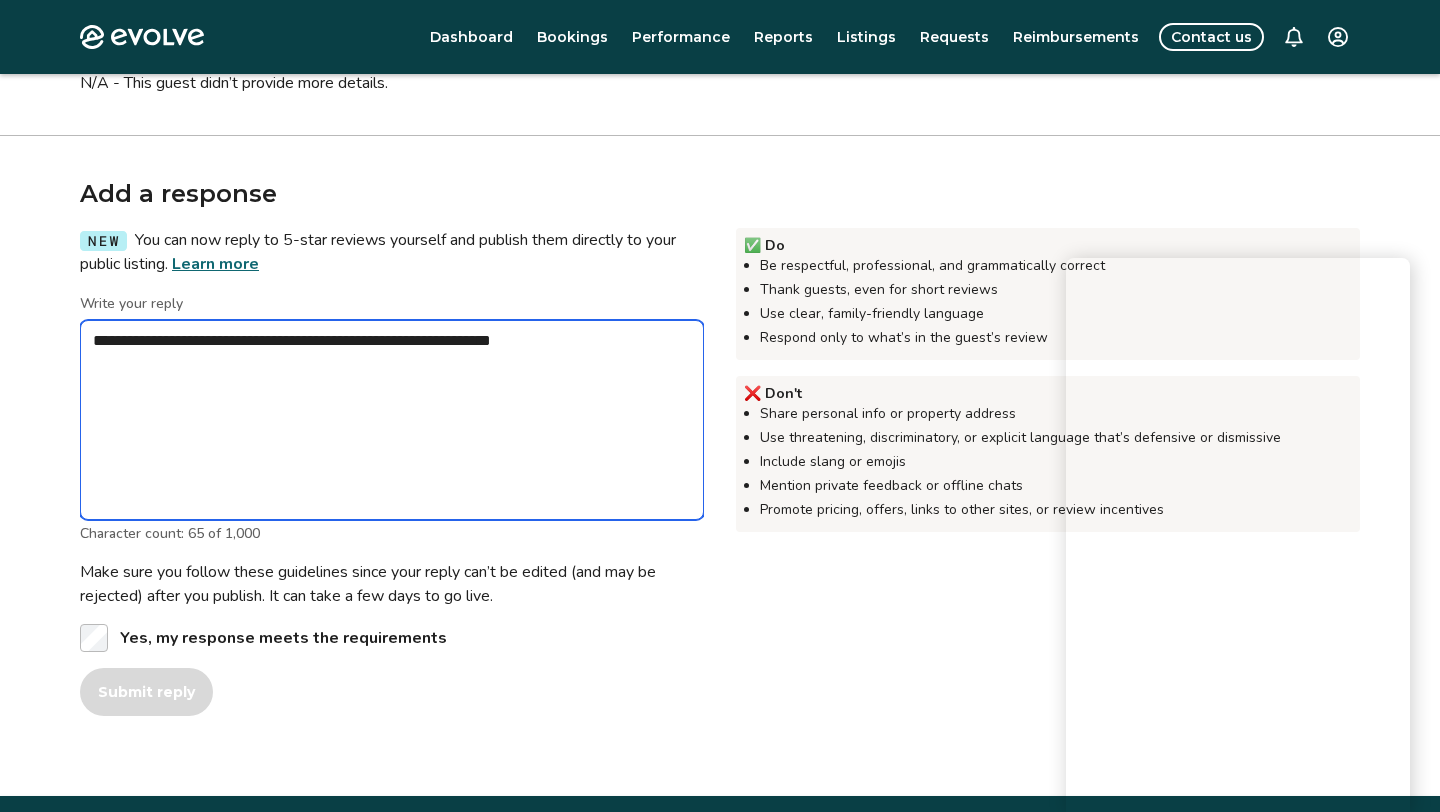 type on "*" 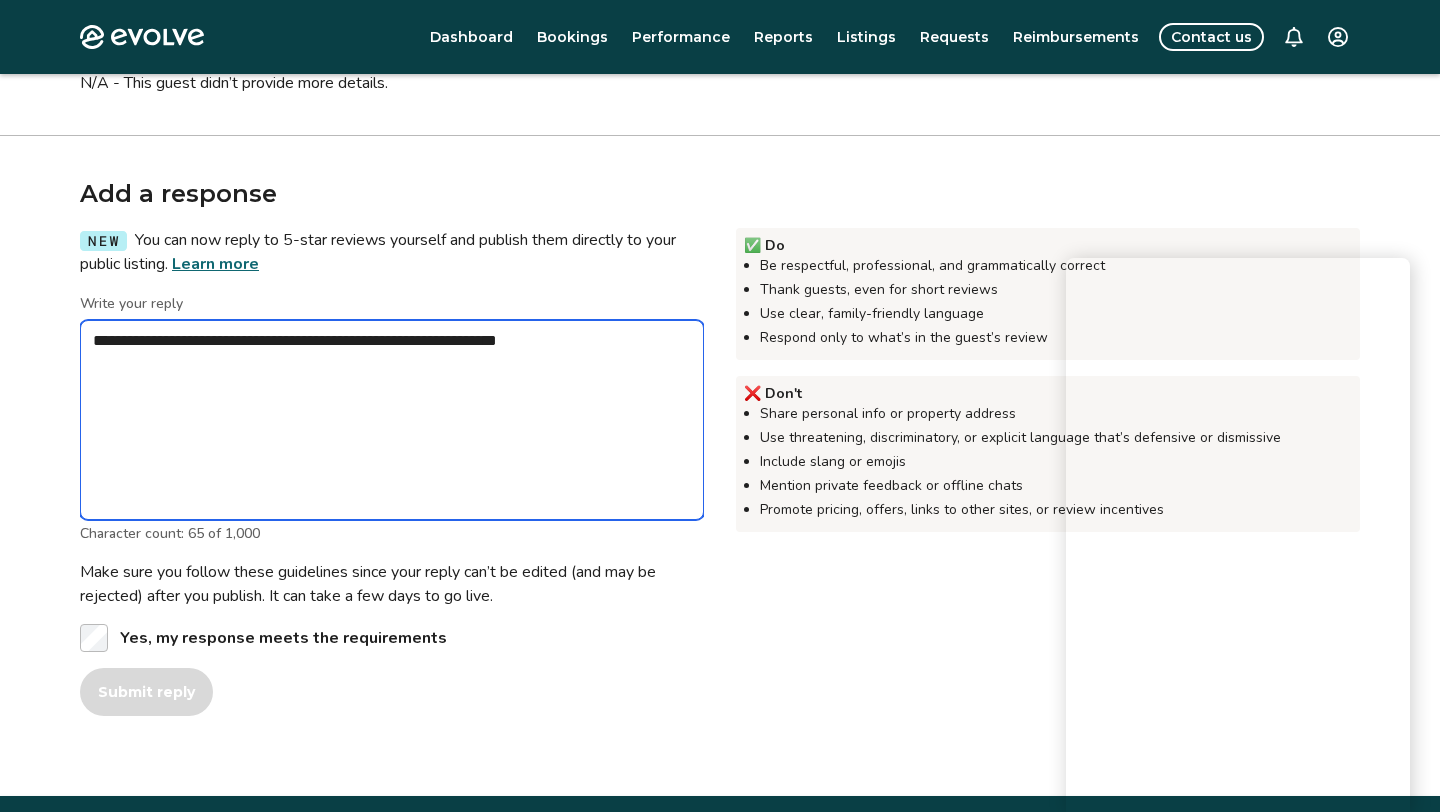type on "*" 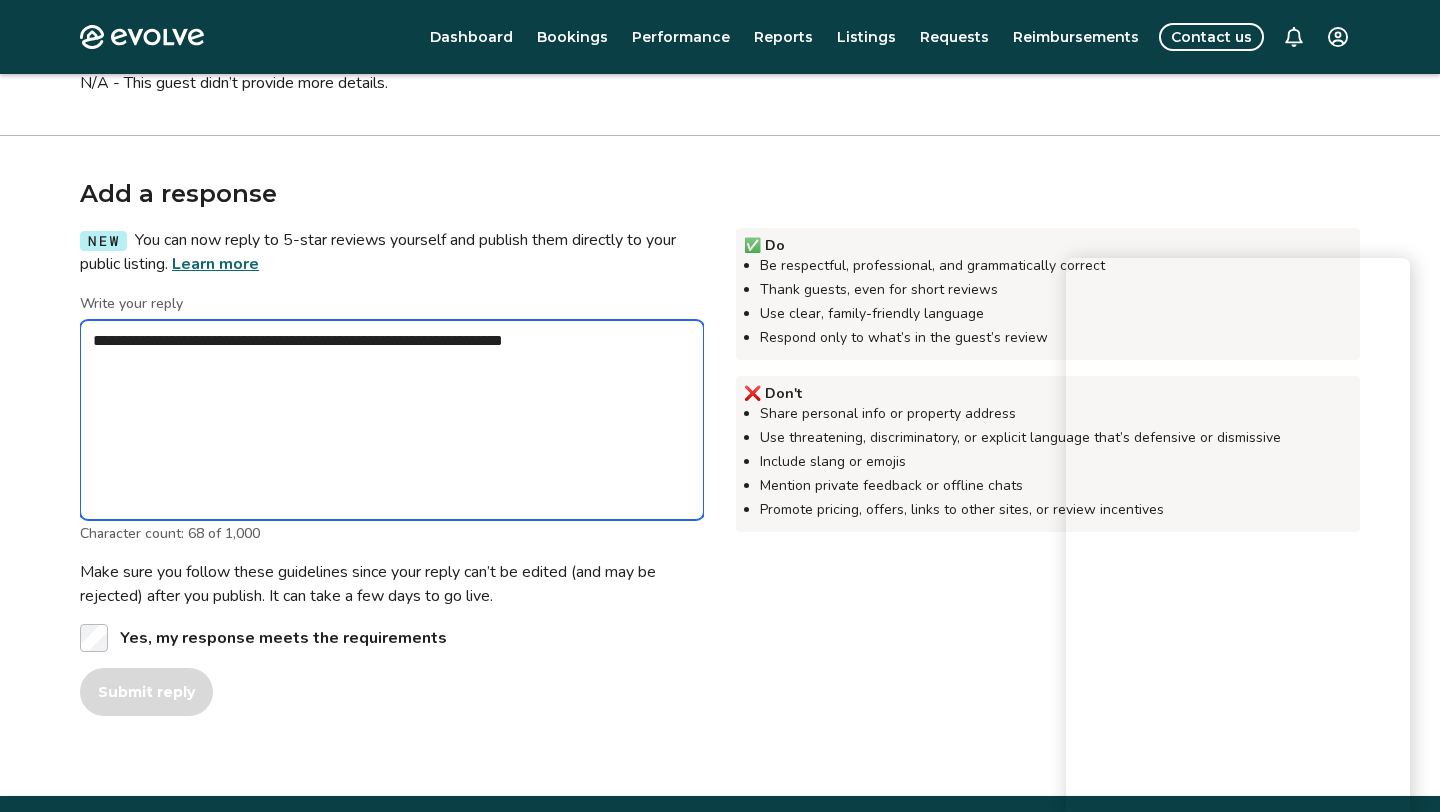 type on "*" 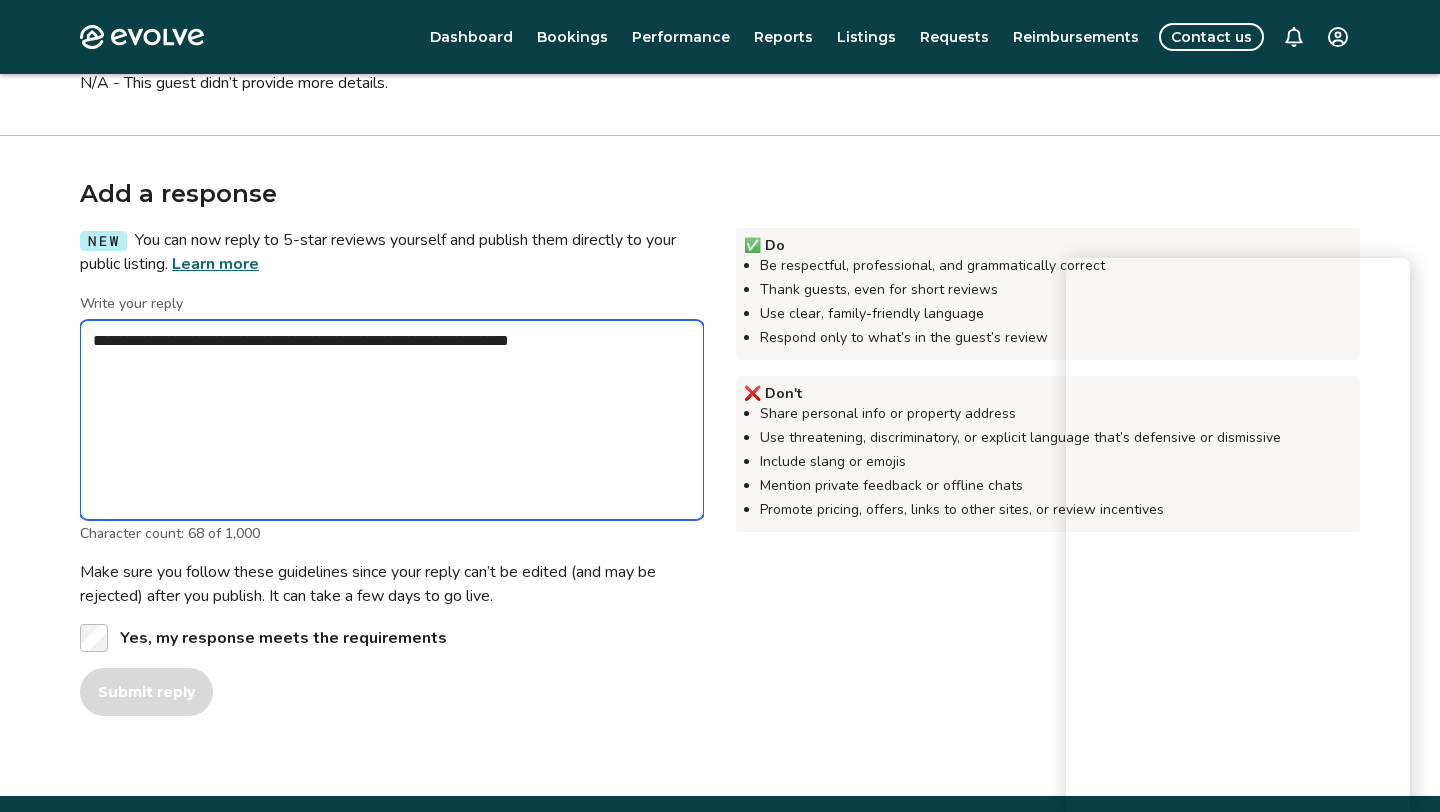 type on "*" 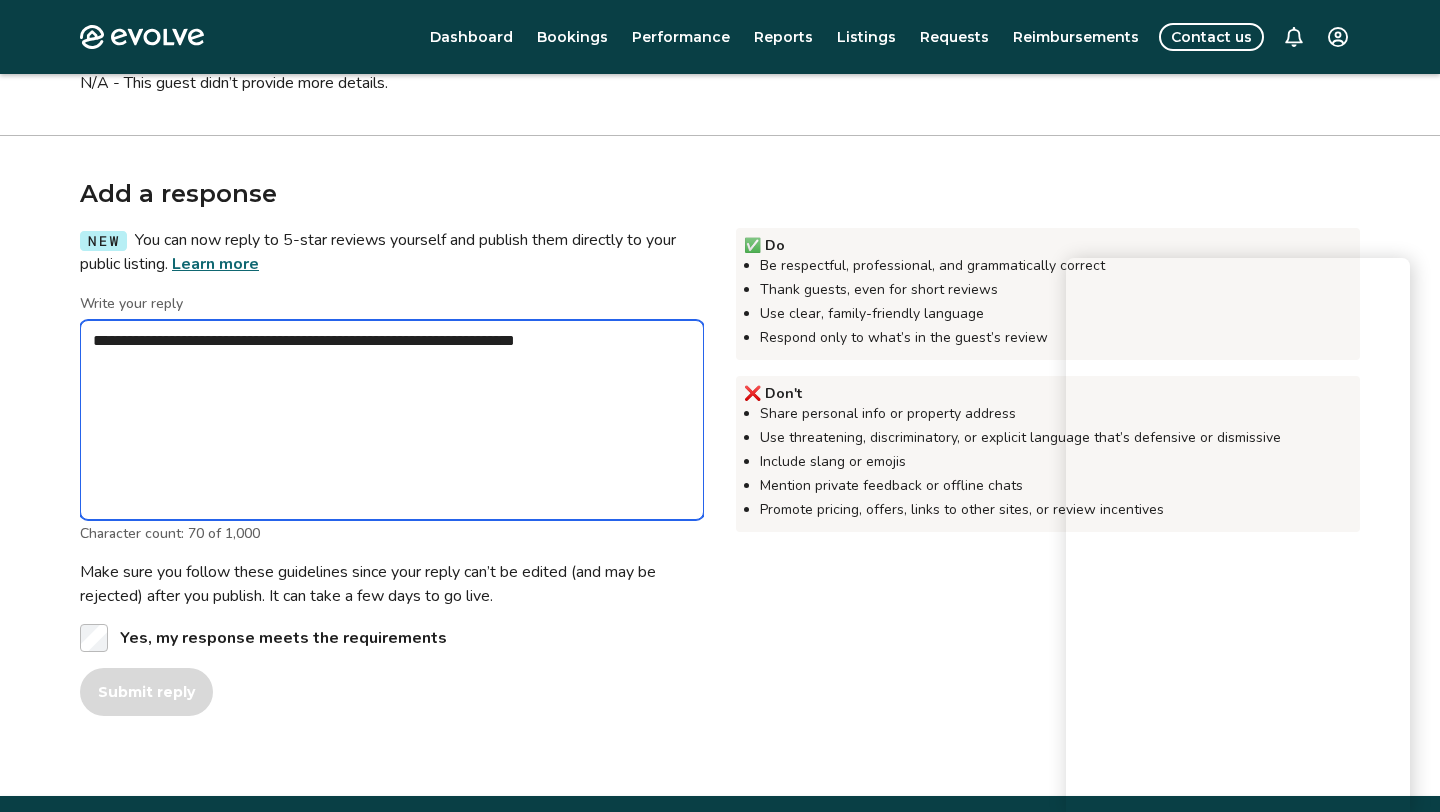 type on "*" 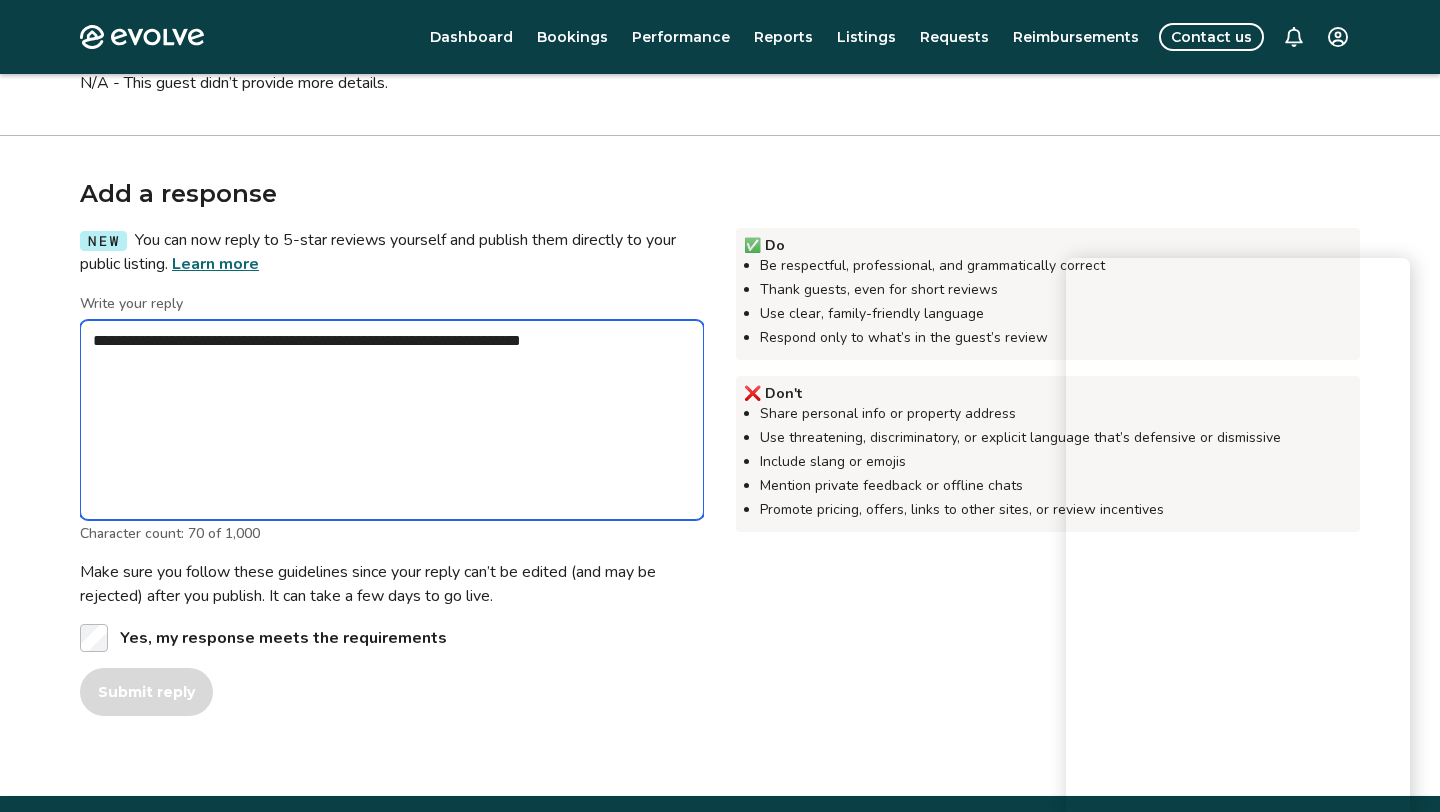 type on "*" 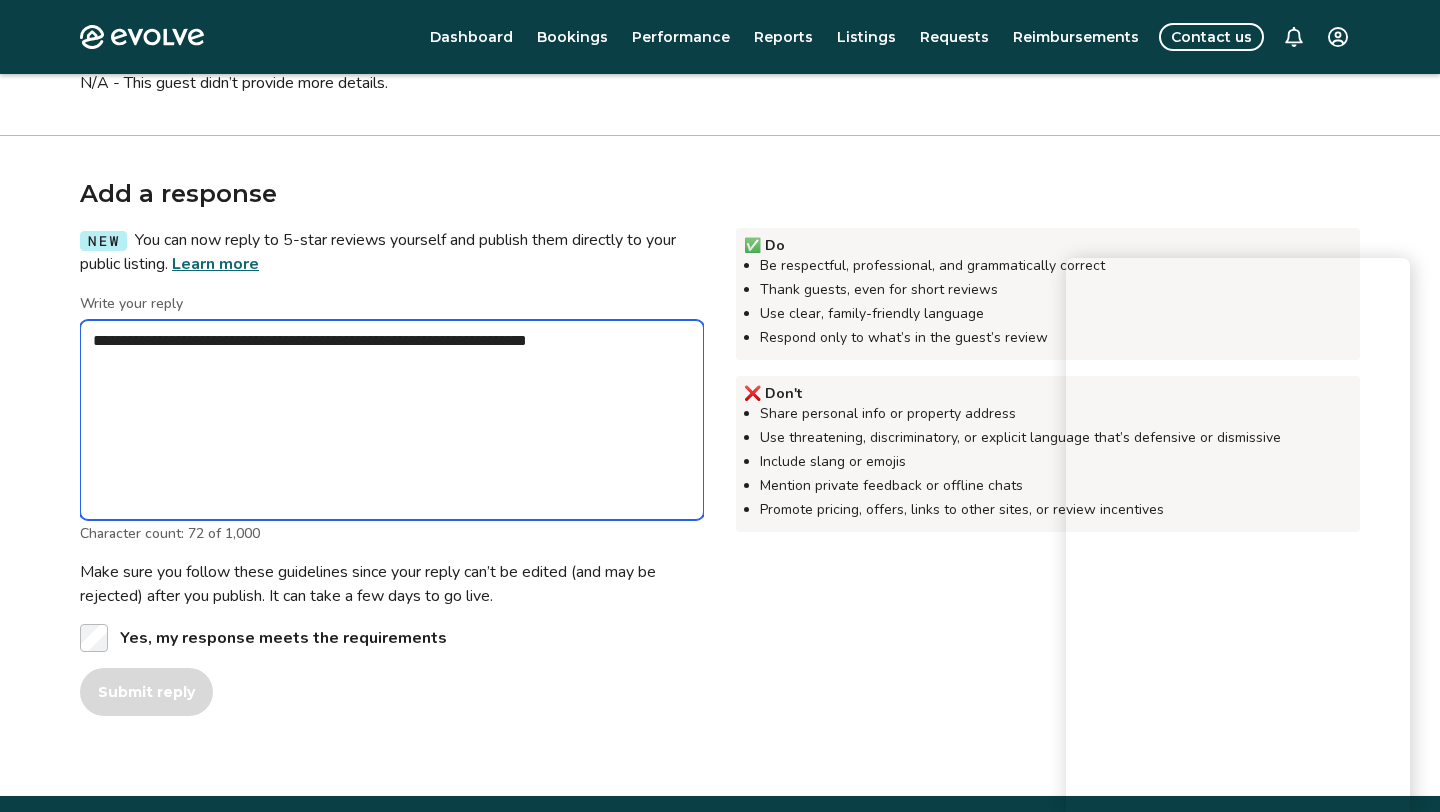 type on "*" 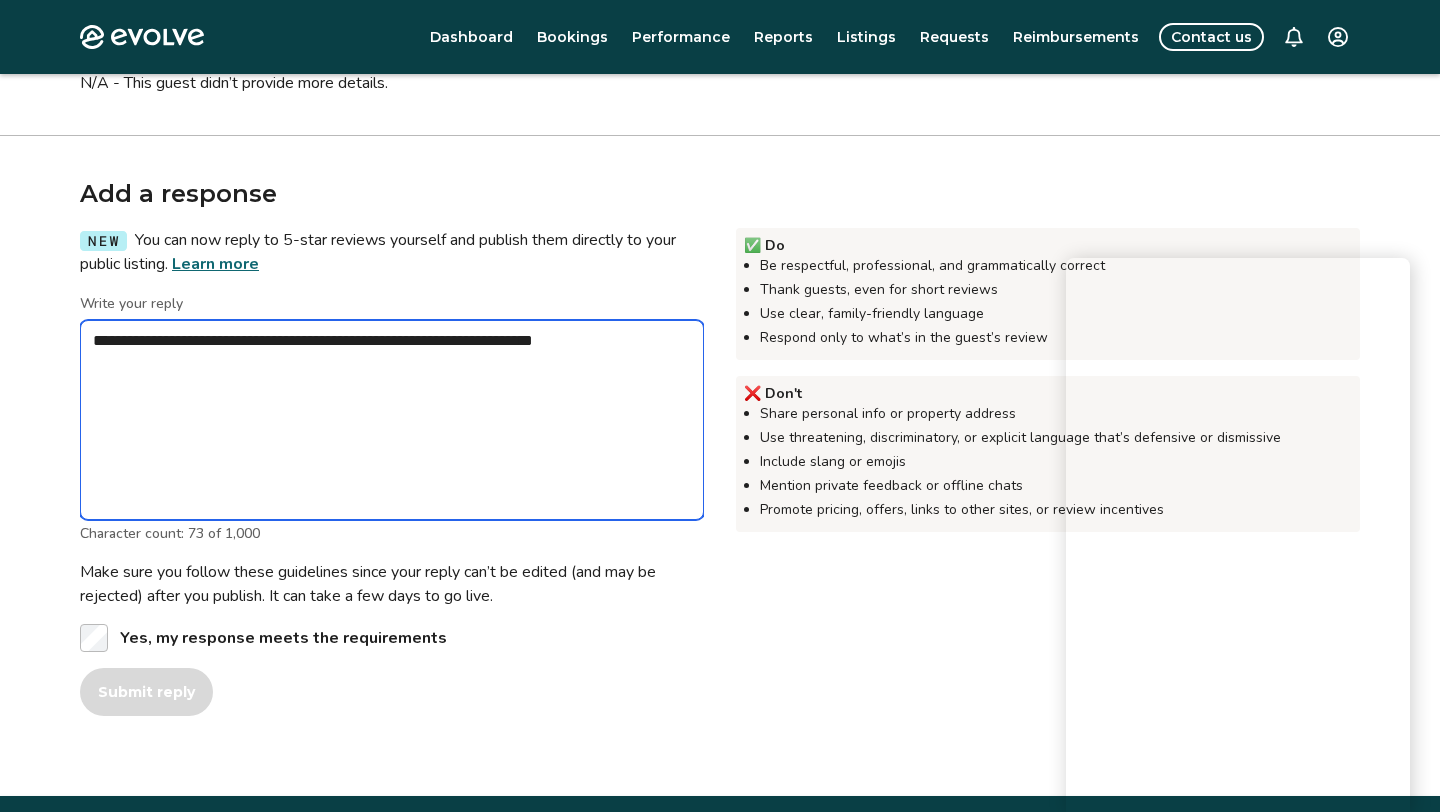 type on "*" 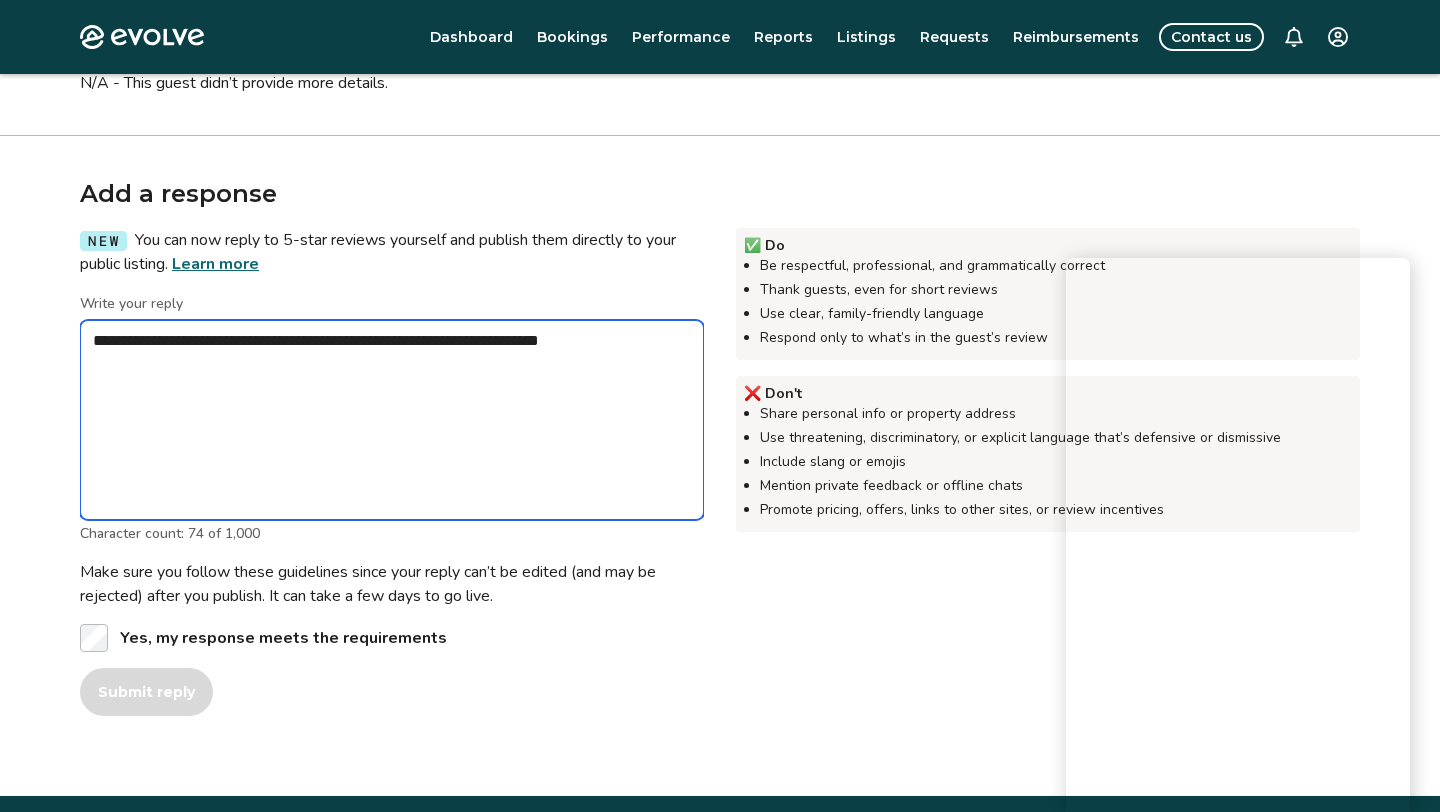 type on "*" 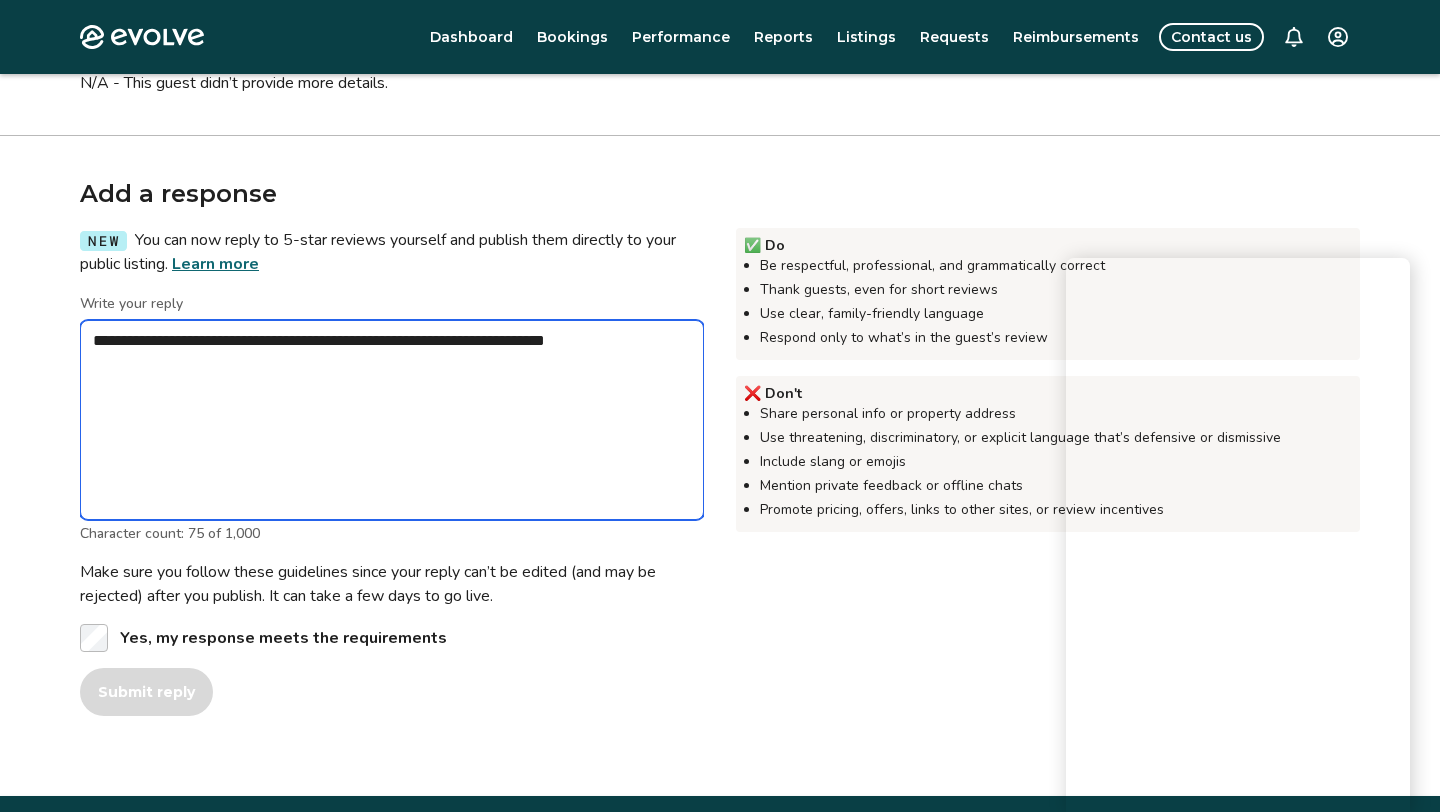 type on "*" 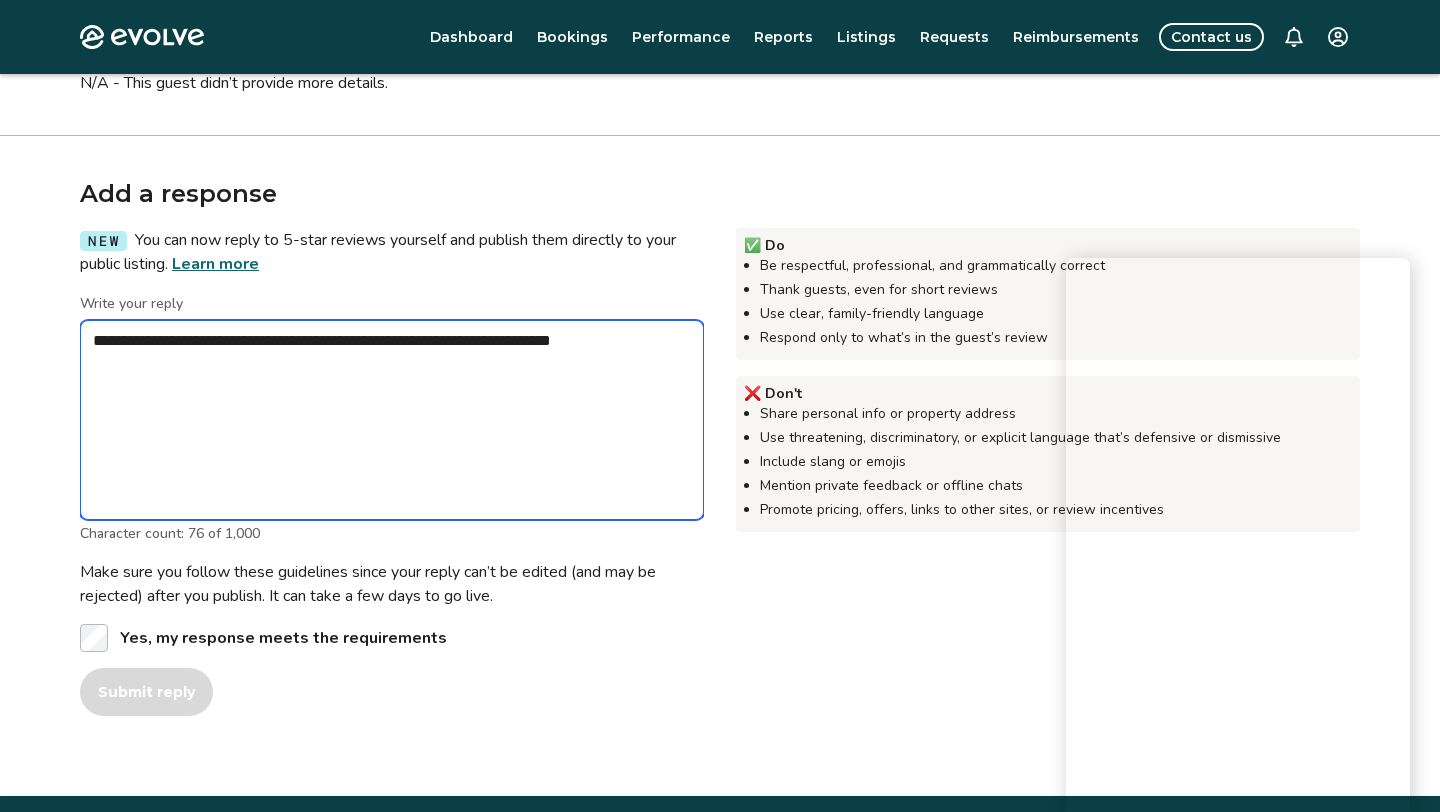type on "*" 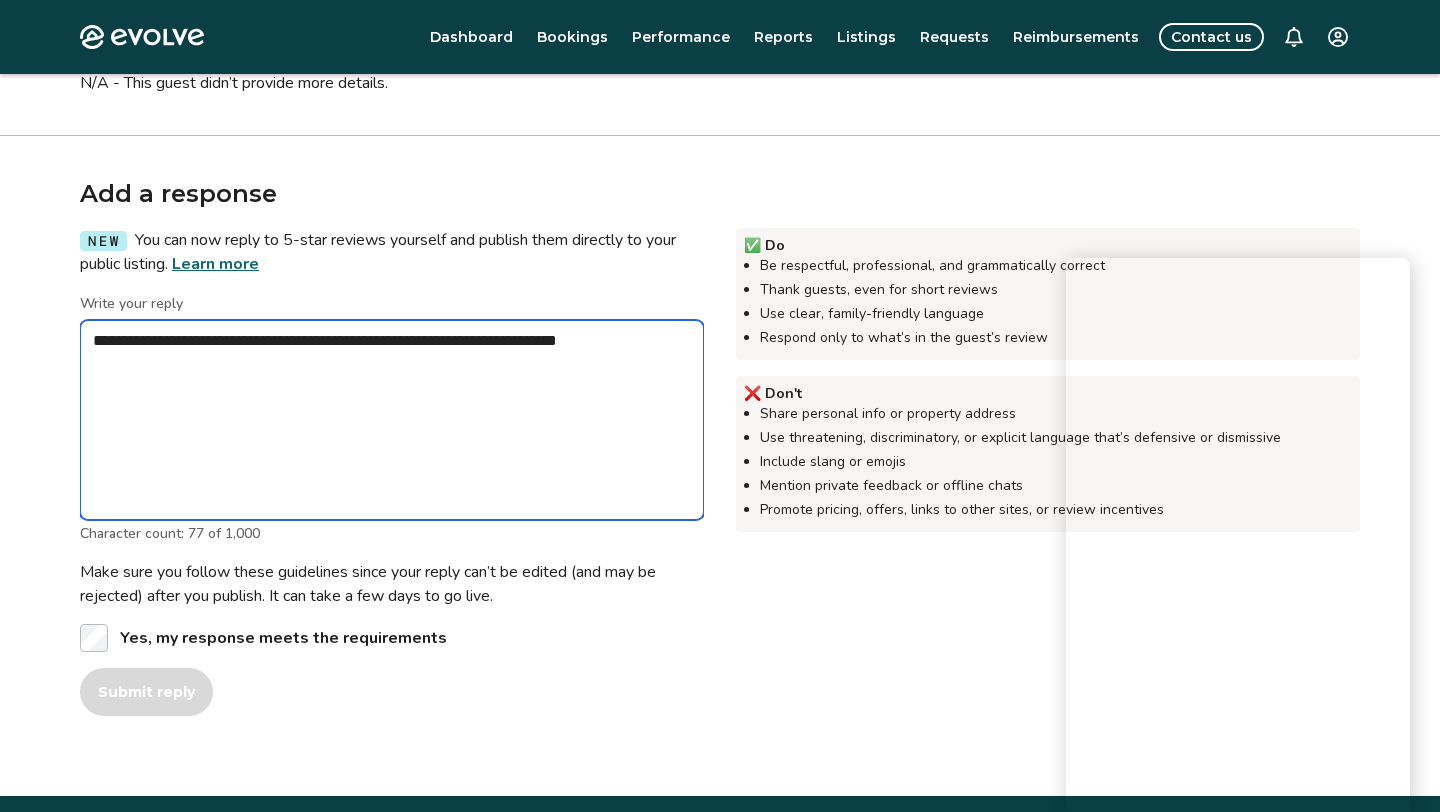 type on "*" 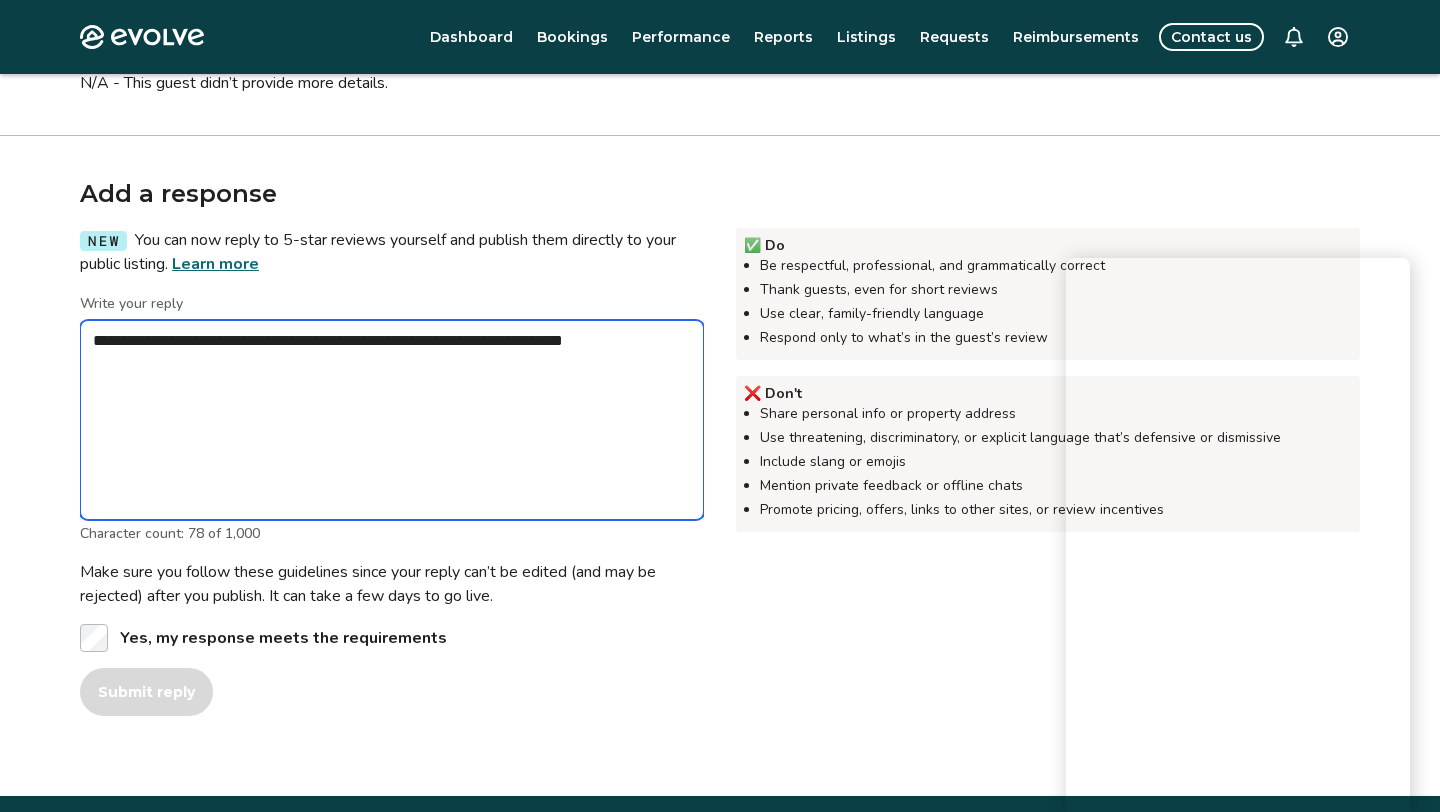 type on "*" 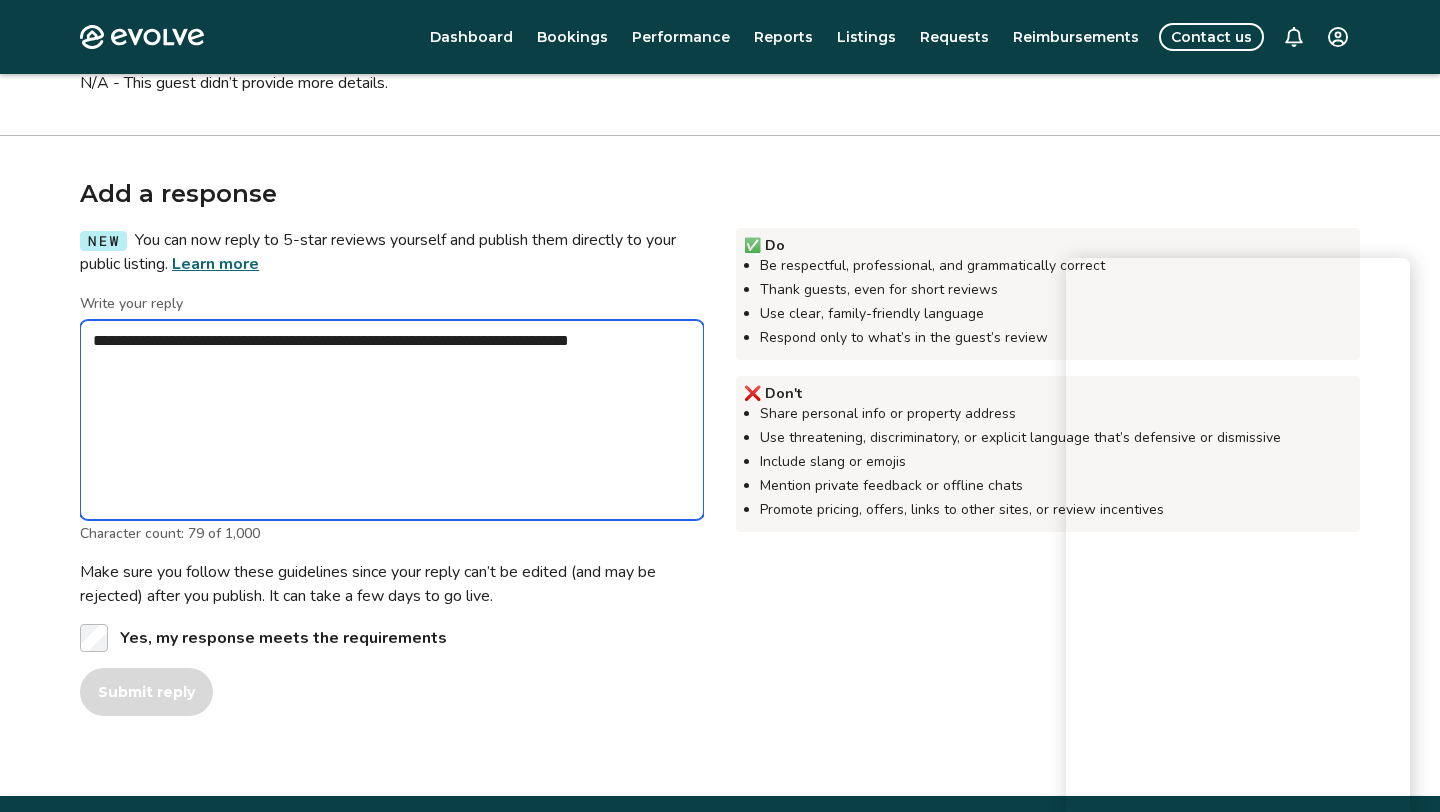 type on "*" 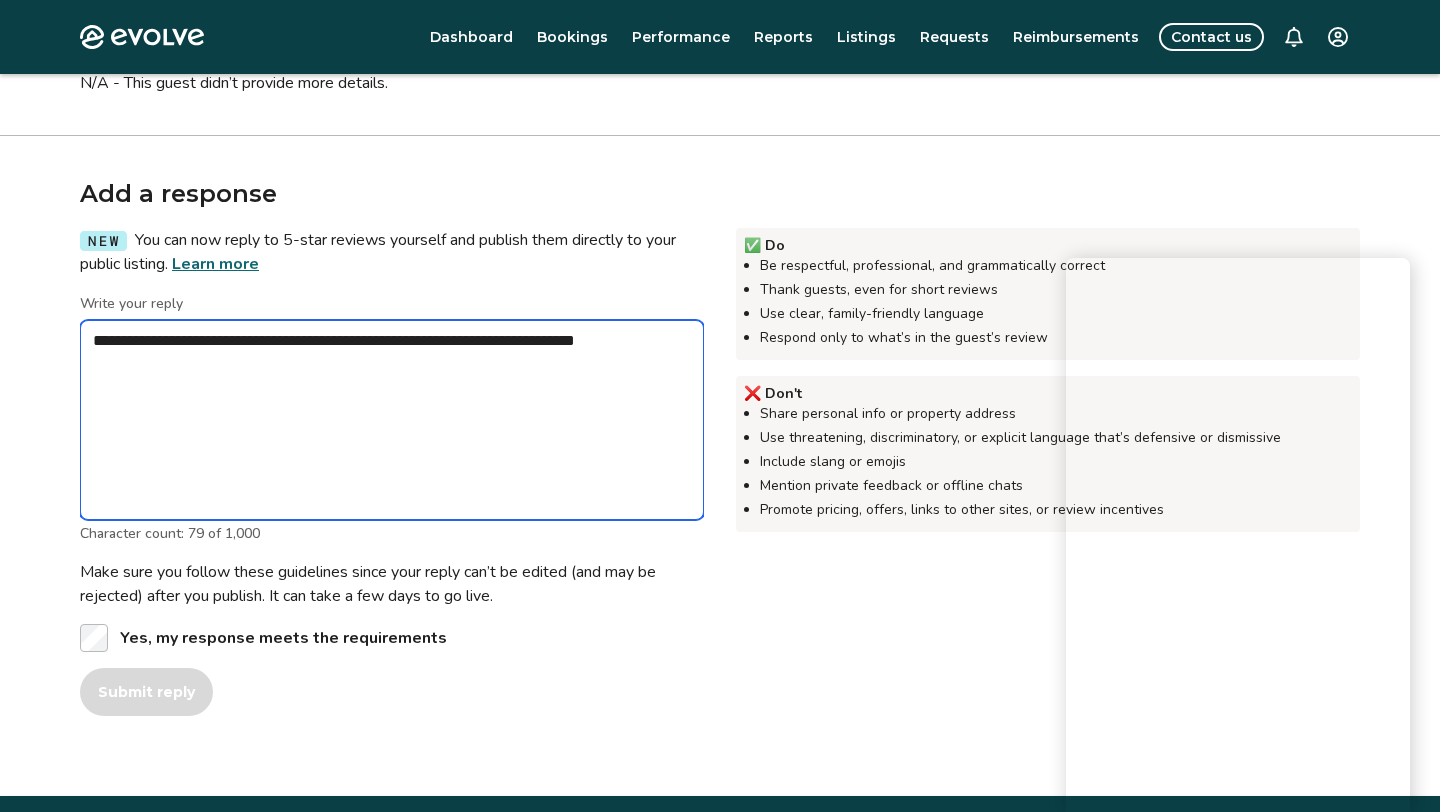 type on "*" 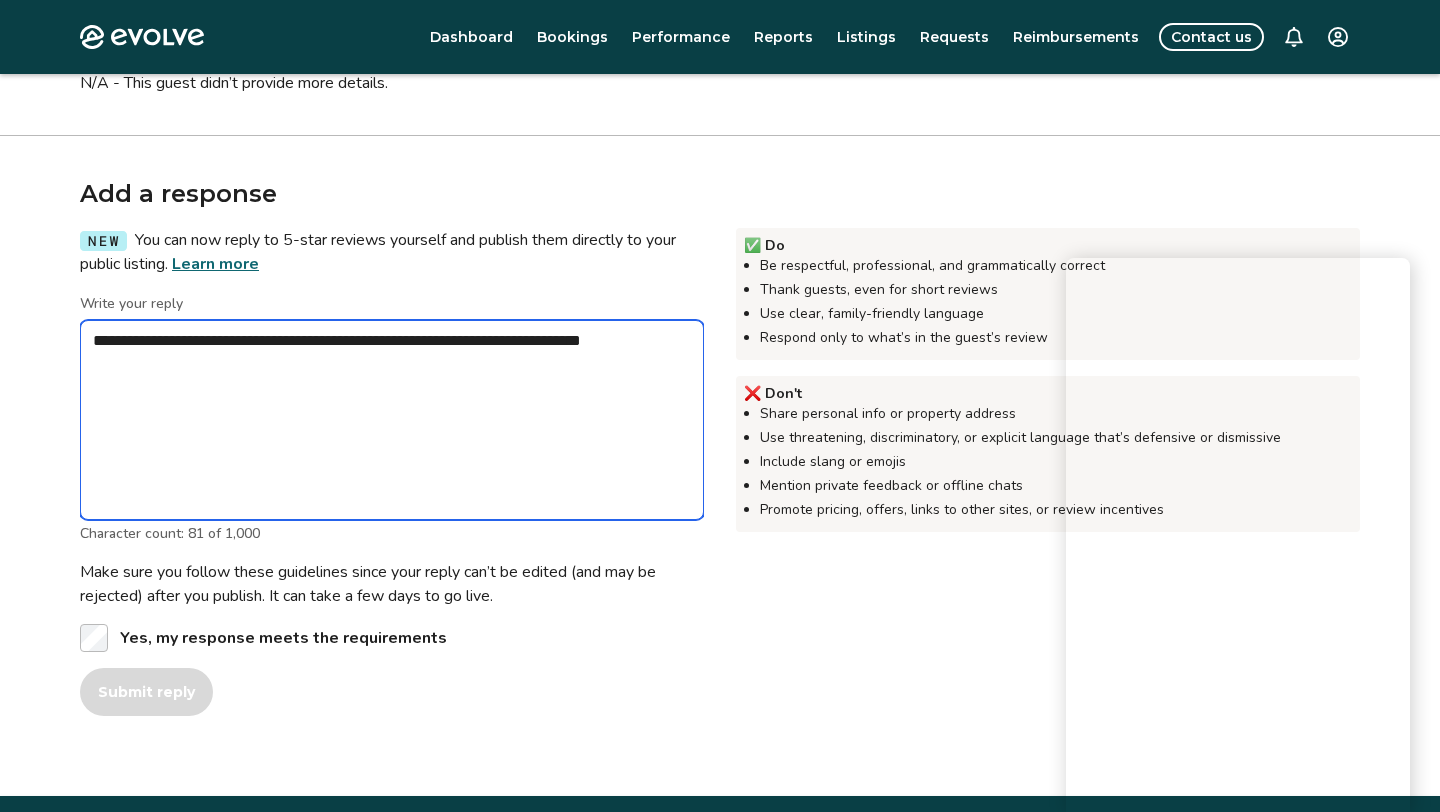type on "*" 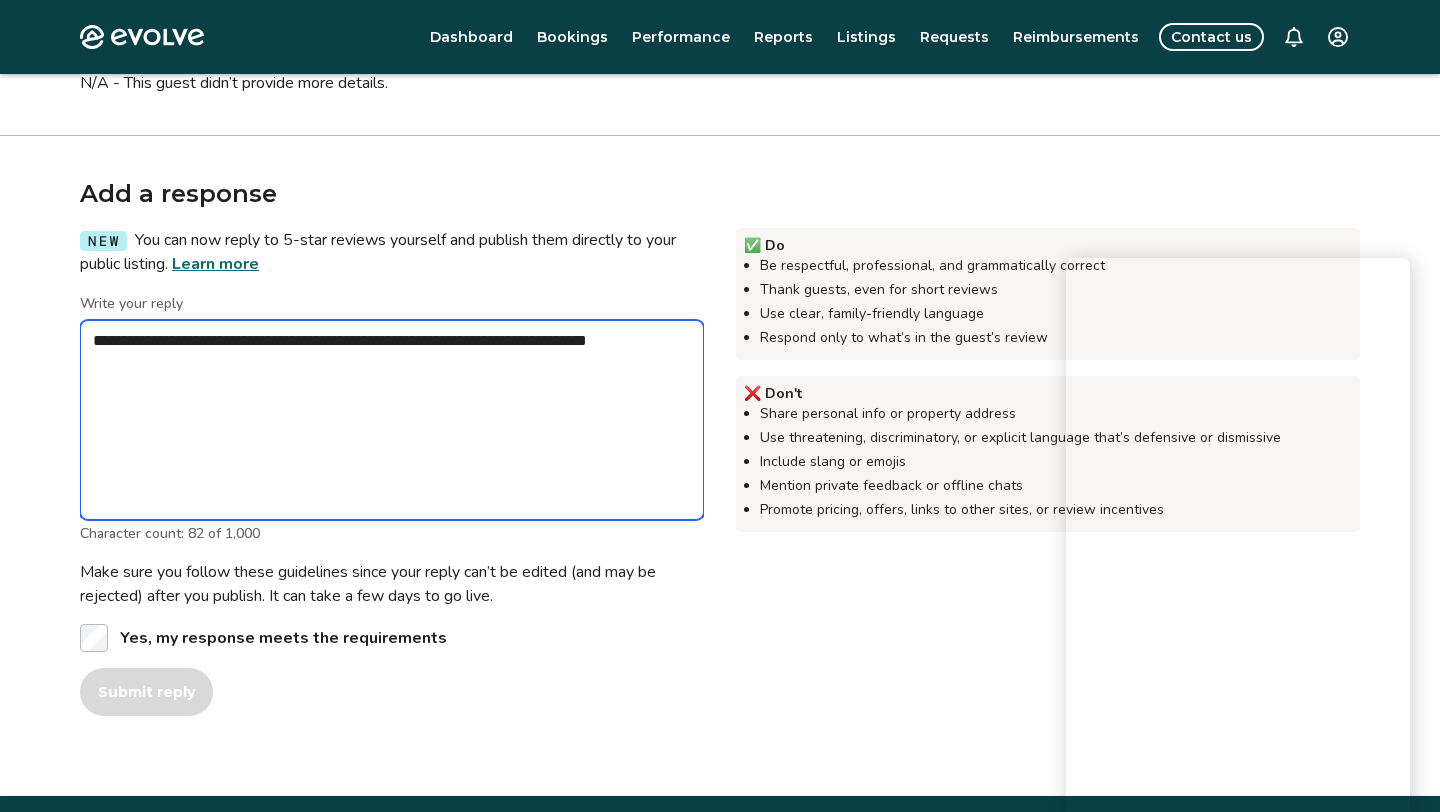 type on "*" 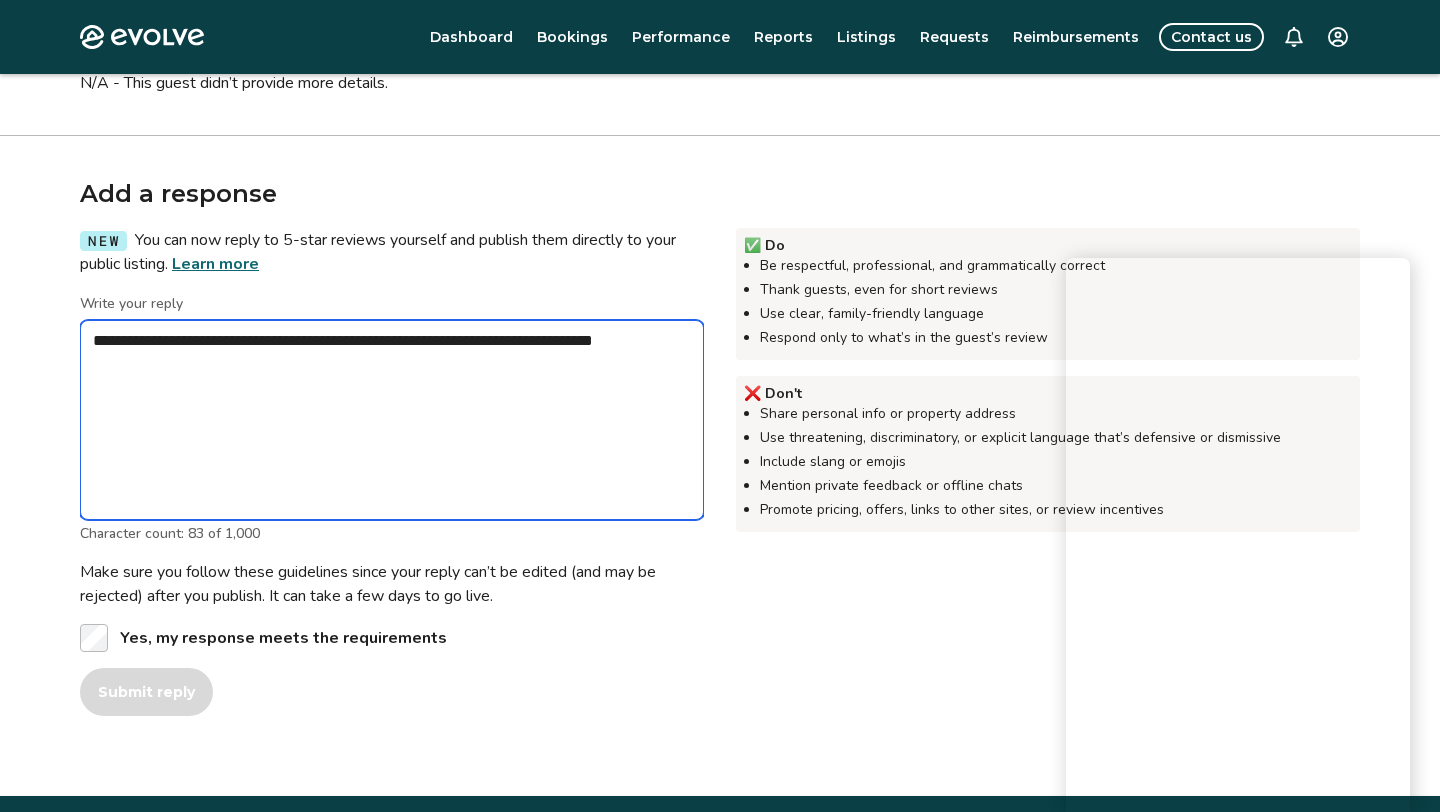 type on "*" 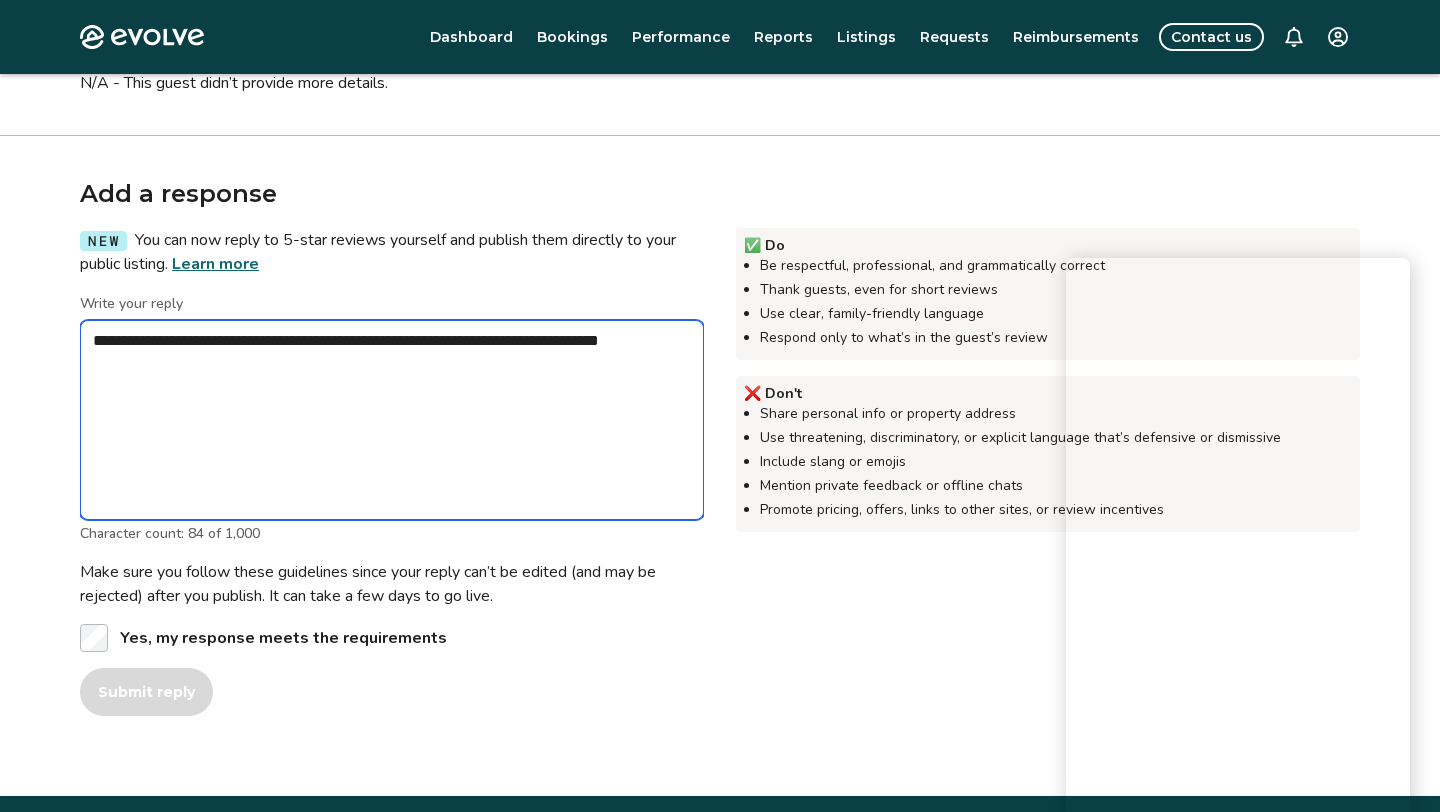type on "*" 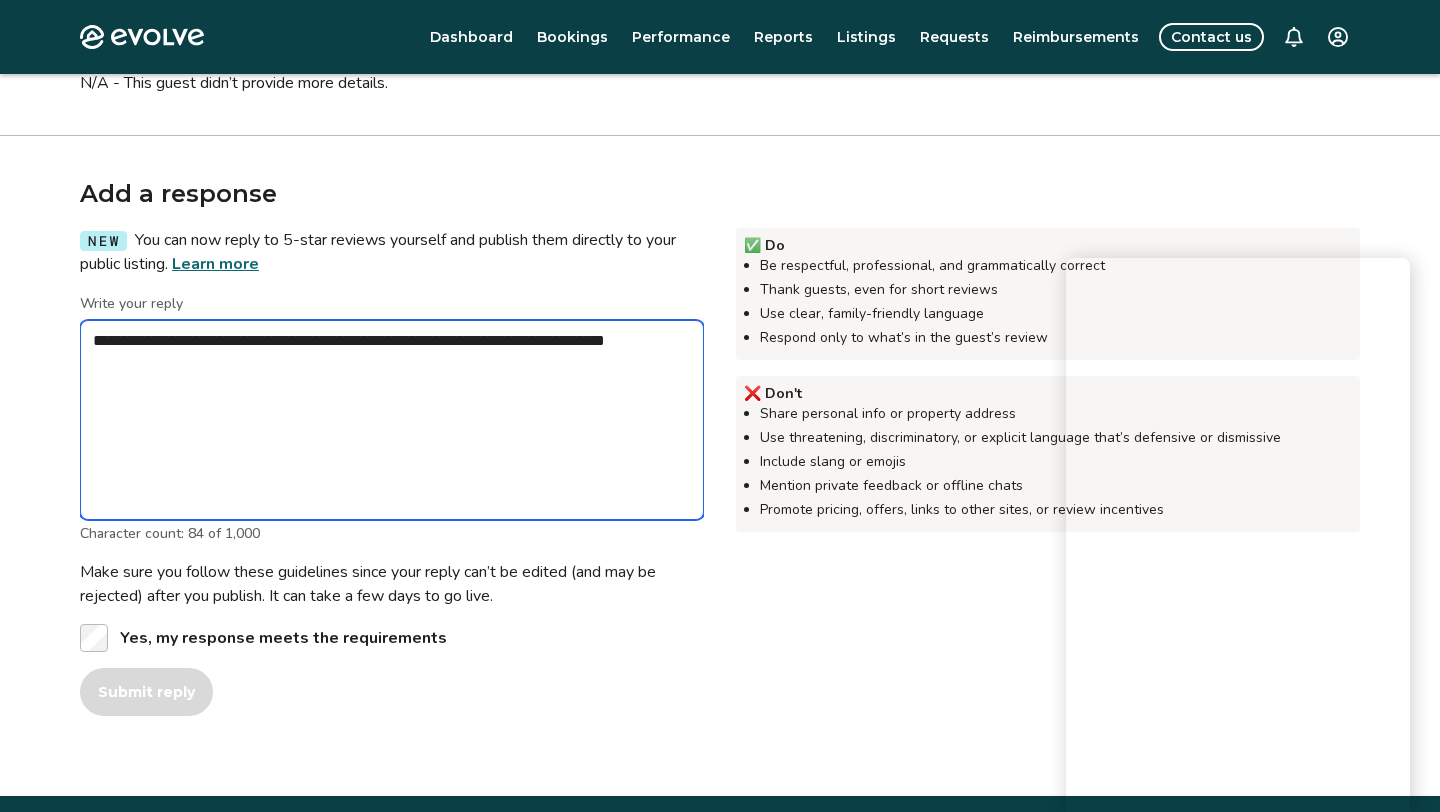 type on "*" 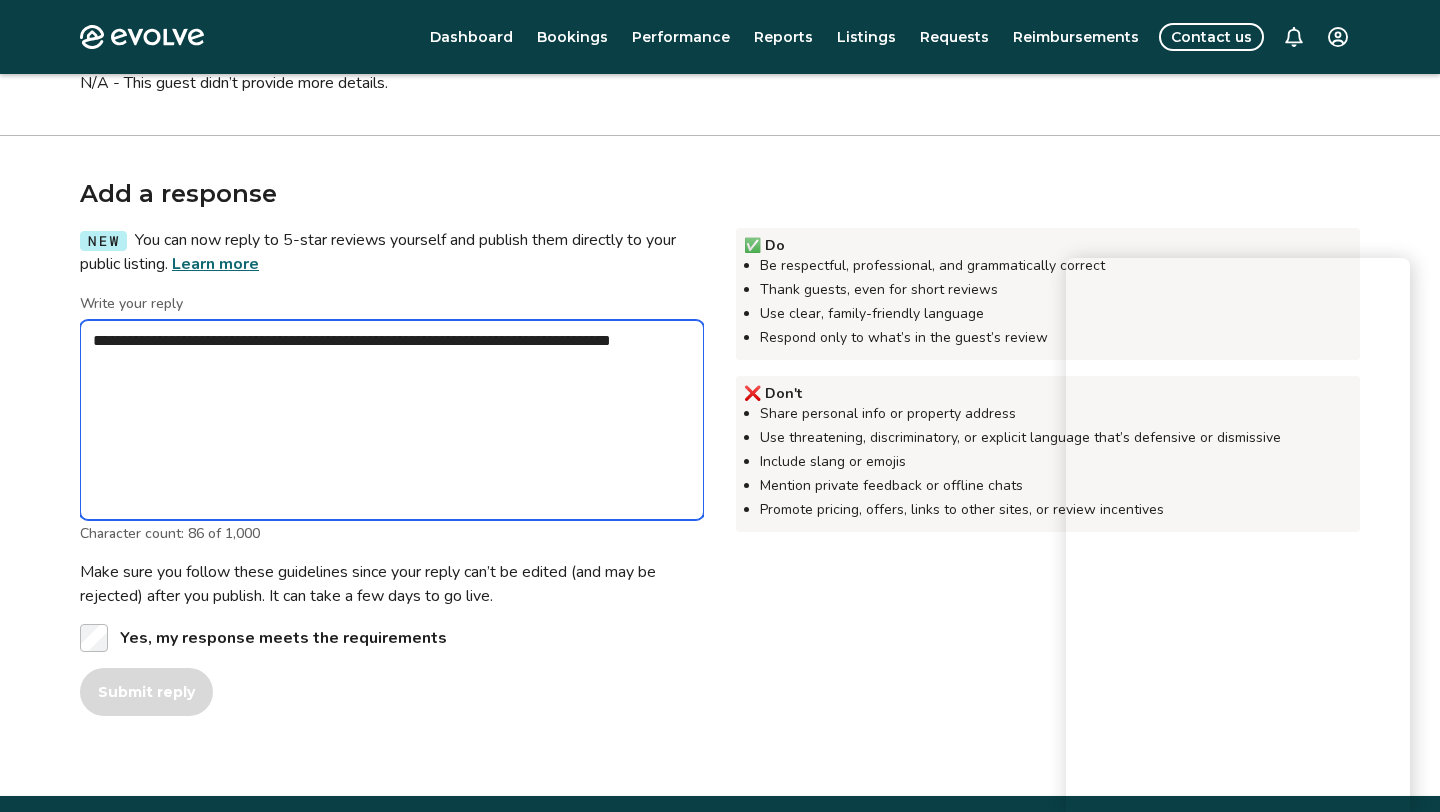 type on "*" 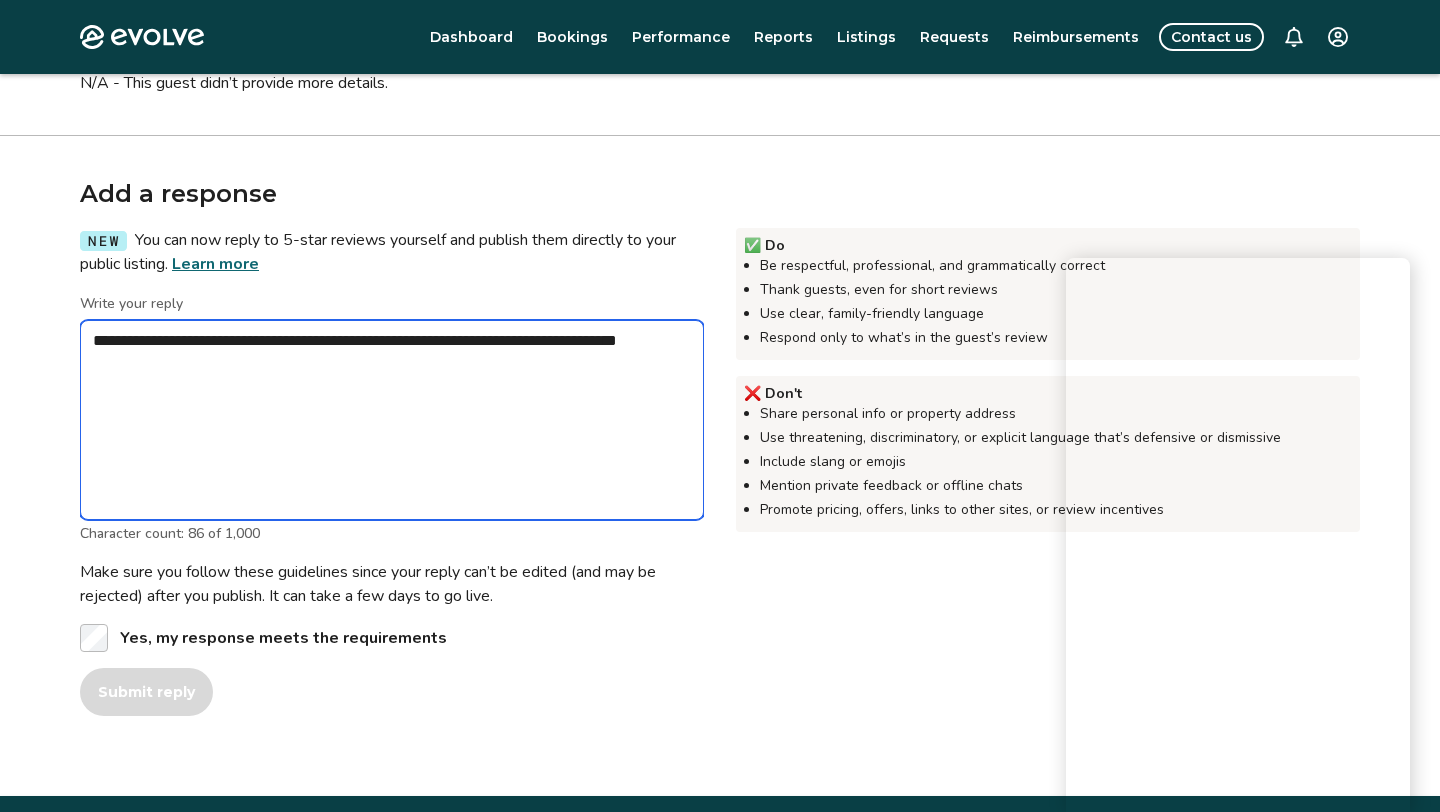 type on "*" 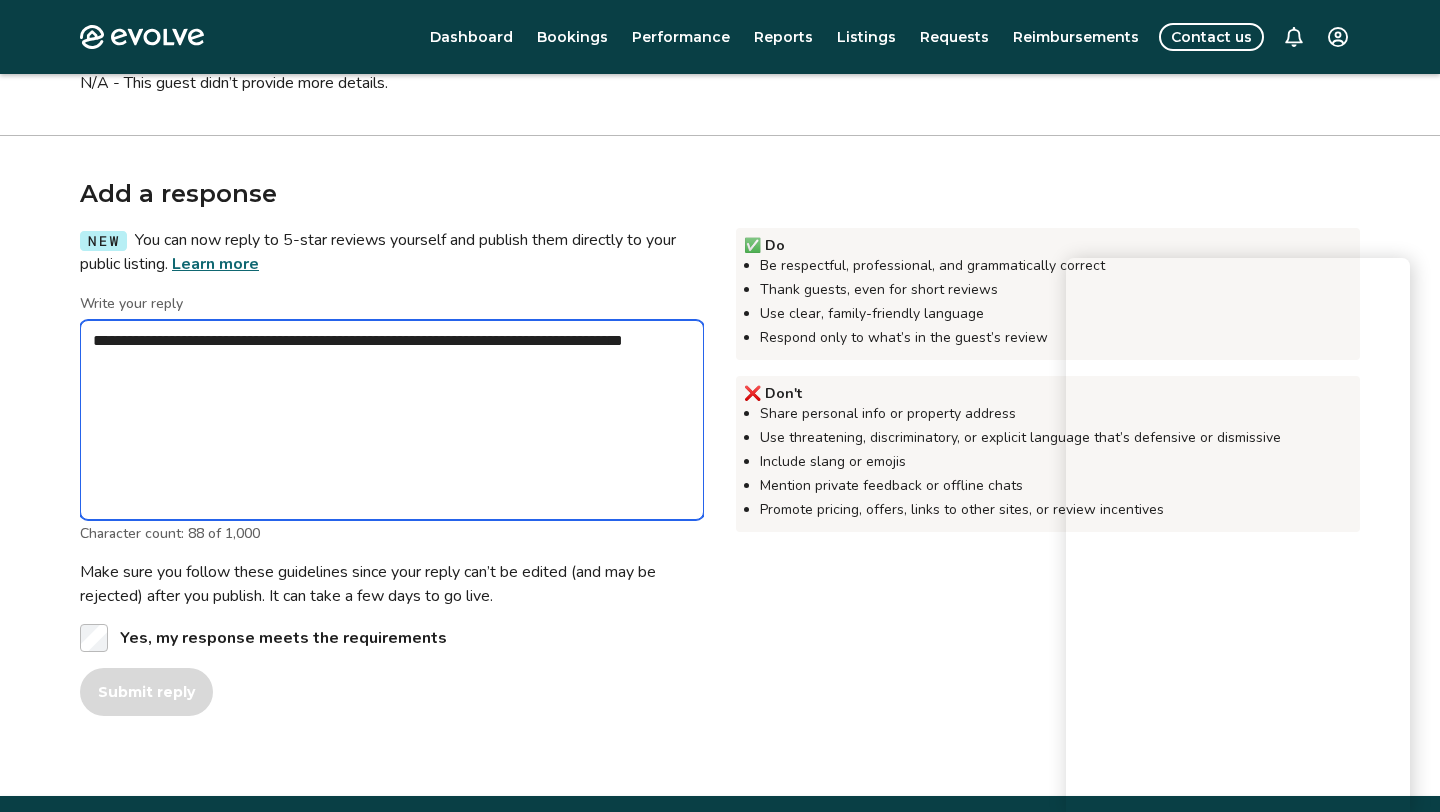 type on "*" 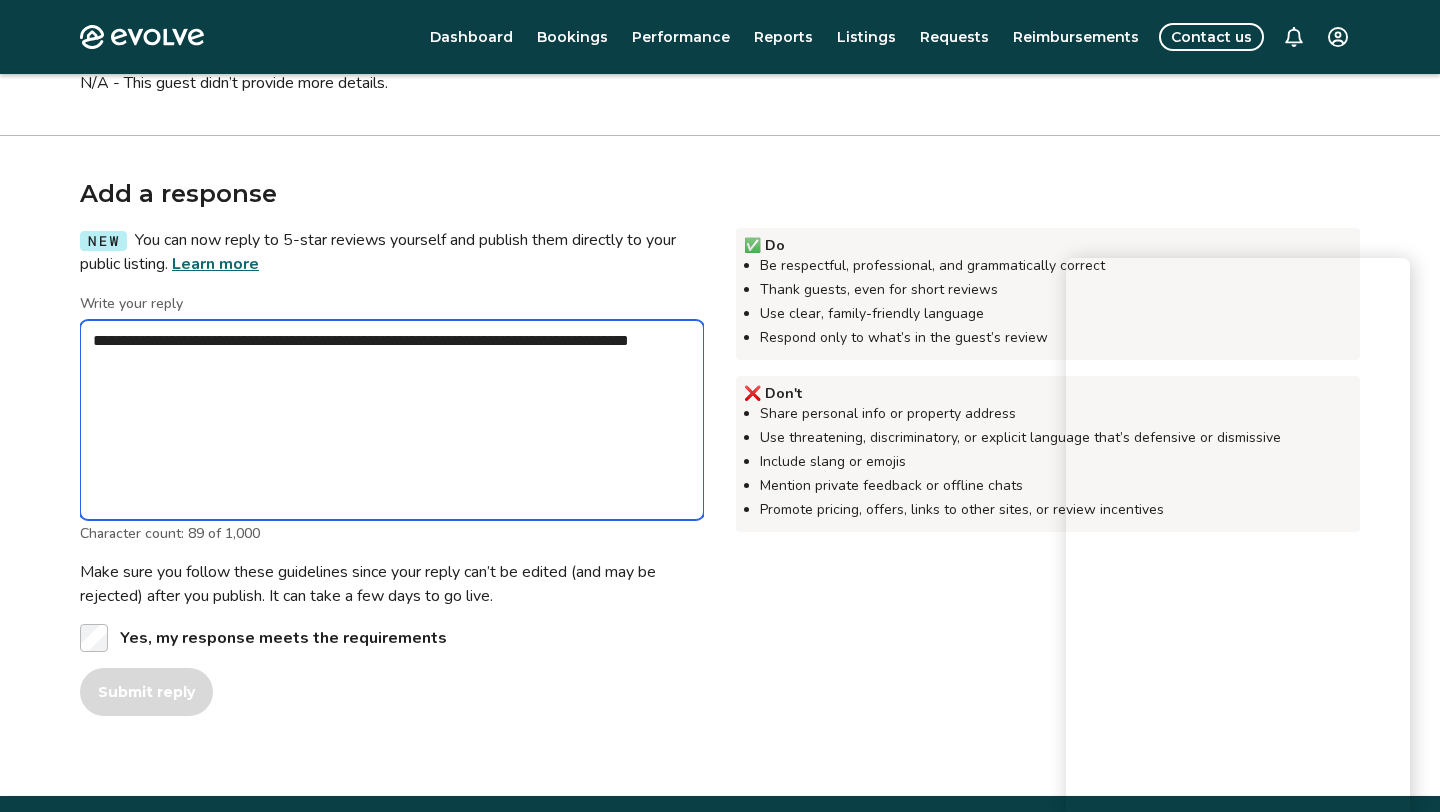 type on "*" 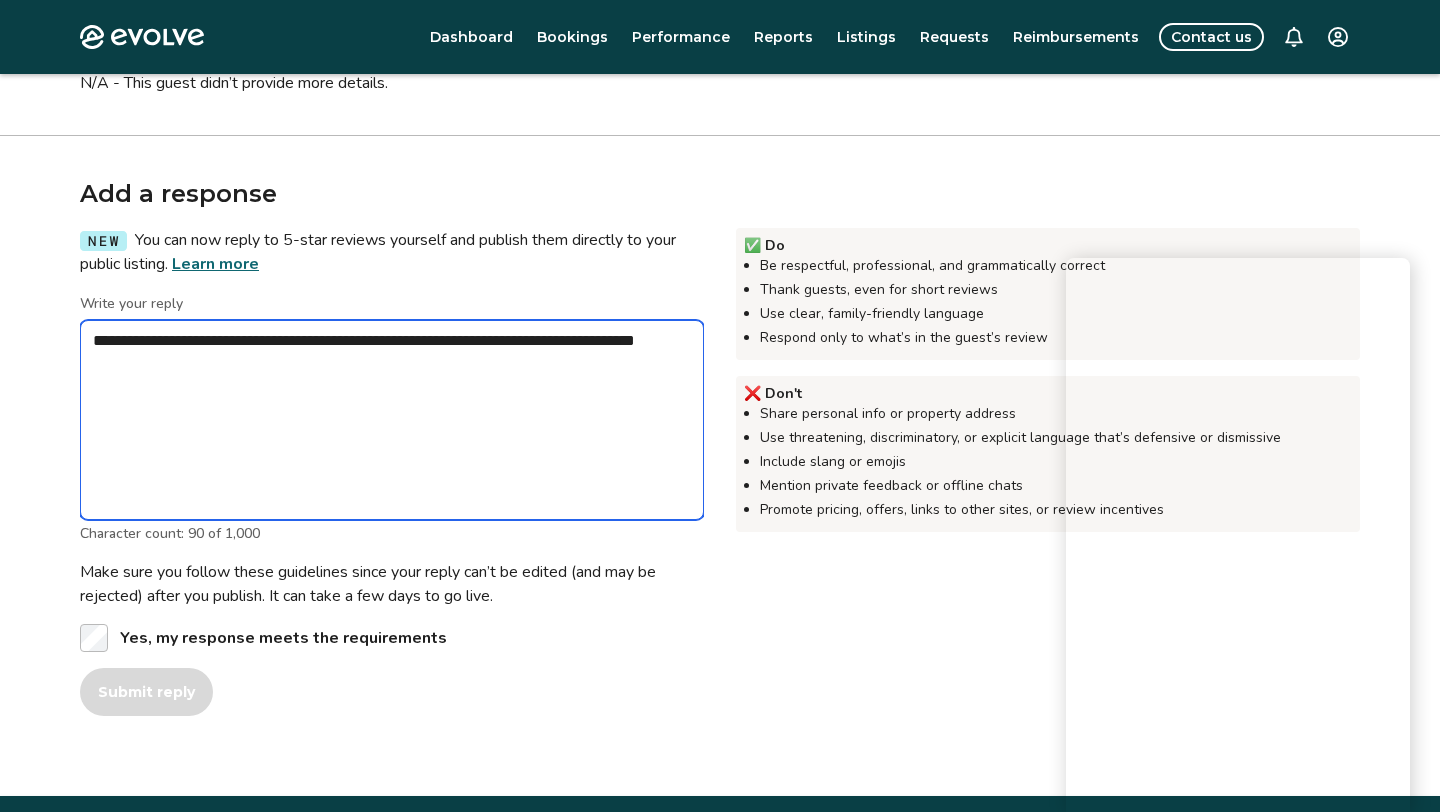 type on "*" 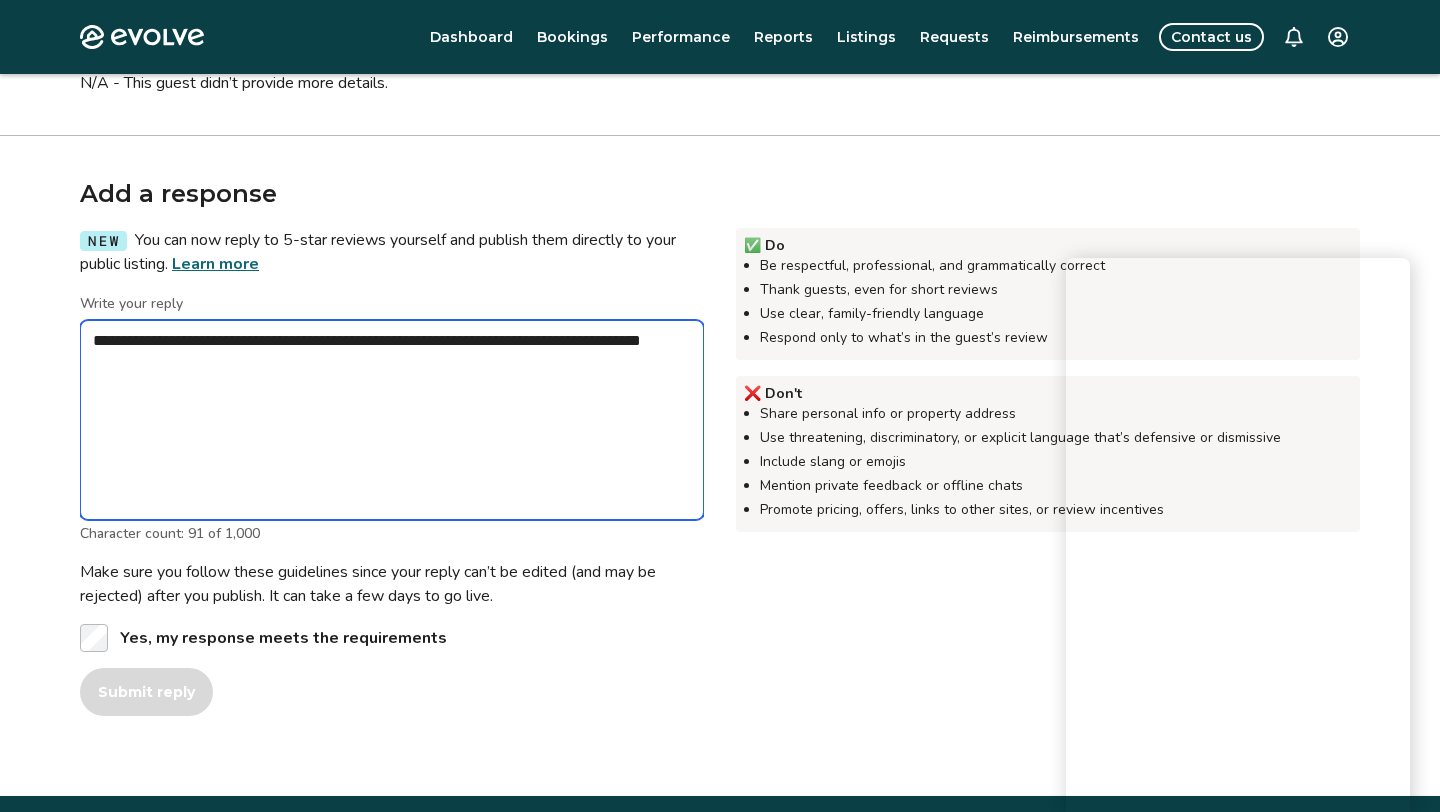 type on "*" 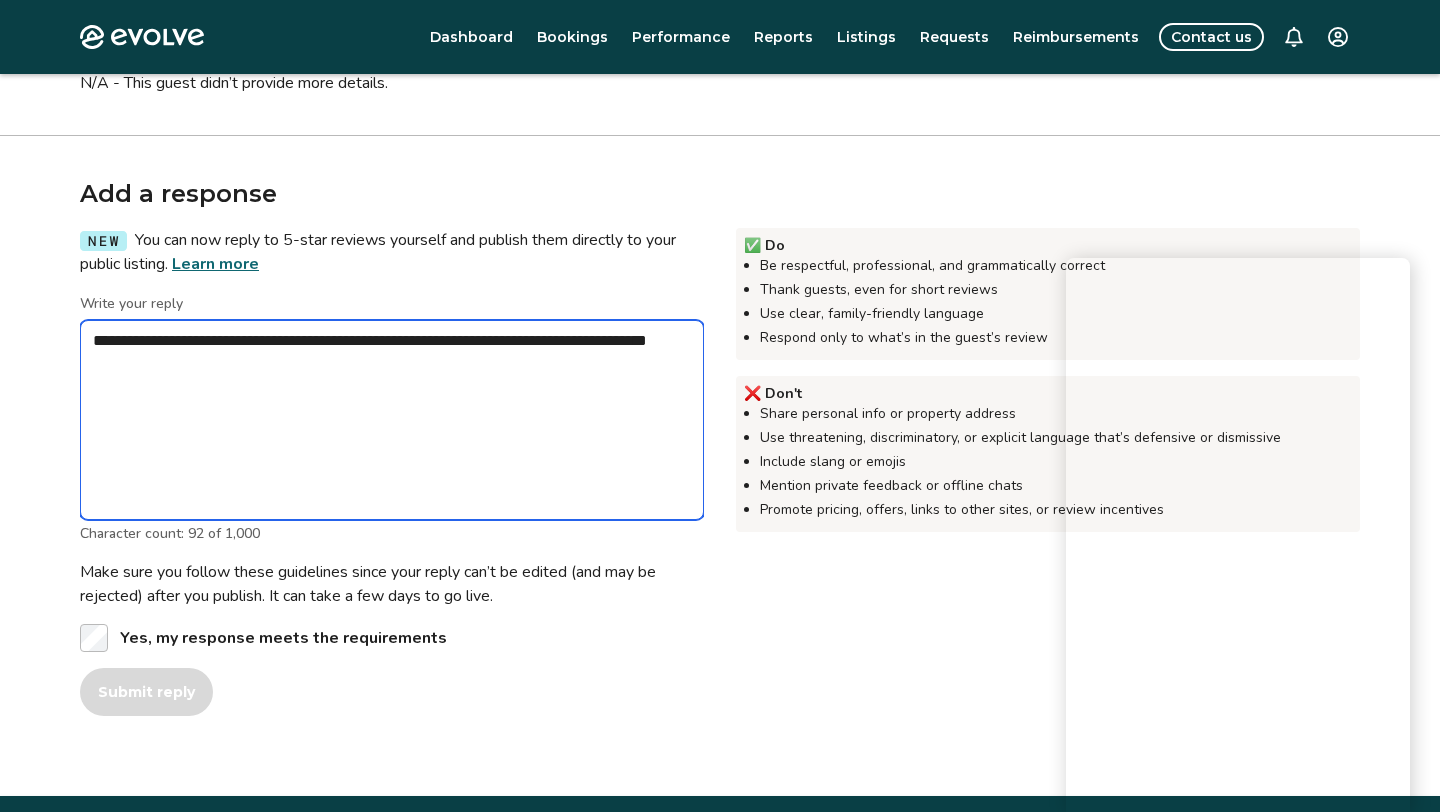 type on "*" 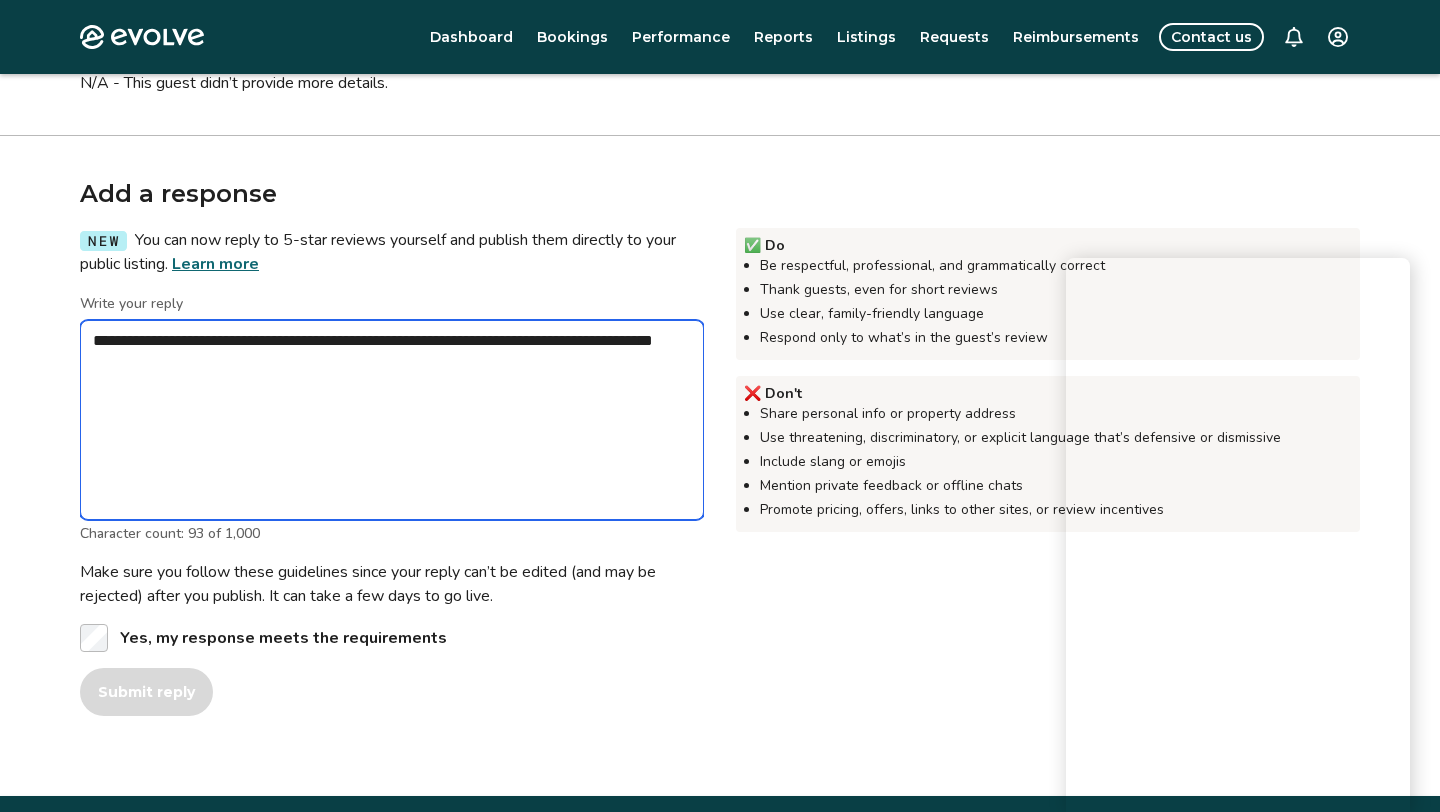 type on "*" 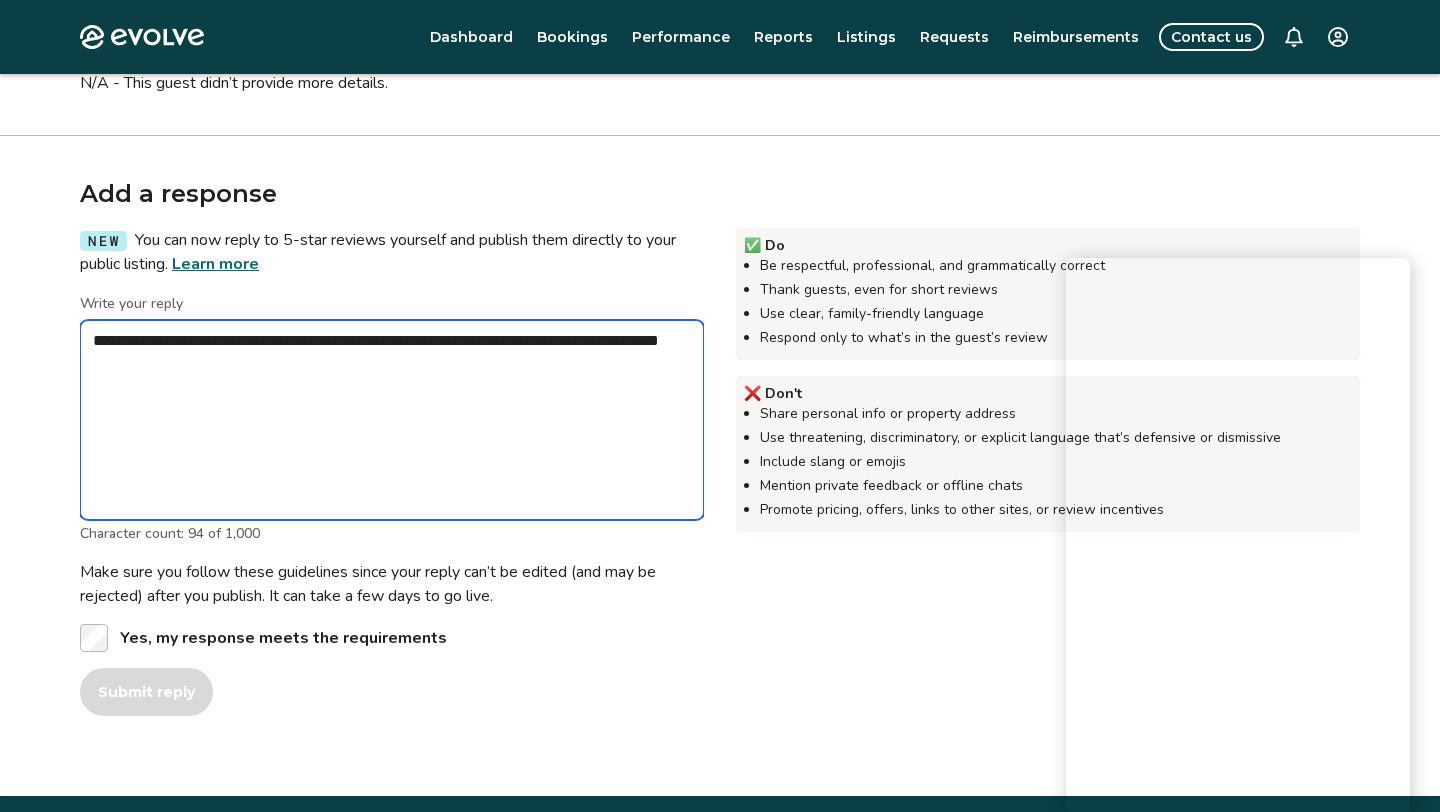 type on "*" 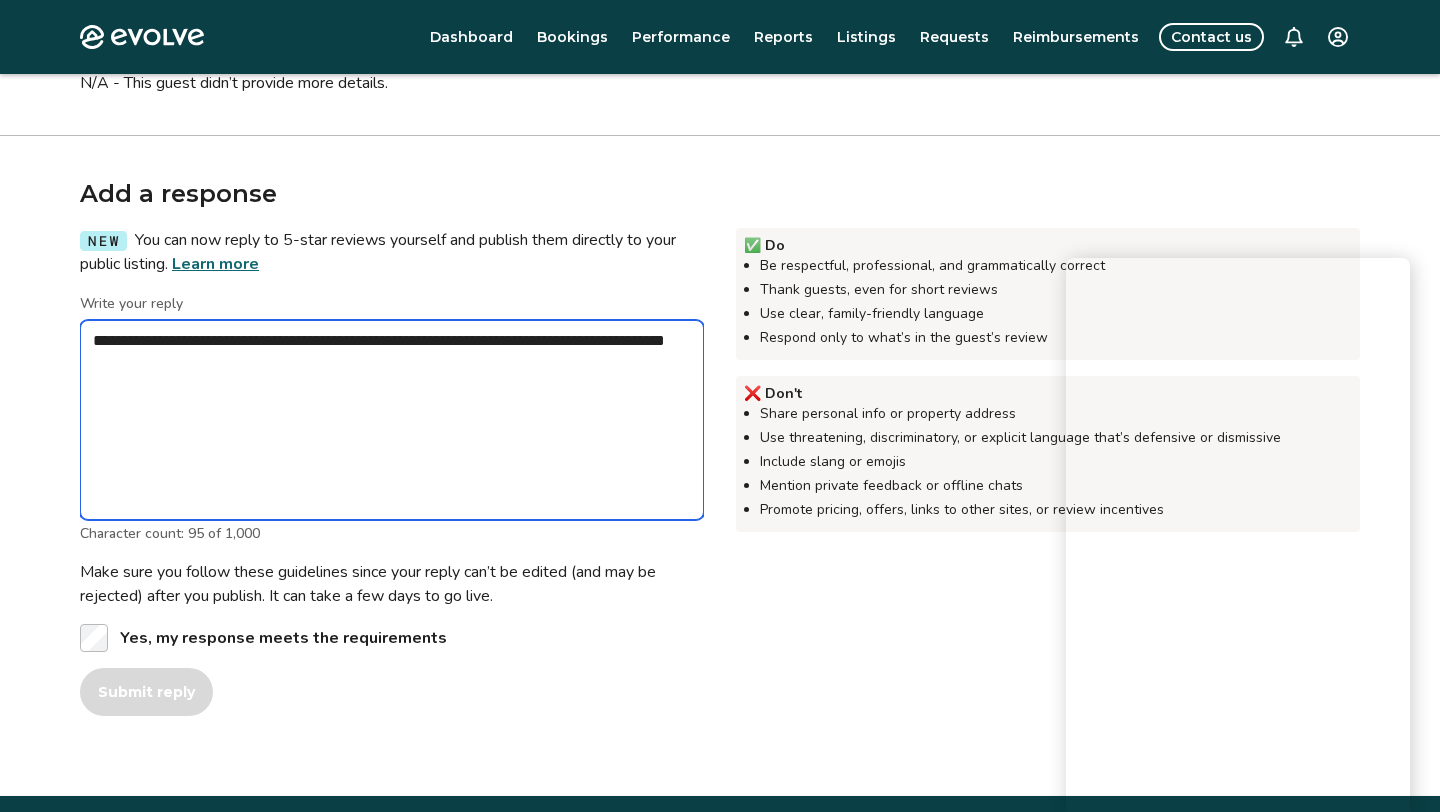 type on "*" 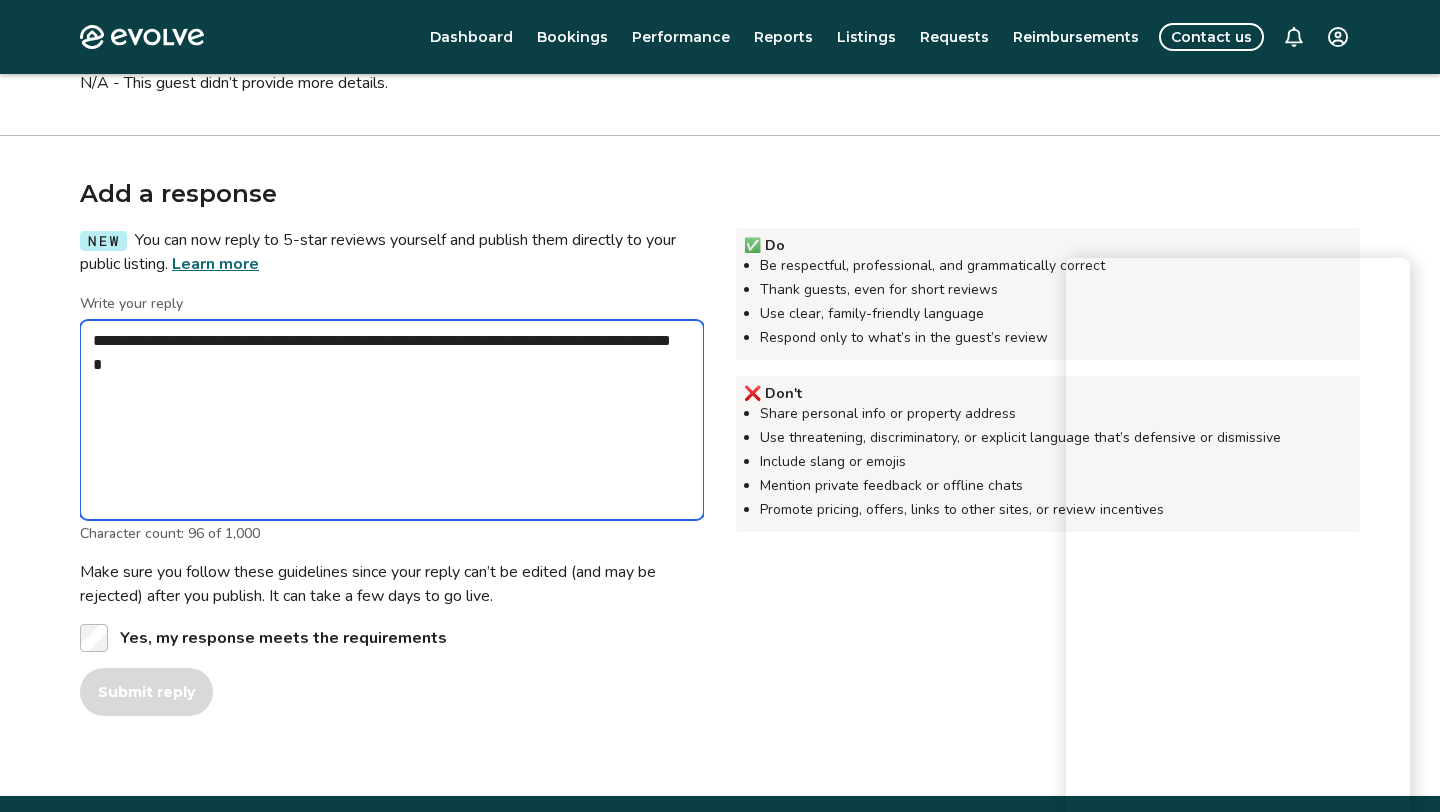 type on "*" 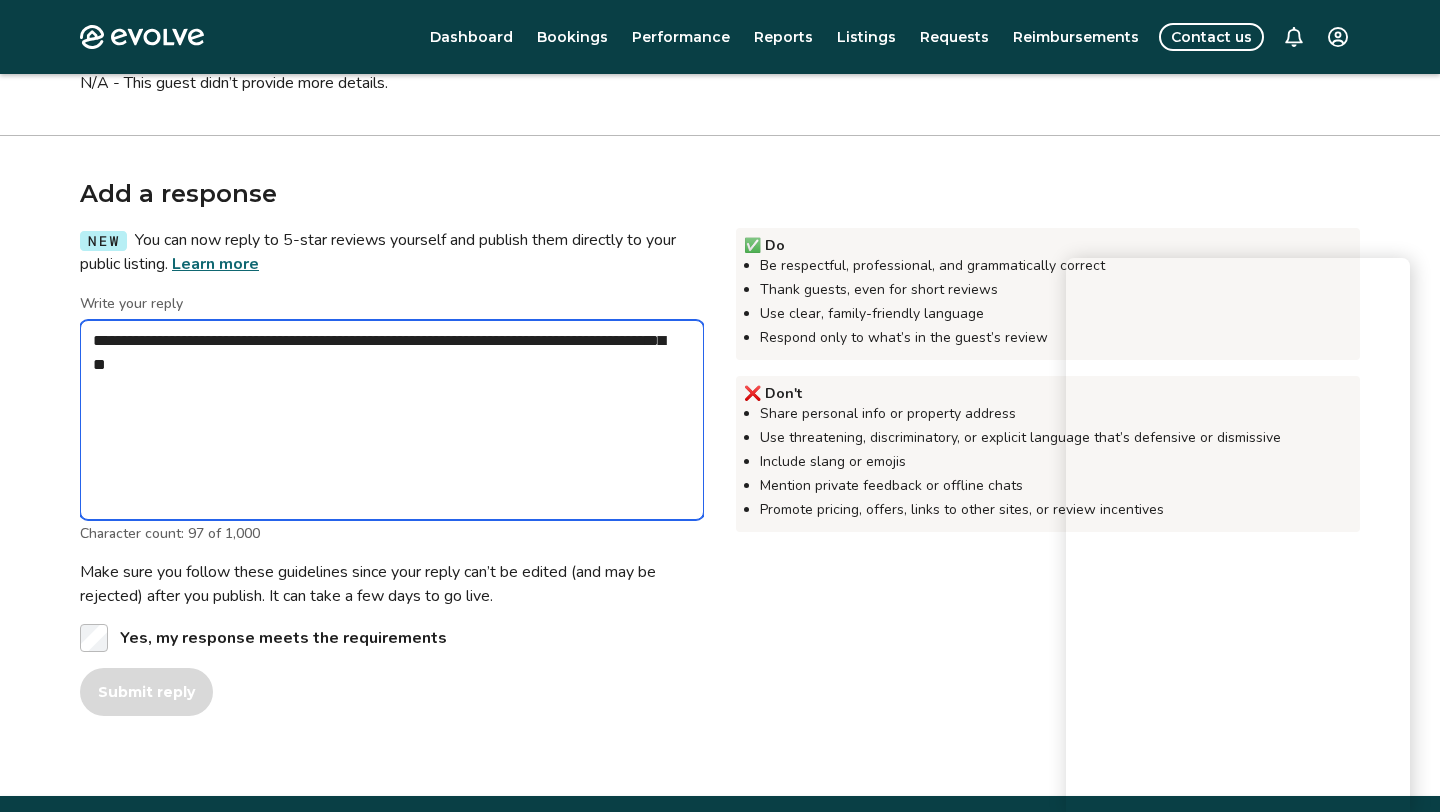 type on "*" 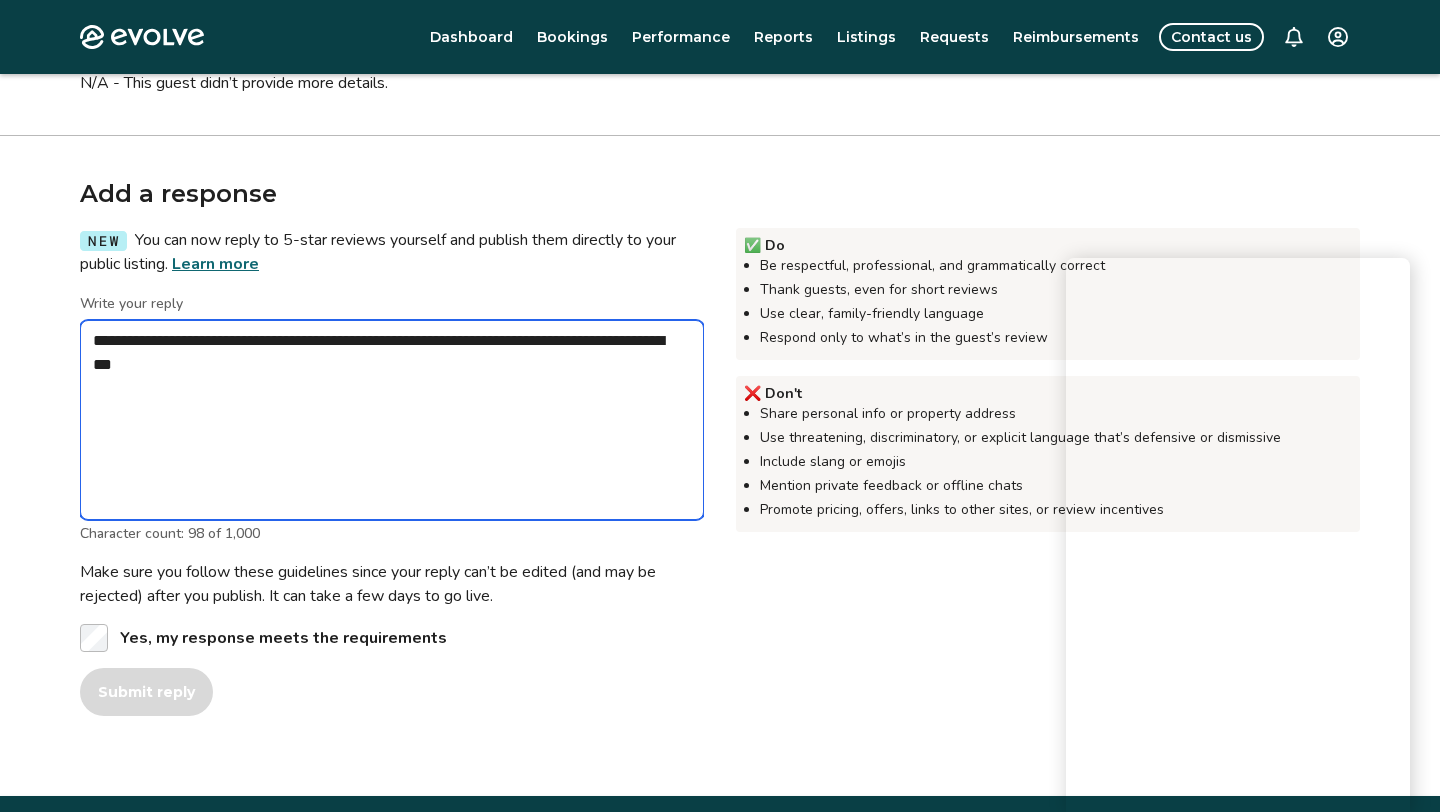type on "*" 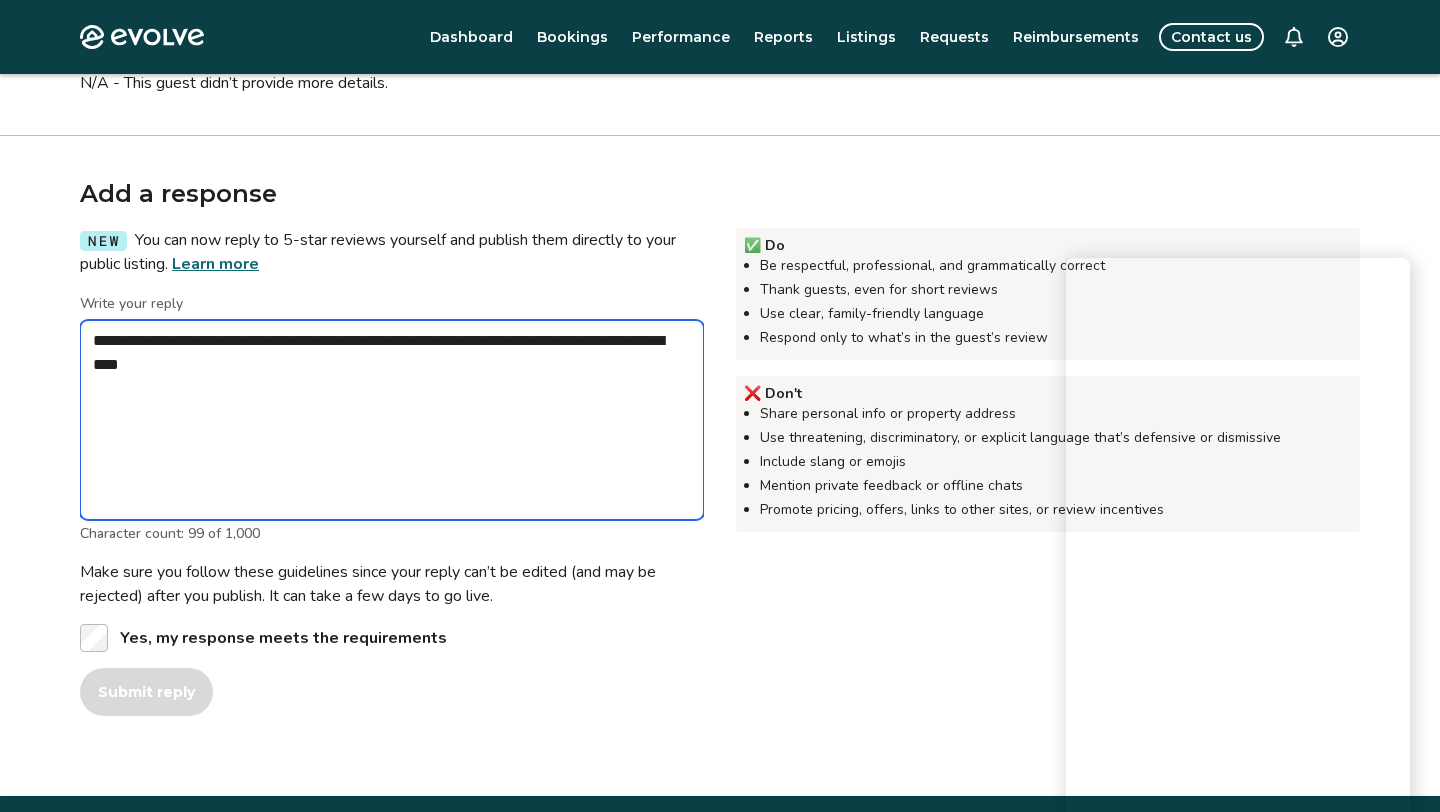 type on "*" 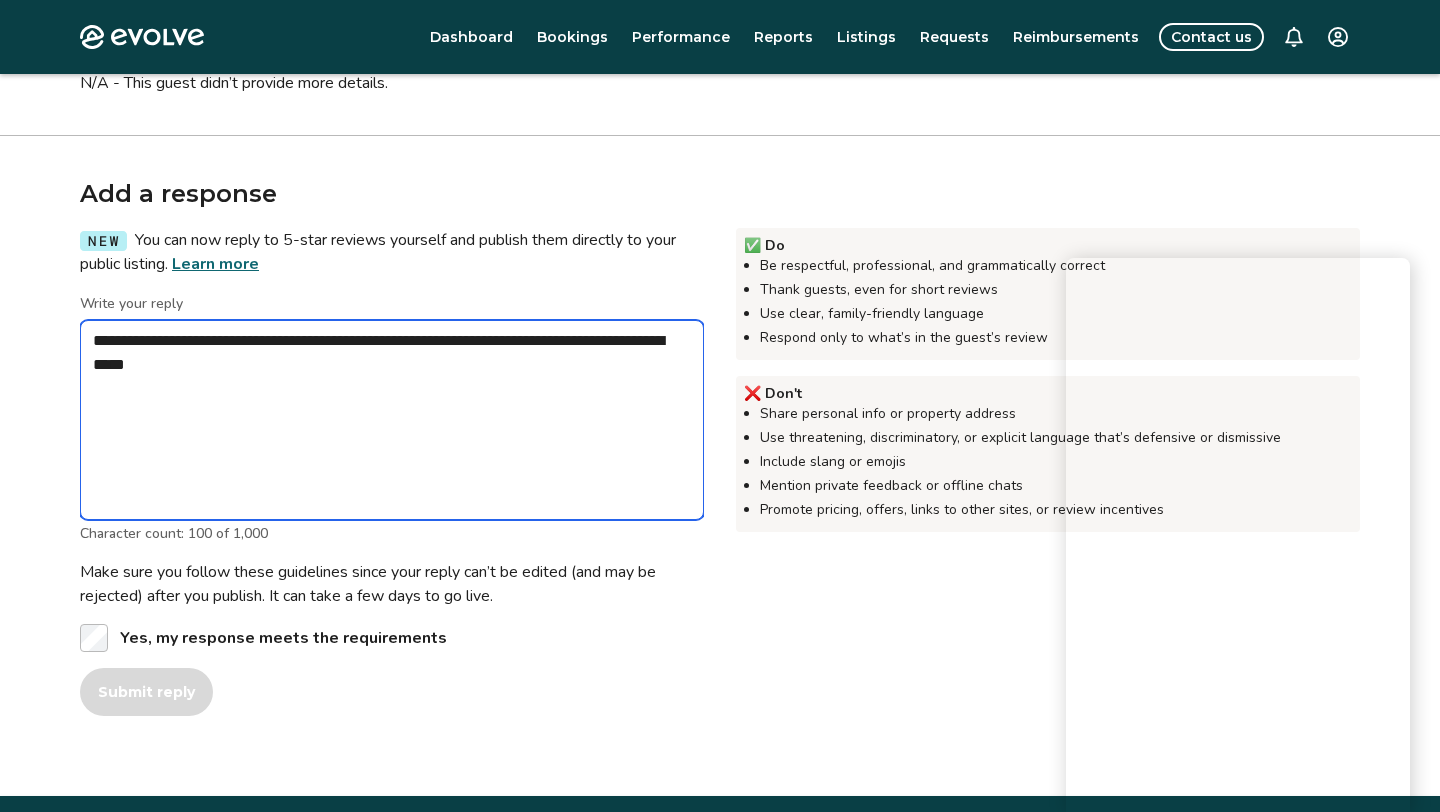 type on "*" 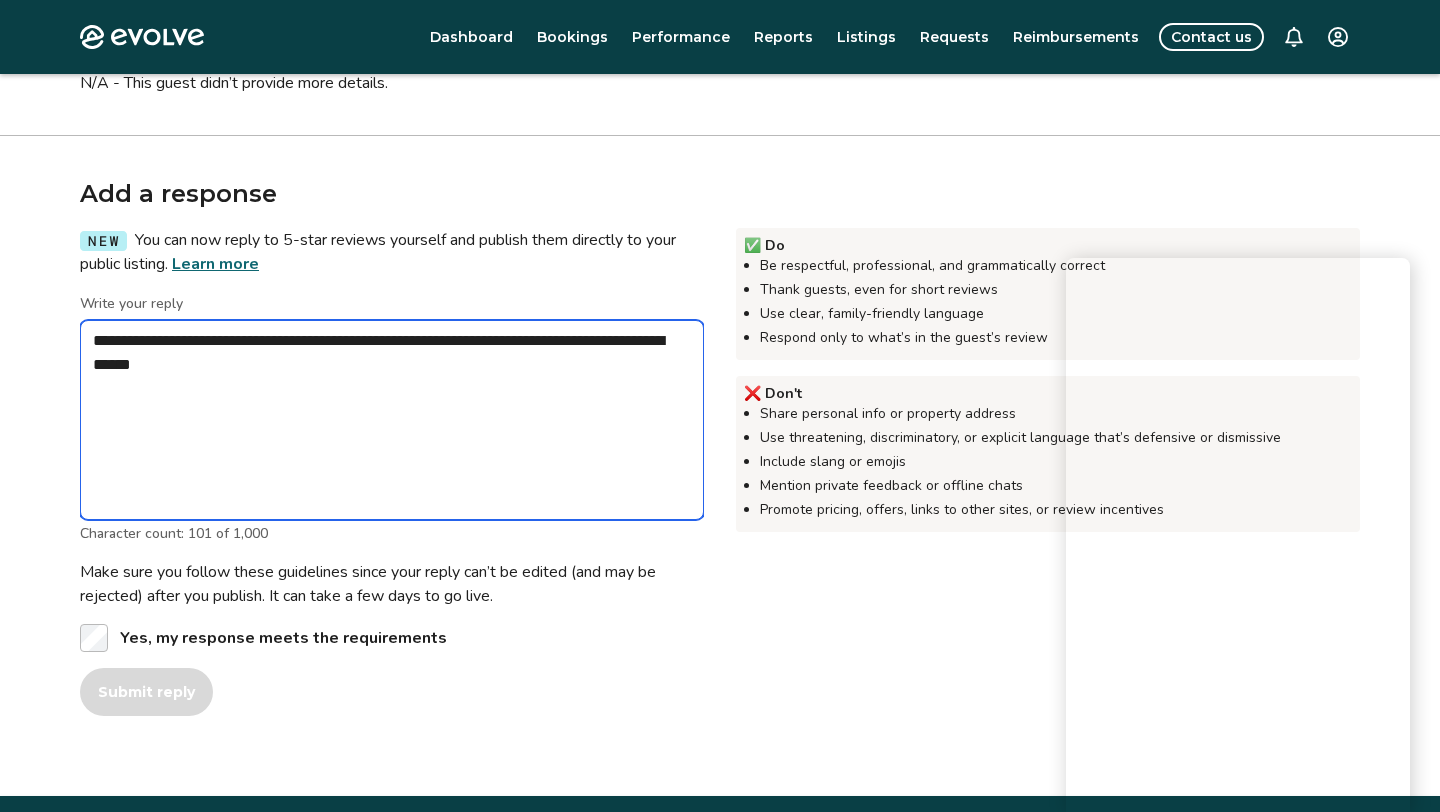 type on "*" 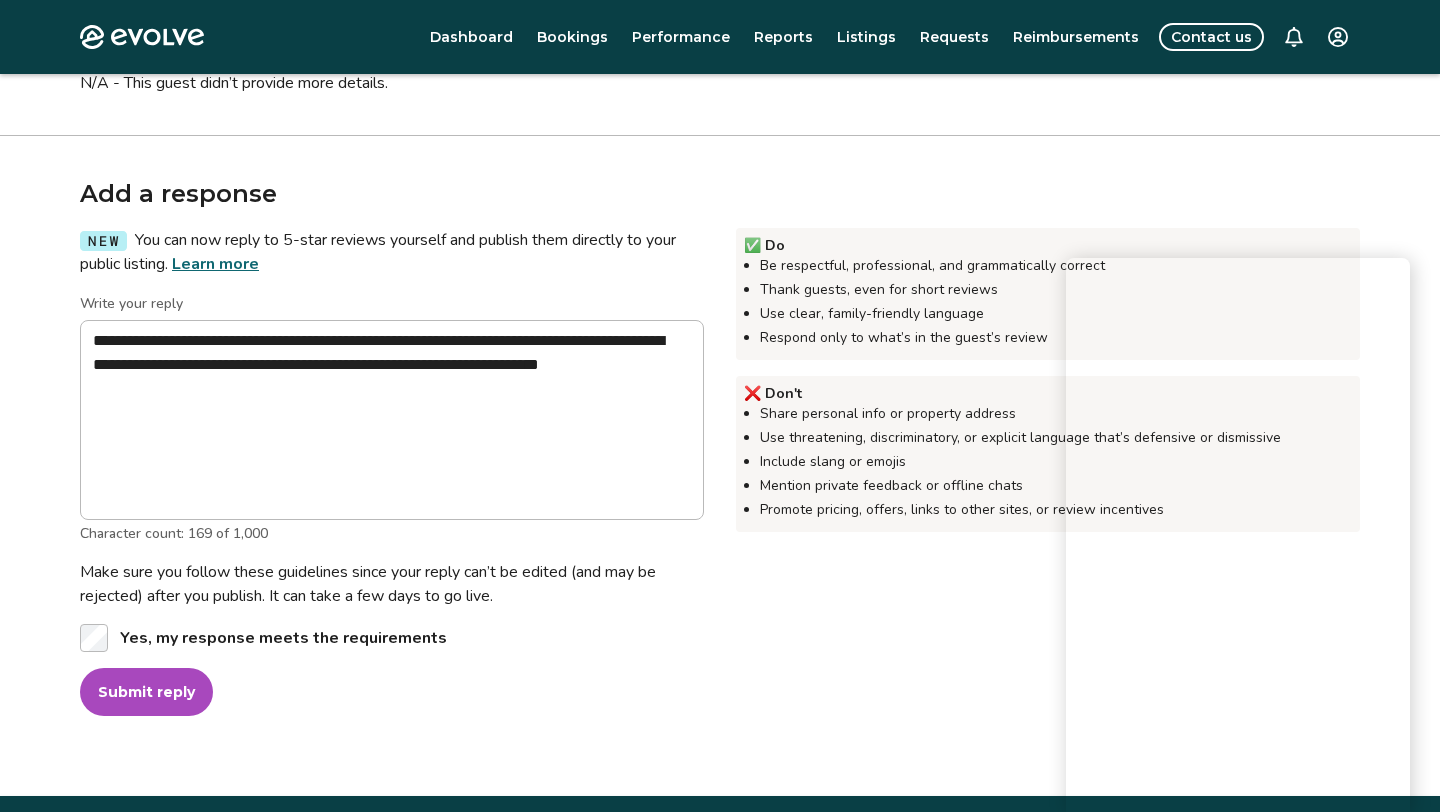 click on "Submit reply" at bounding box center (146, 692) 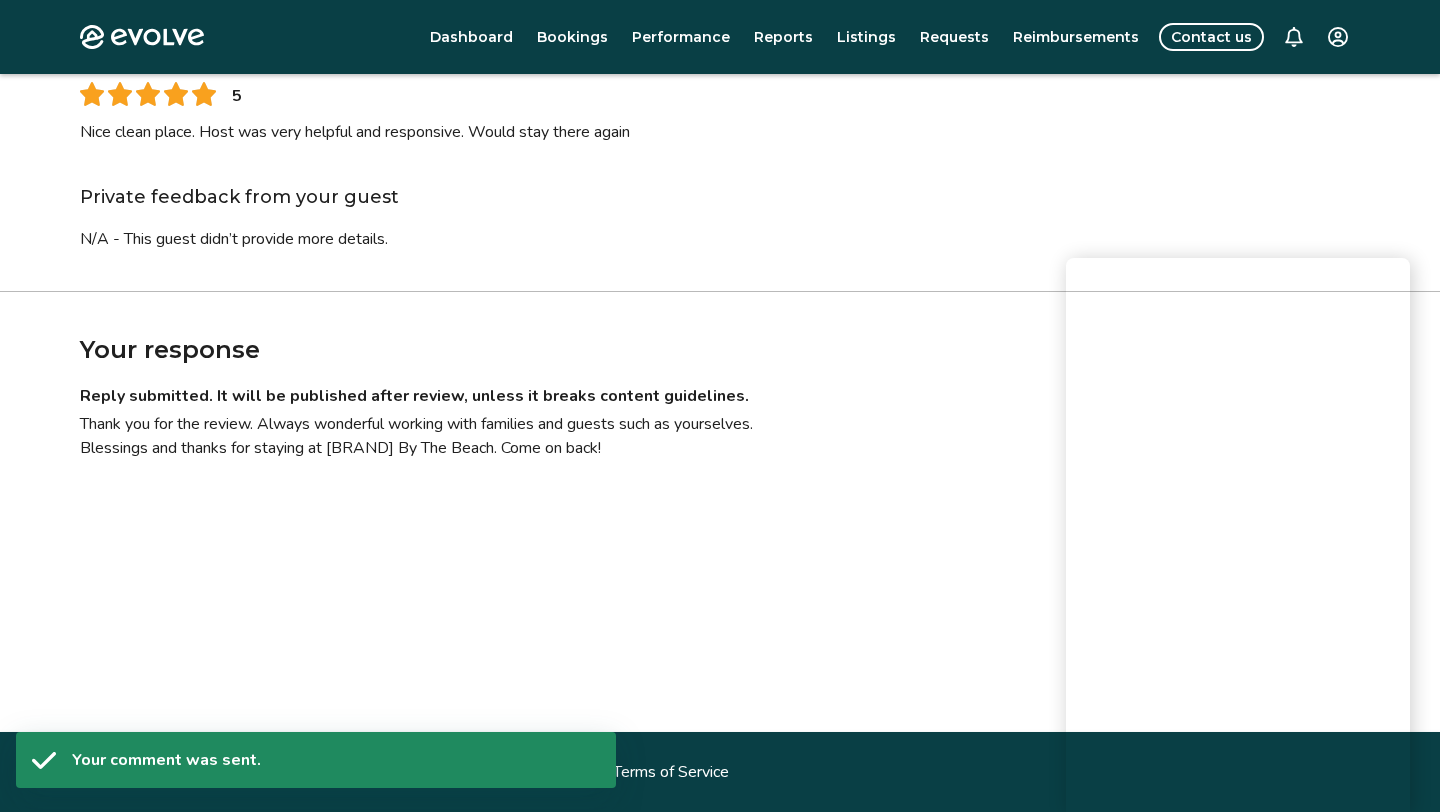 scroll, scrollTop: 222, scrollLeft: 0, axis: vertical 